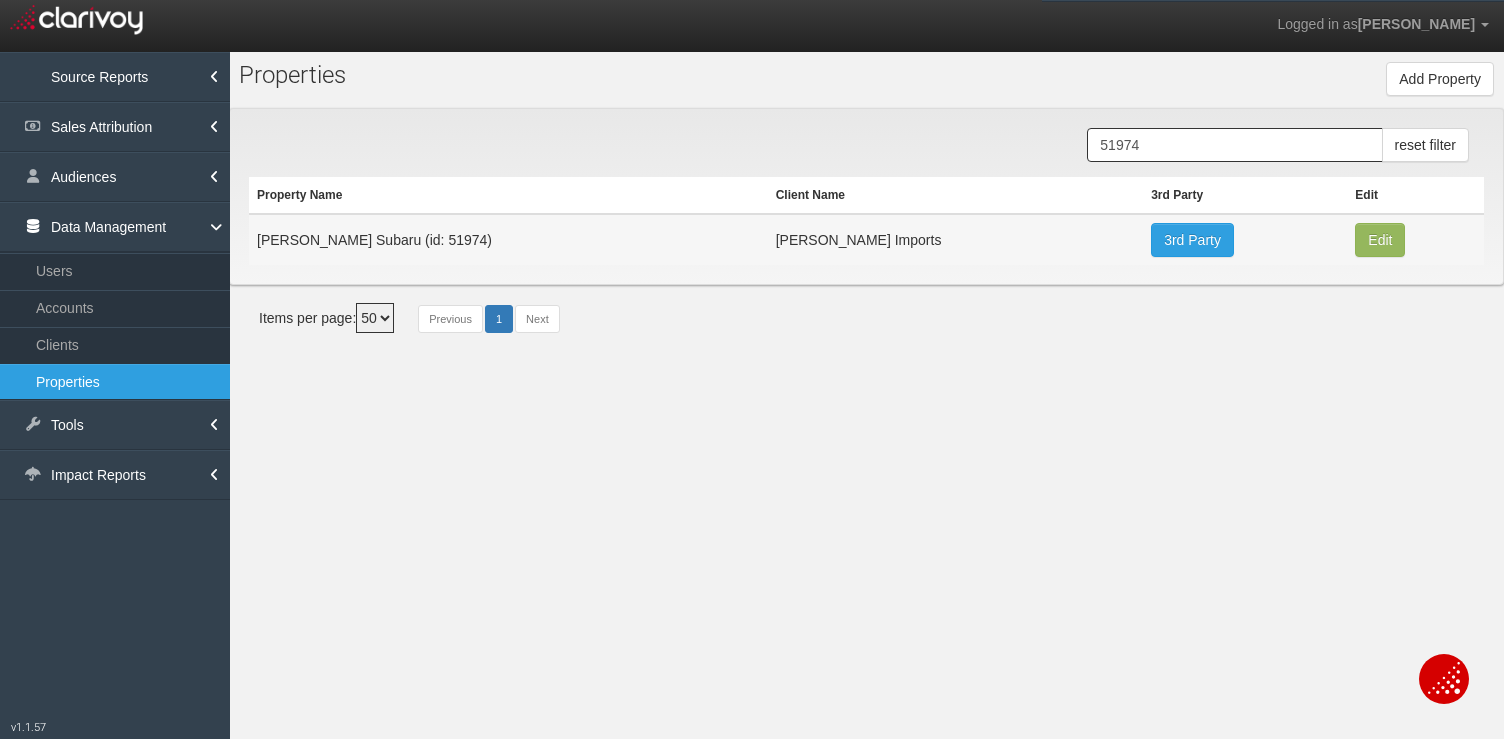 select on "50" 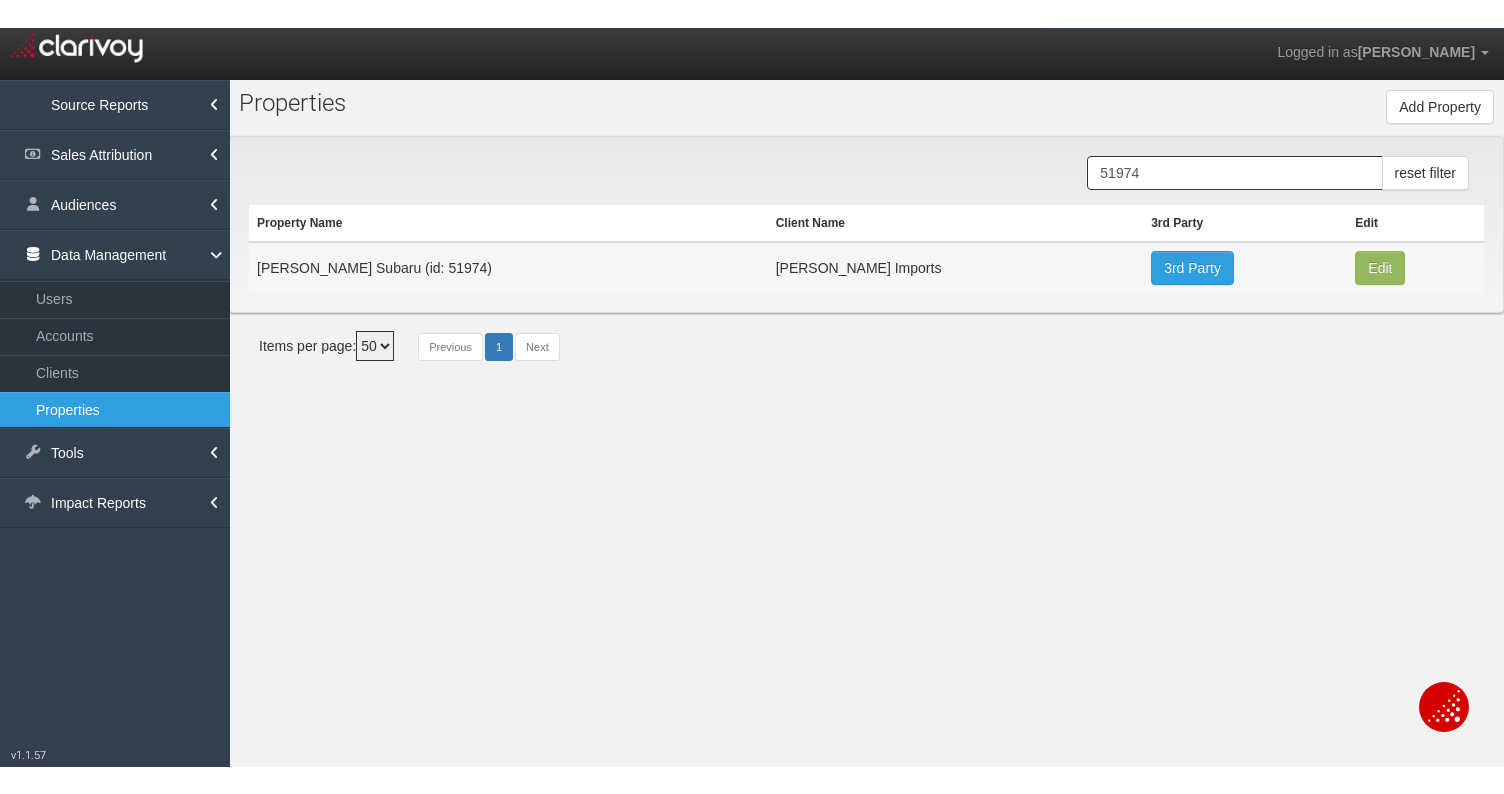 scroll, scrollTop: 0, scrollLeft: 0, axis: both 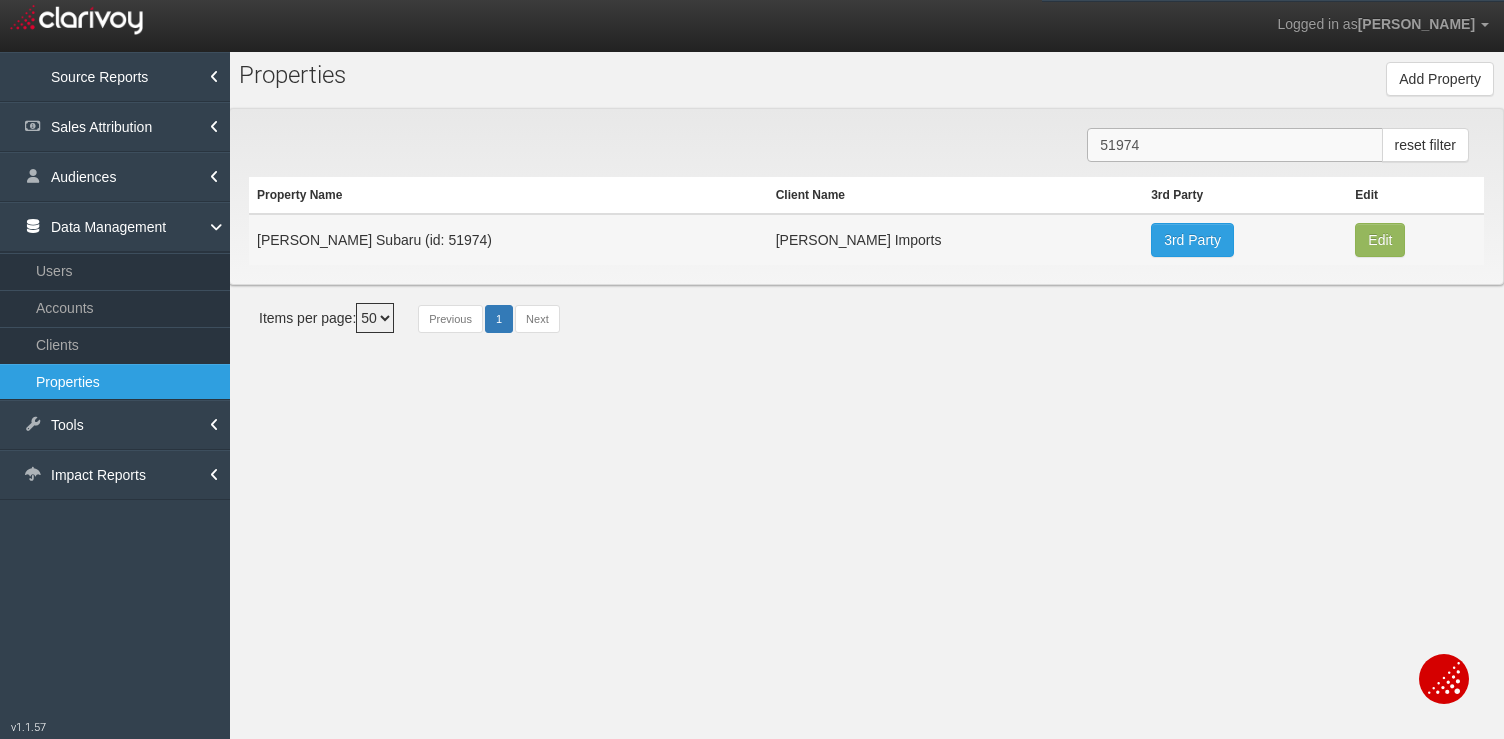 click on "51974" at bounding box center [1234, 145] 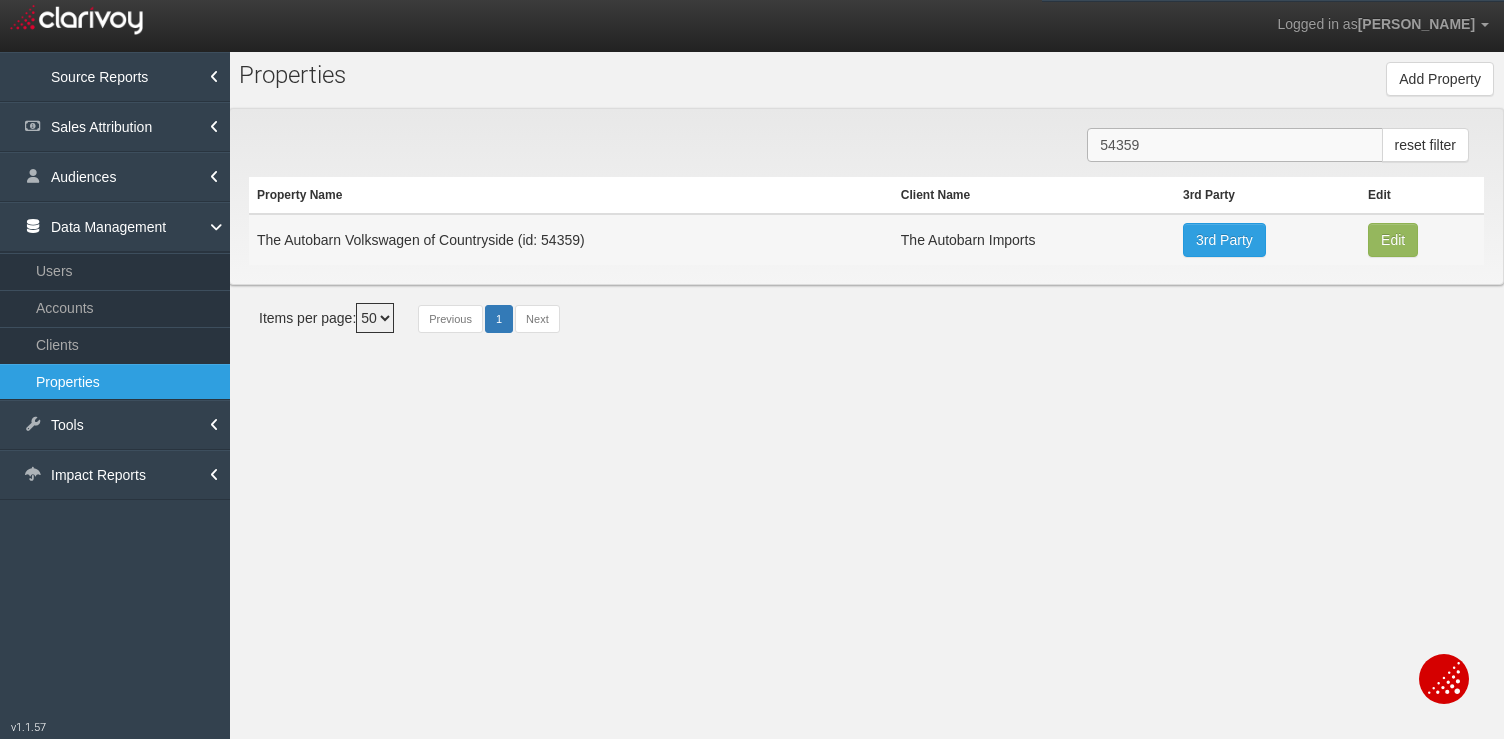 type on "54359" 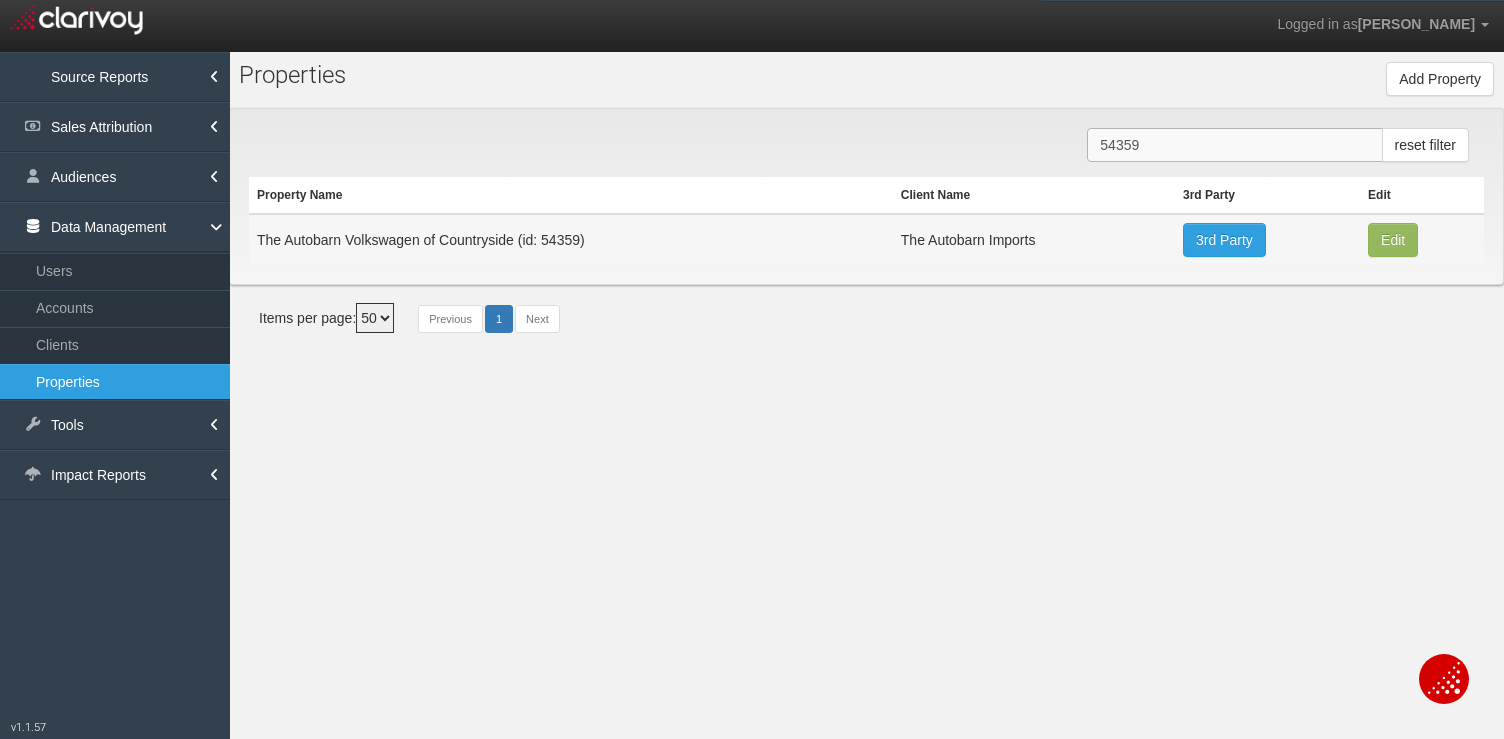 click on "54359" at bounding box center (1234, 145) 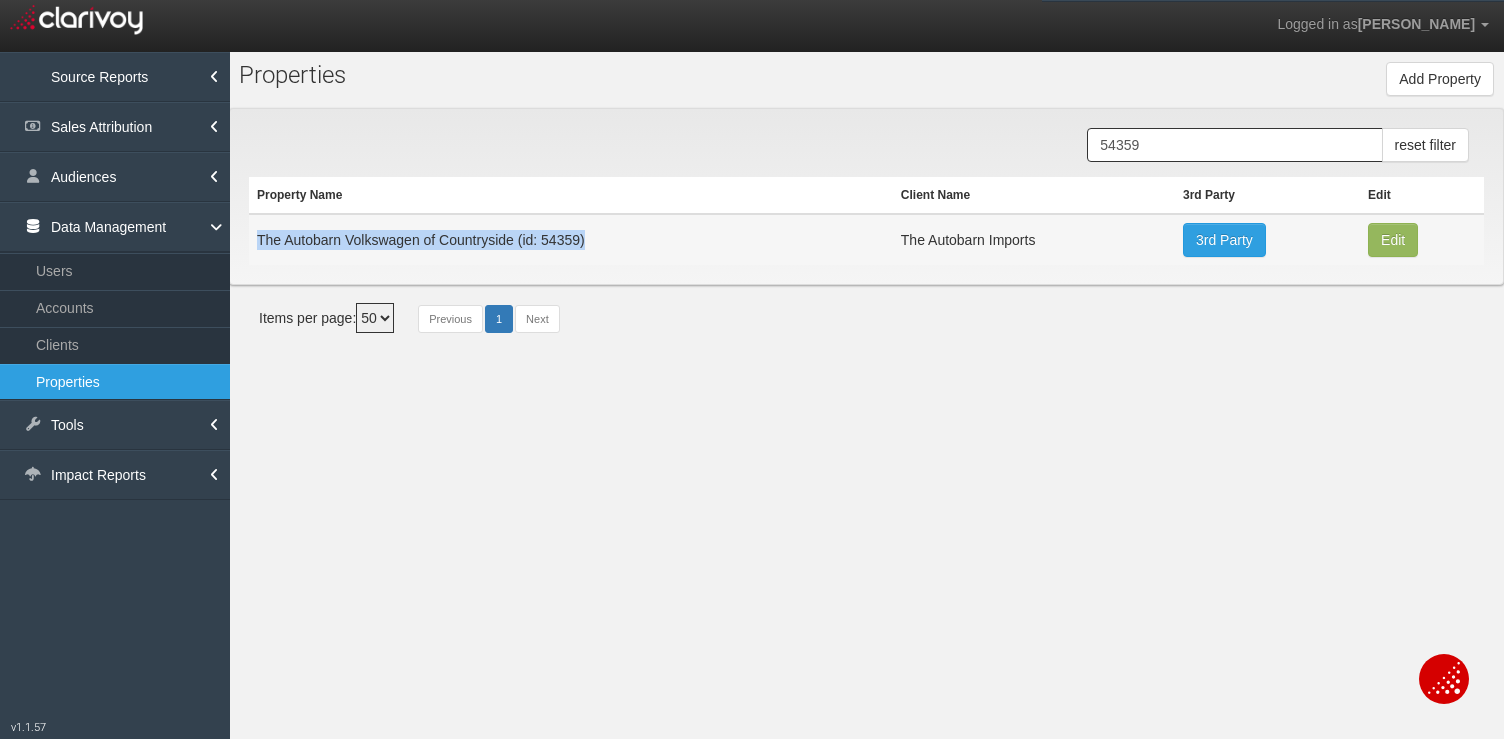 drag, startPoint x: 256, startPoint y: 239, endPoint x: 707, endPoint y: 244, distance: 451.0277 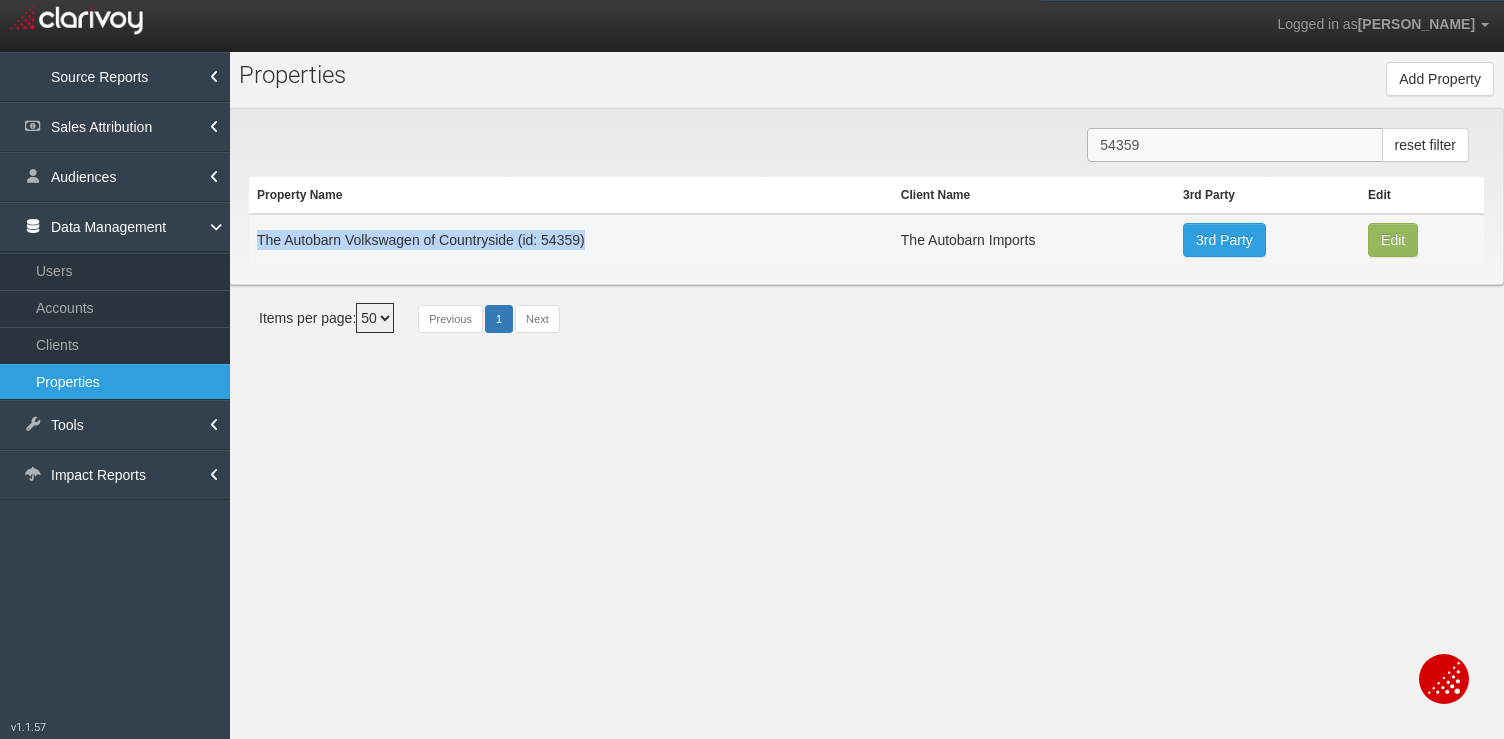 click on "54359" at bounding box center [1234, 145] 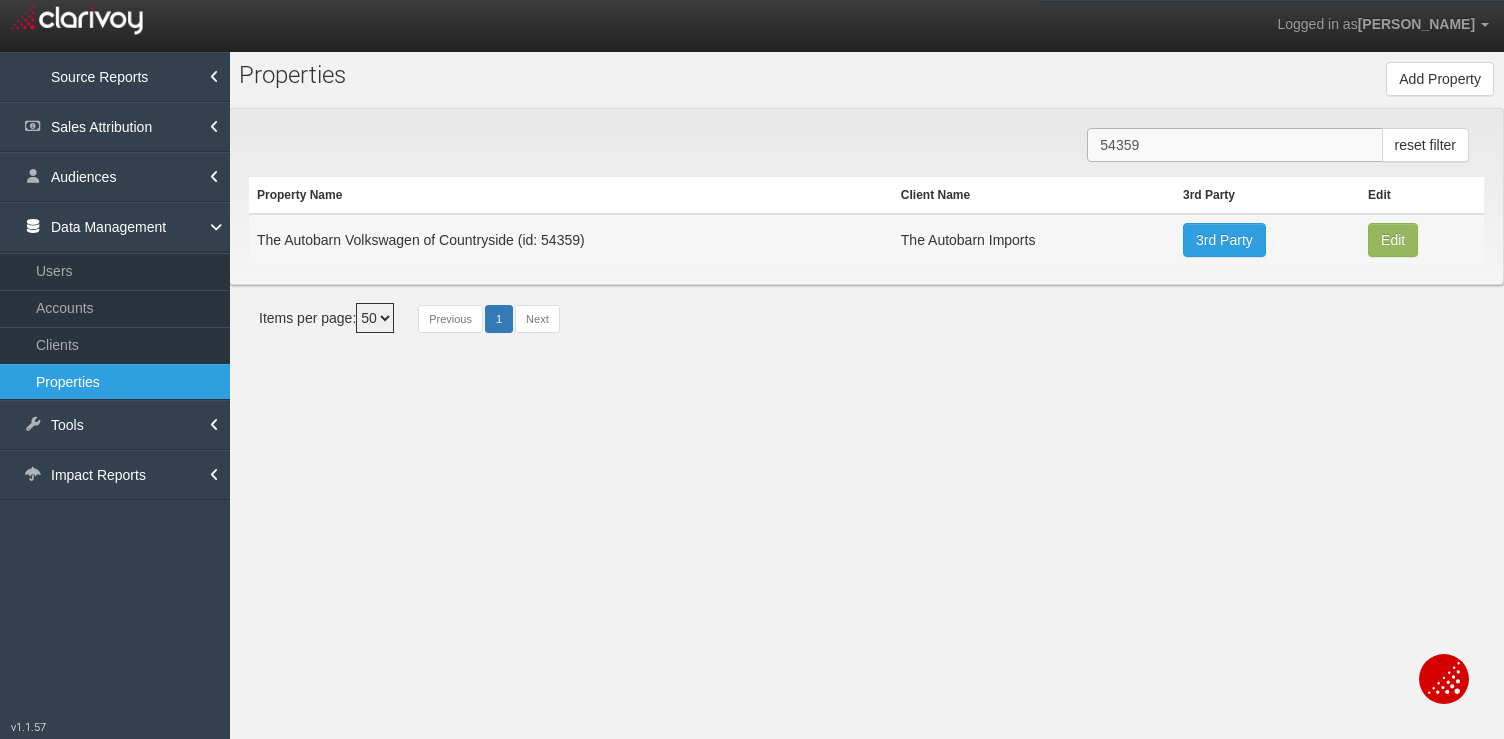 click on "54359" at bounding box center [1234, 145] 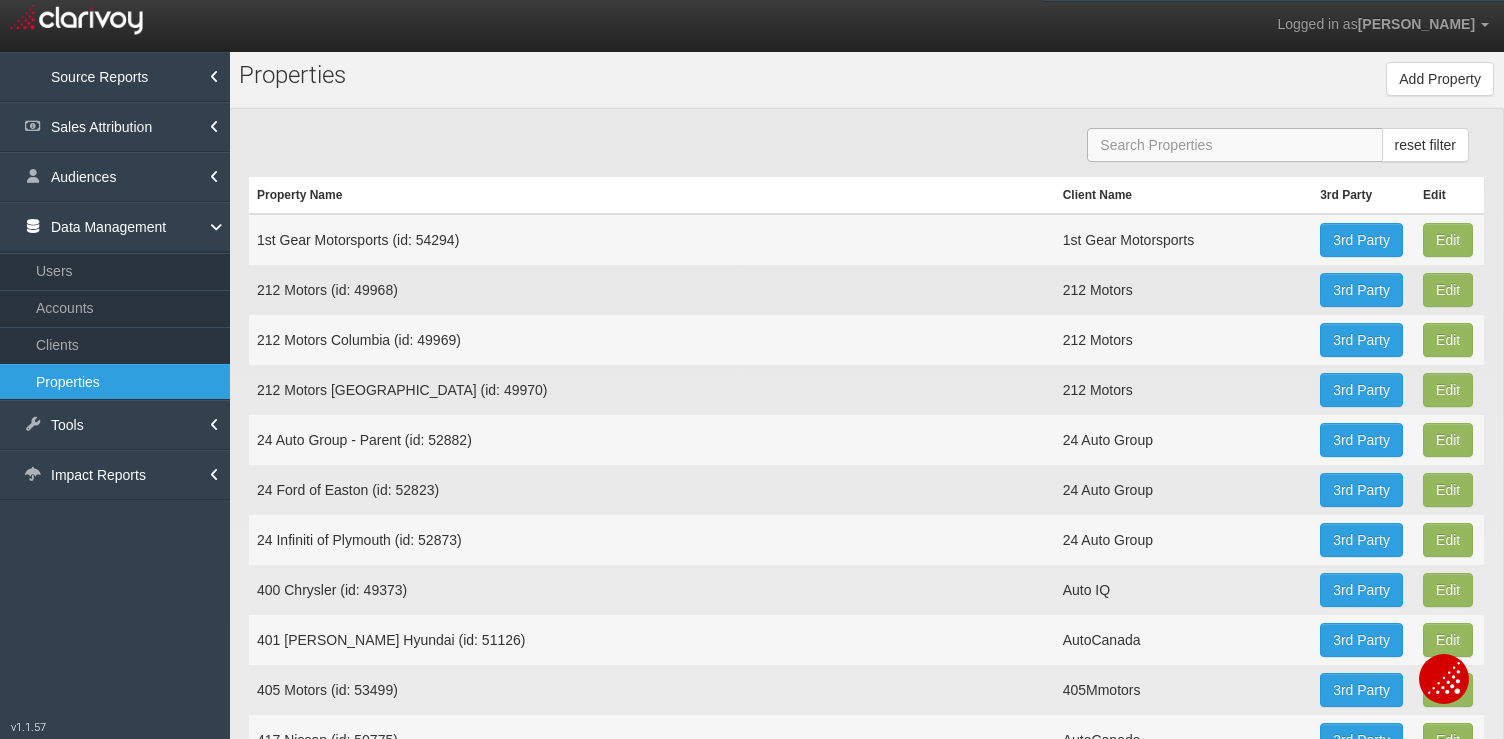 paste on "54359" 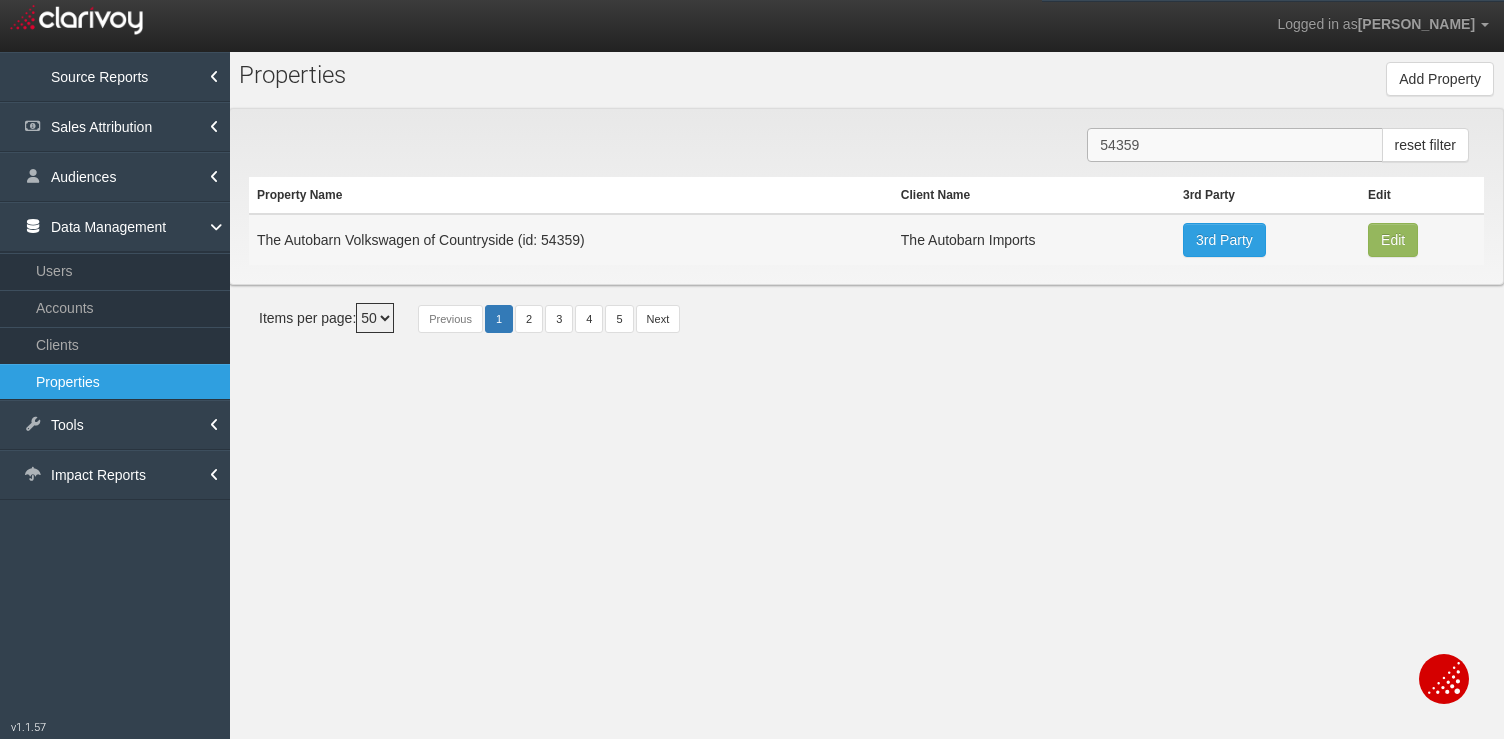 click on "54359" at bounding box center [1234, 145] 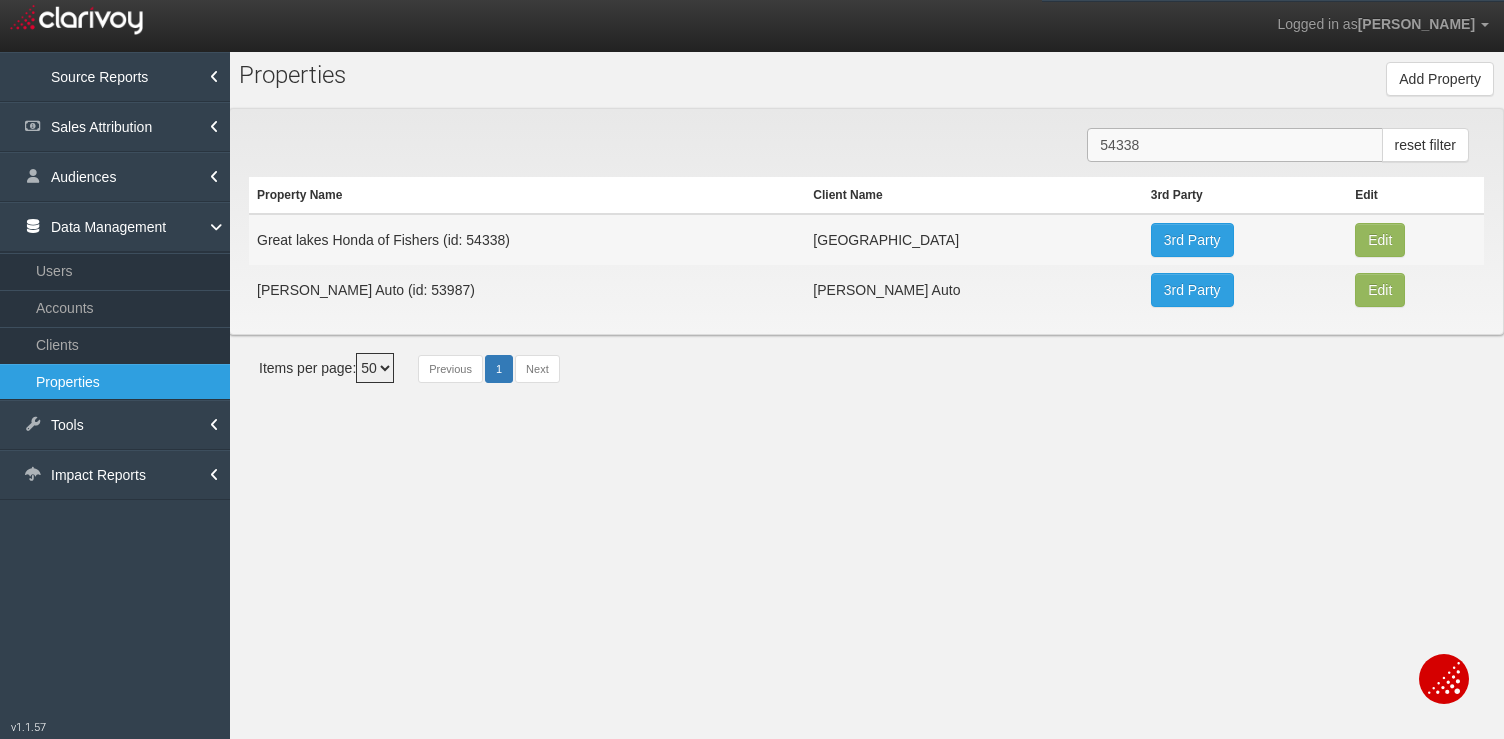 type on "54338" 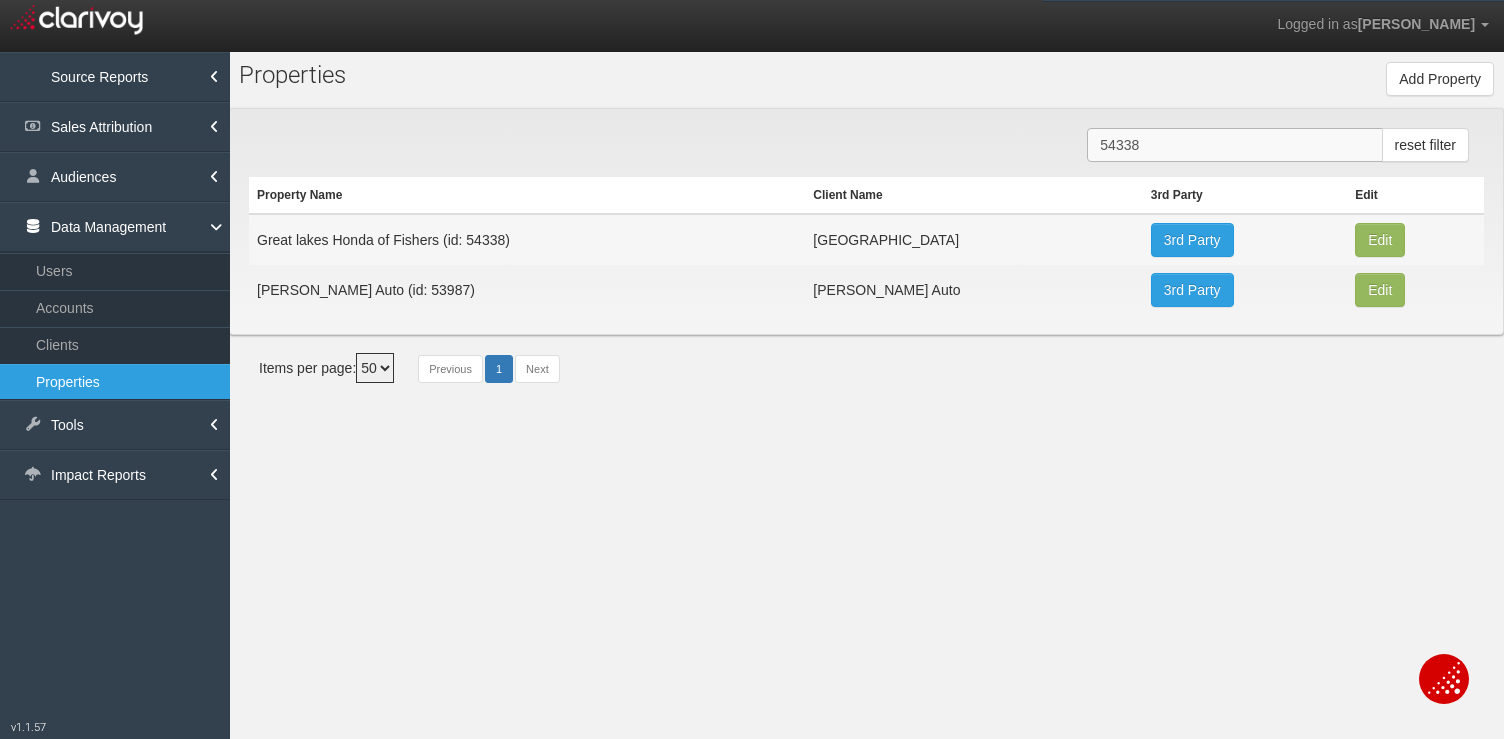 click on "54338" at bounding box center (1234, 145) 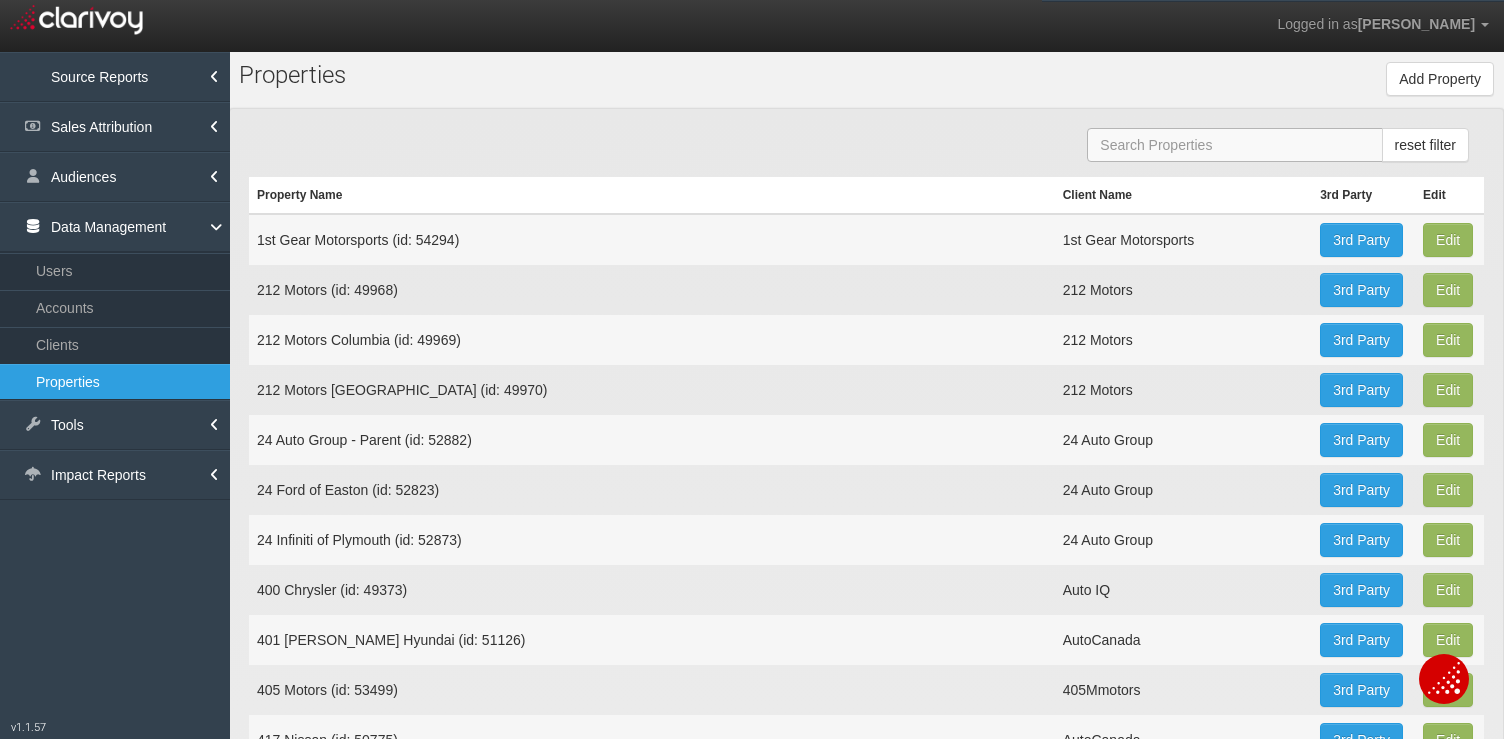 paste on "54338" 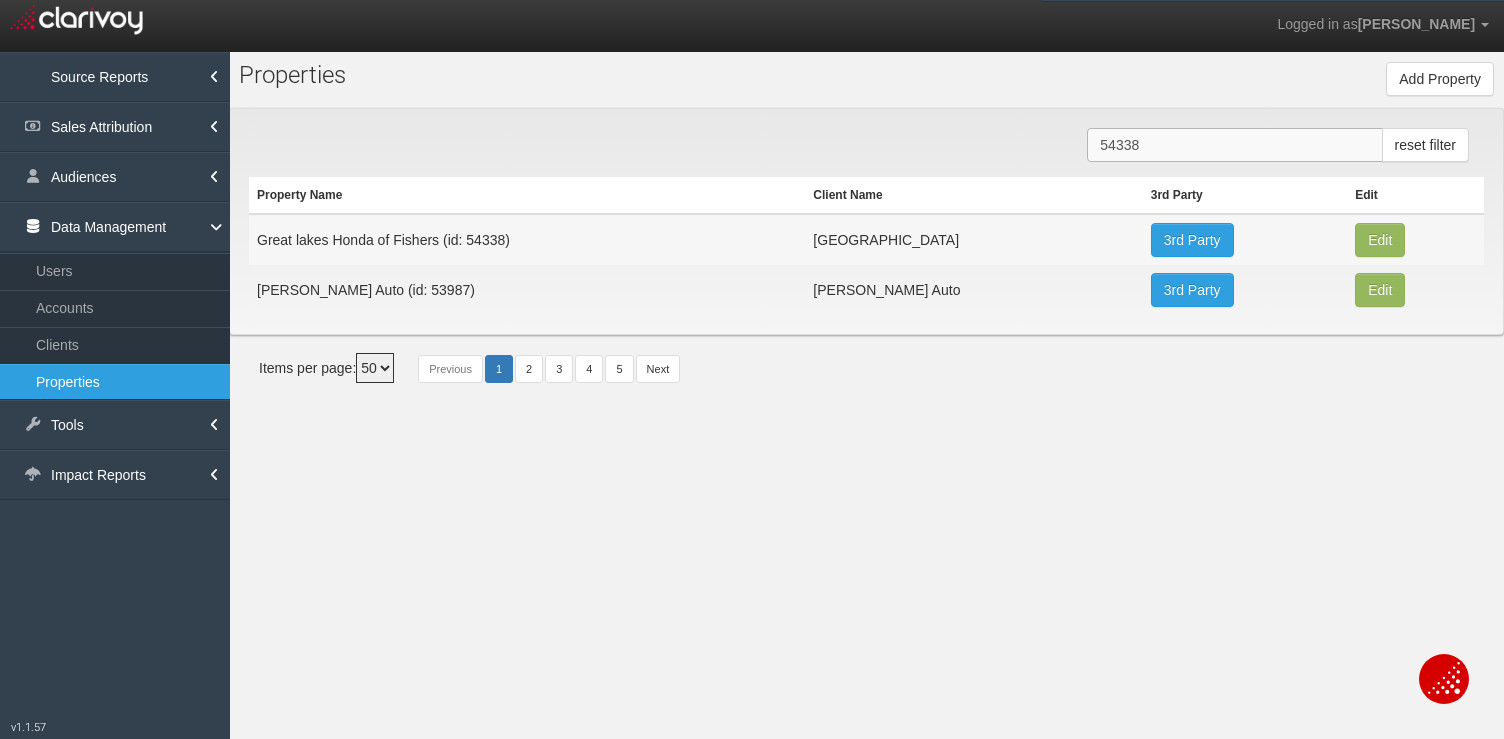 click on "54338" at bounding box center (1234, 145) 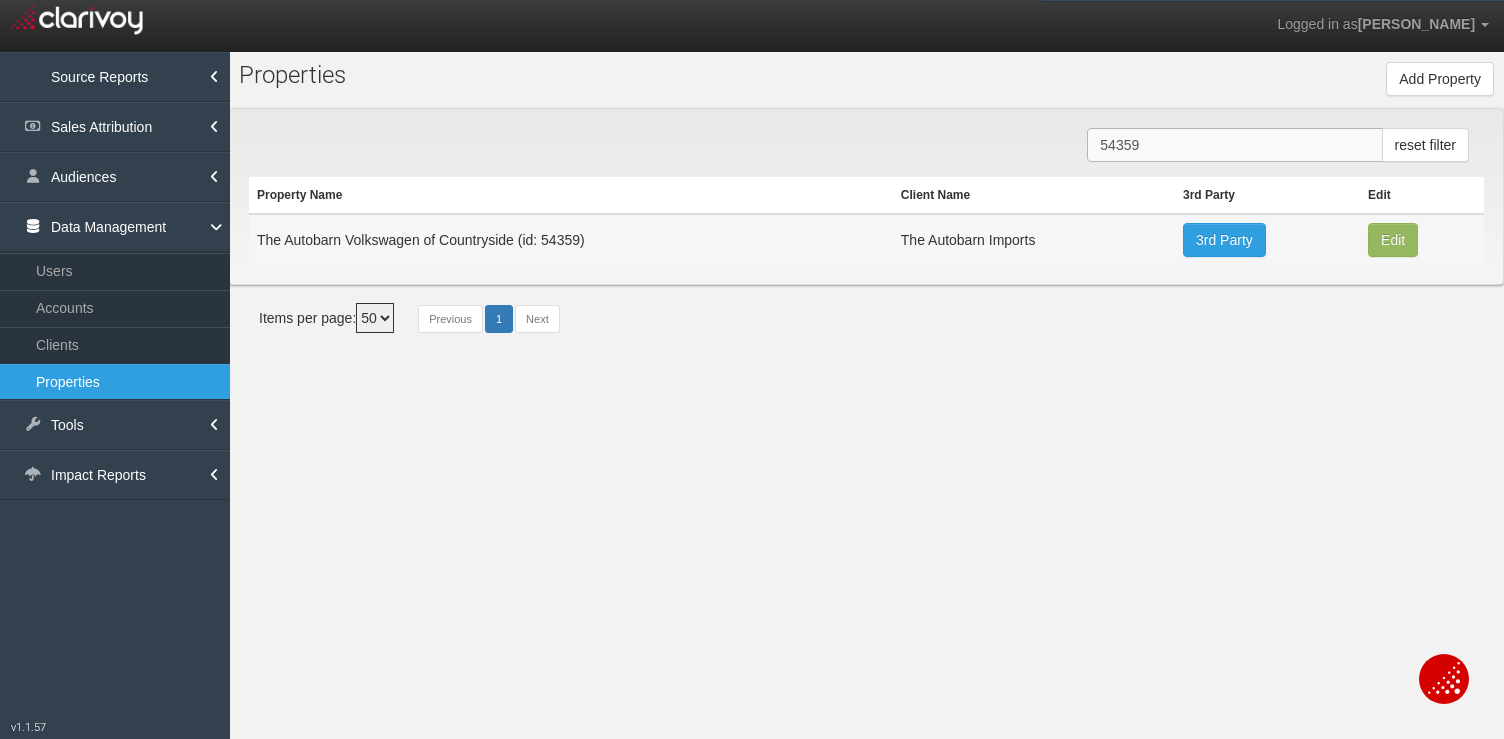 type on "54359" 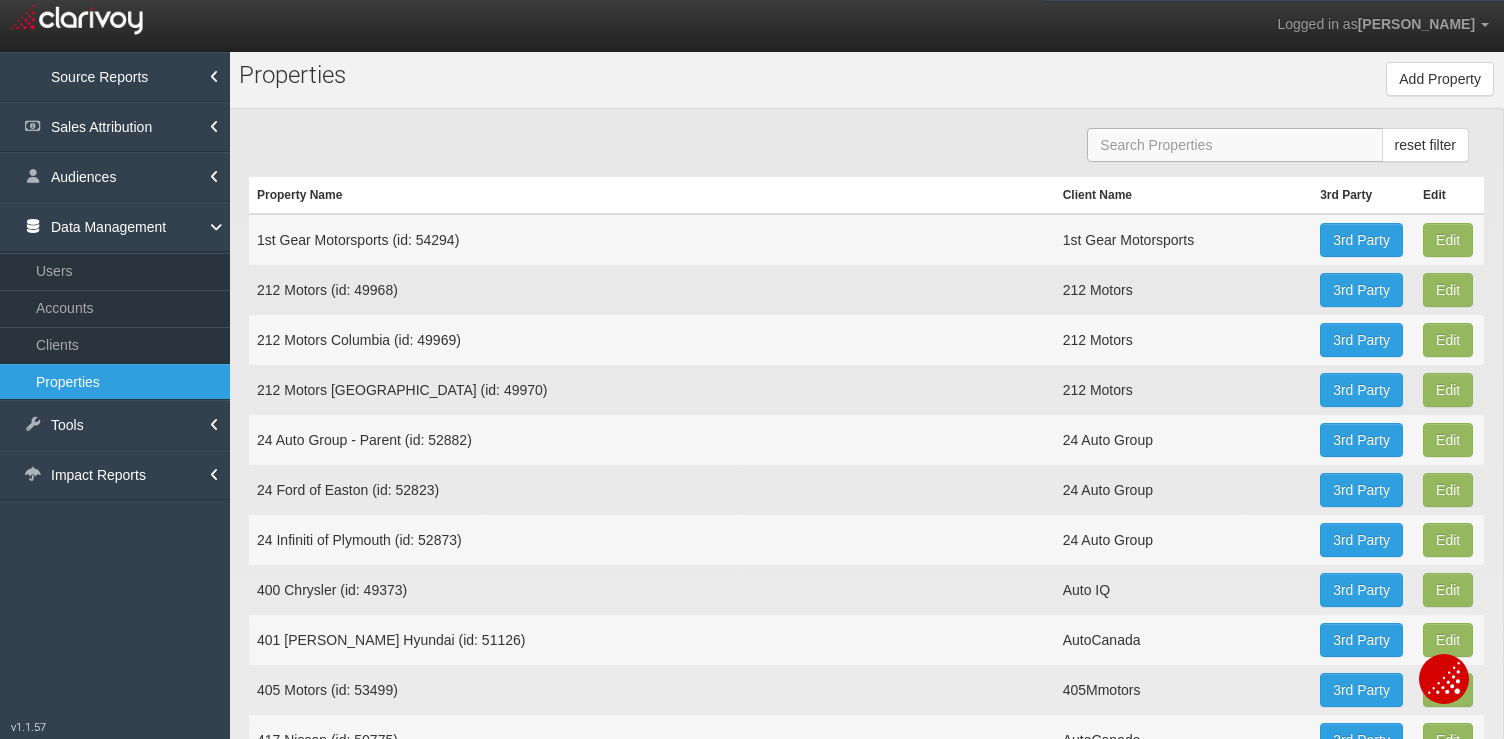 paste on "54359" 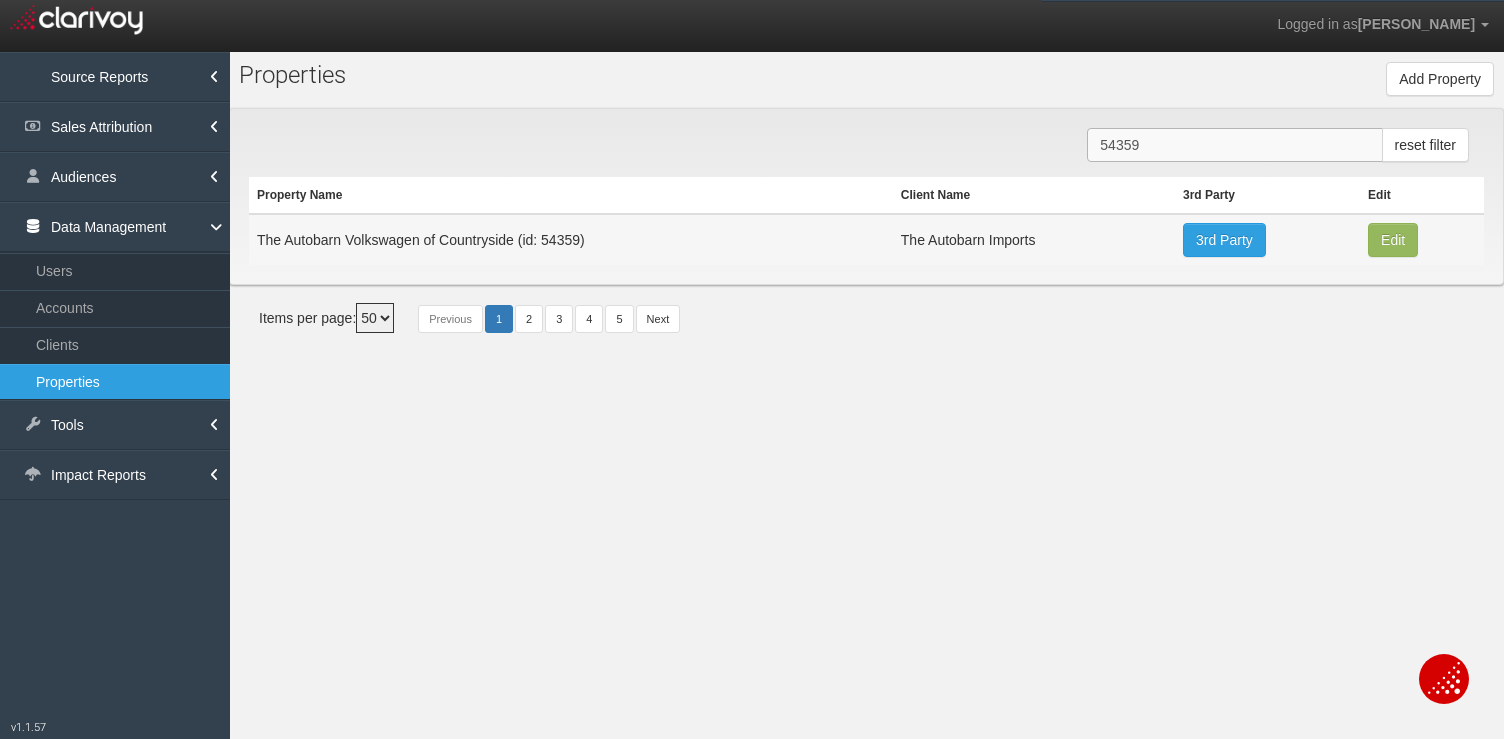 click on "54359" at bounding box center [1234, 145] 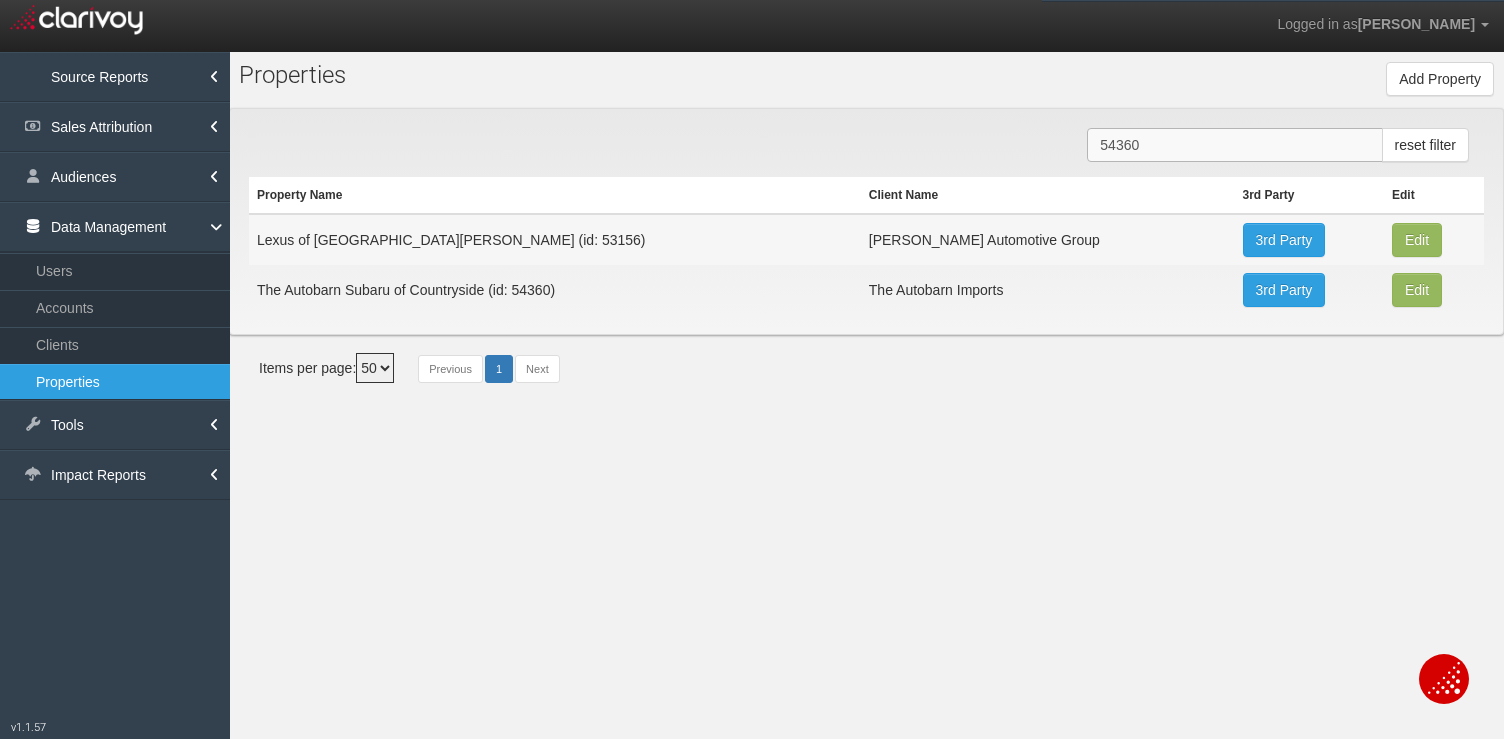 click on "54360" at bounding box center [1234, 145] 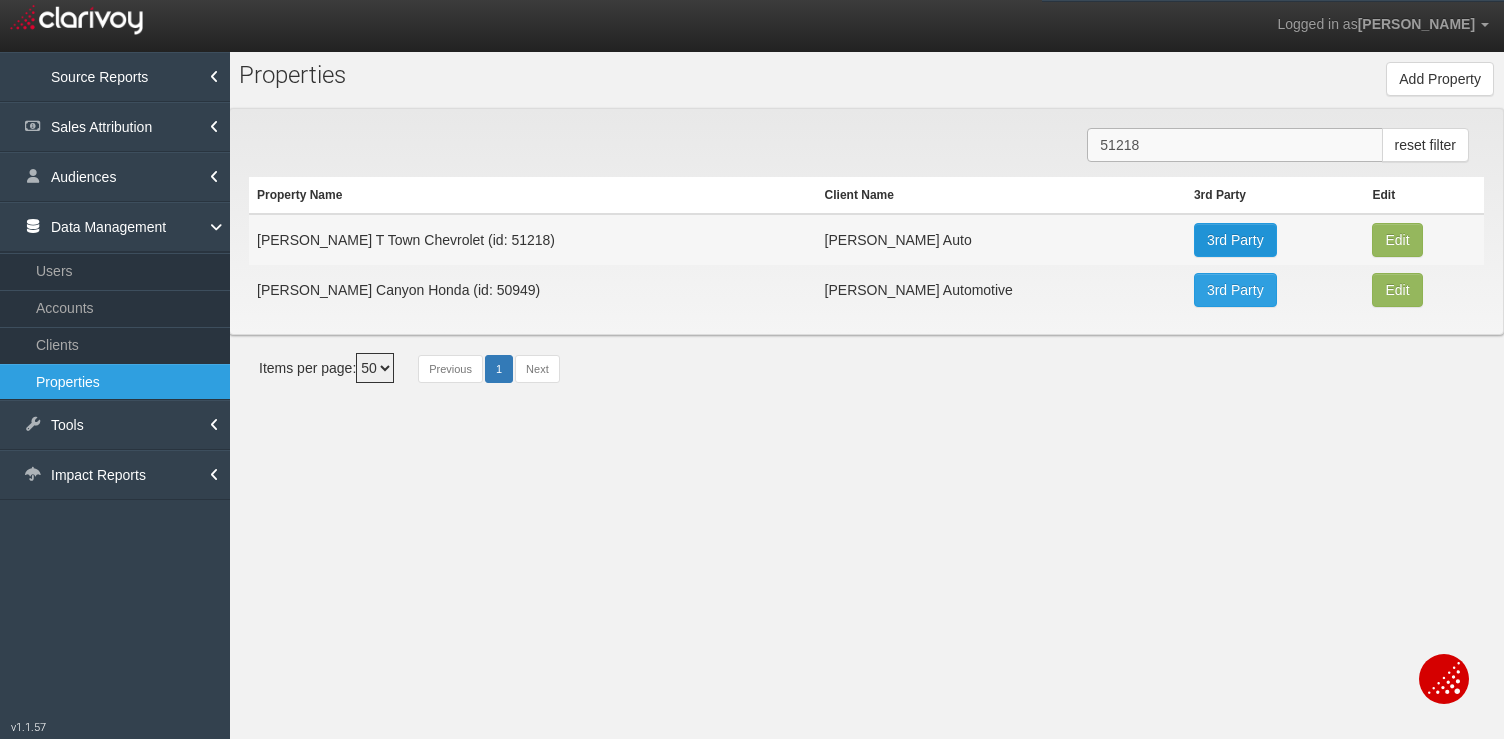 type on "51218" 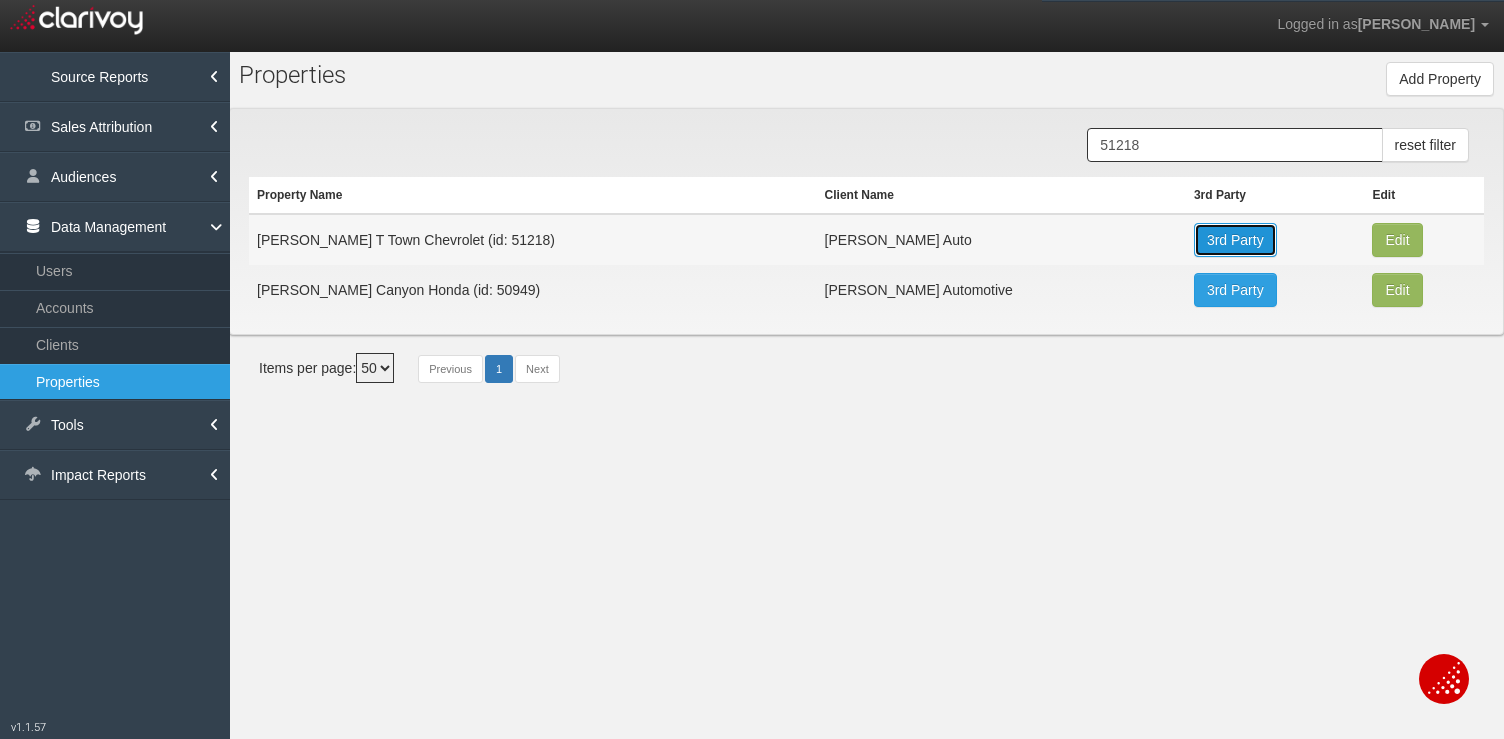 click on "3rd Party" at bounding box center (1235, 240) 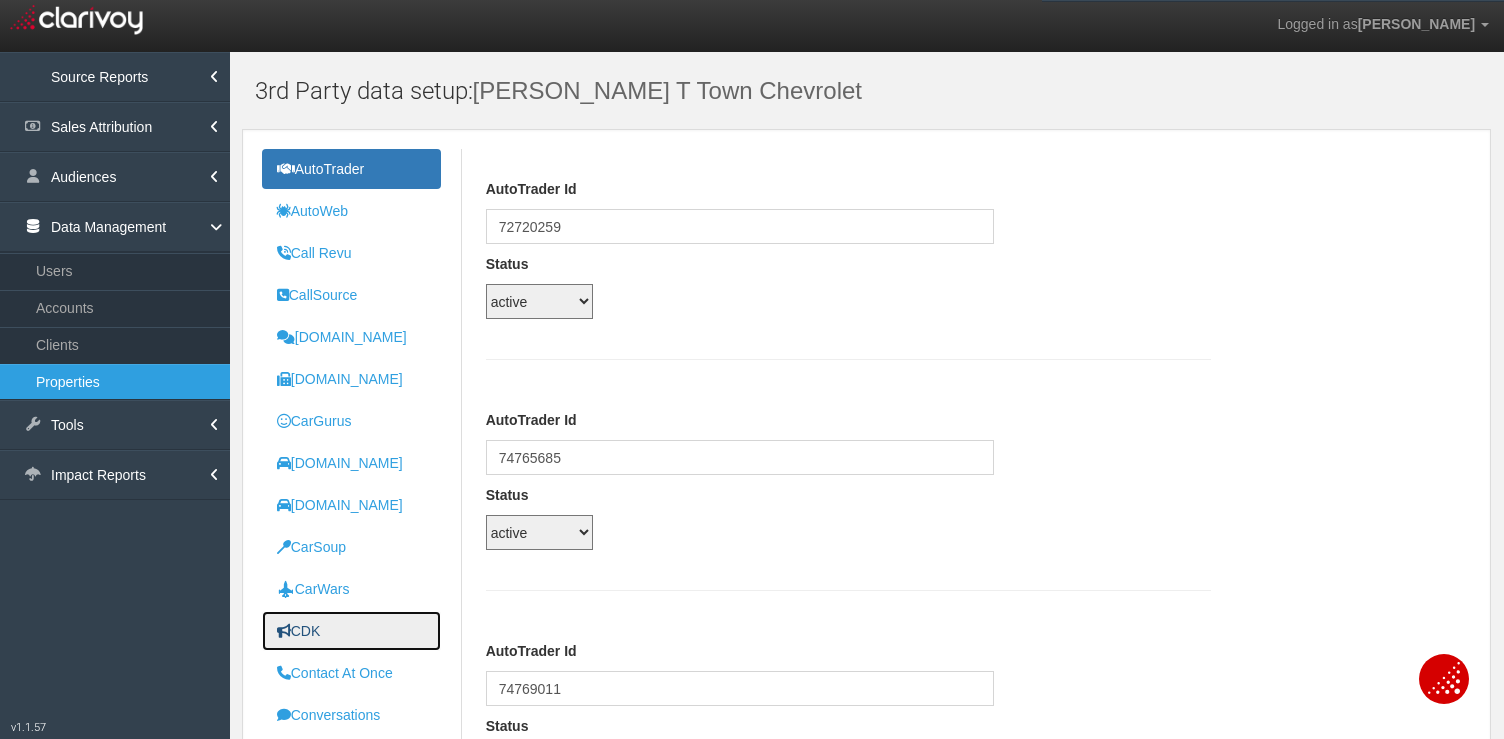 click on "CDK" at bounding box center (351, 631) 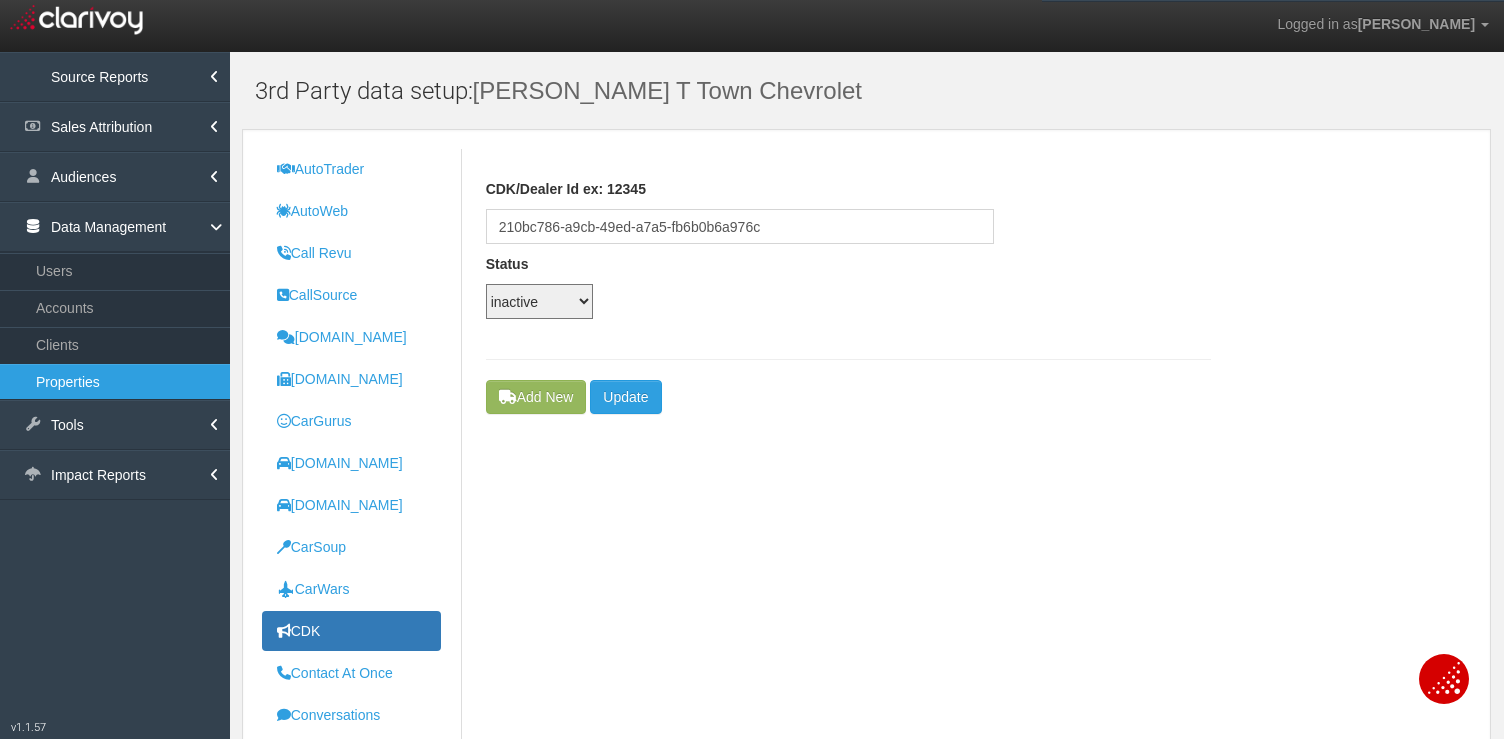 click on "active
inactive
configured
disabled
new
unknown
under_review
deleted
email_sent
sa_only" at bounding box center (539, 301) 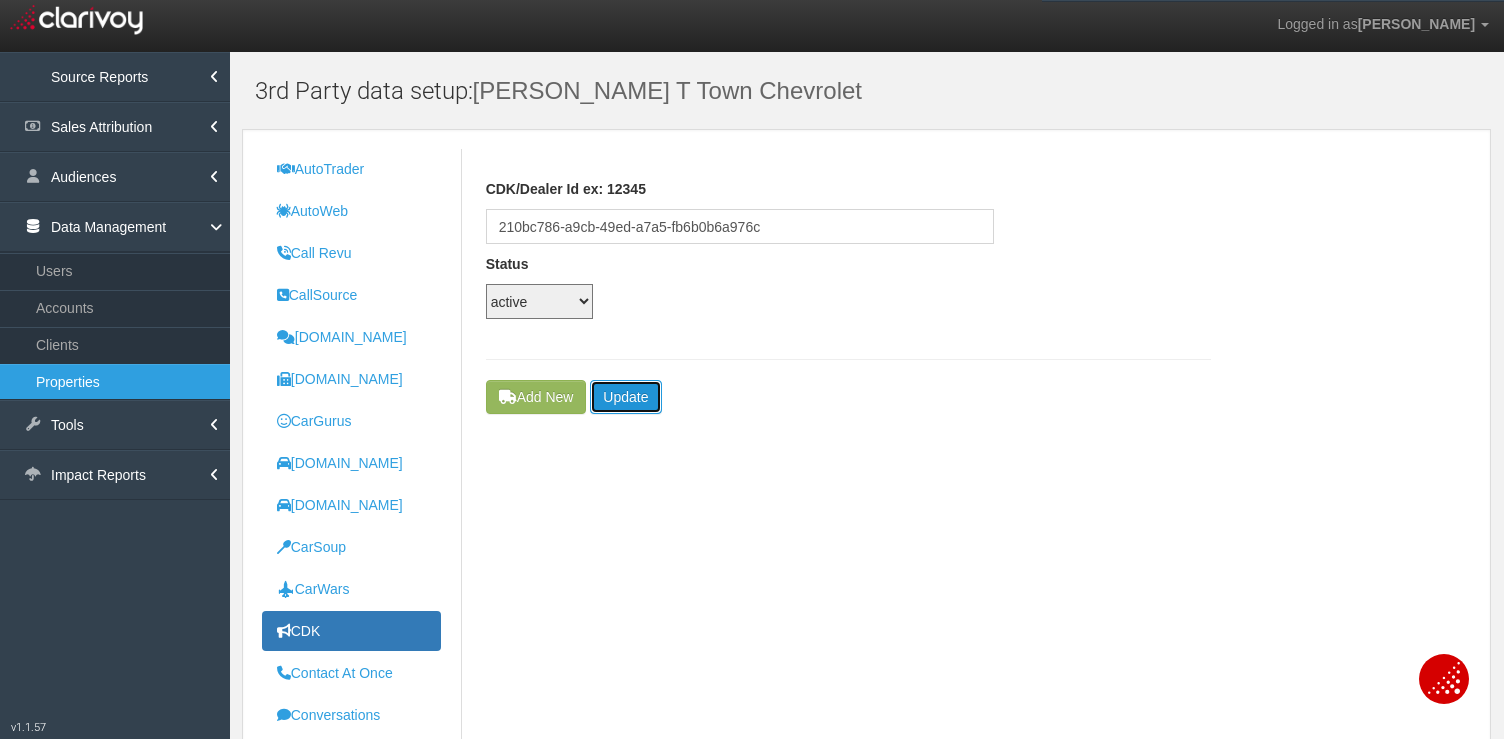 click on "Update" at bounding box center [625, 397] 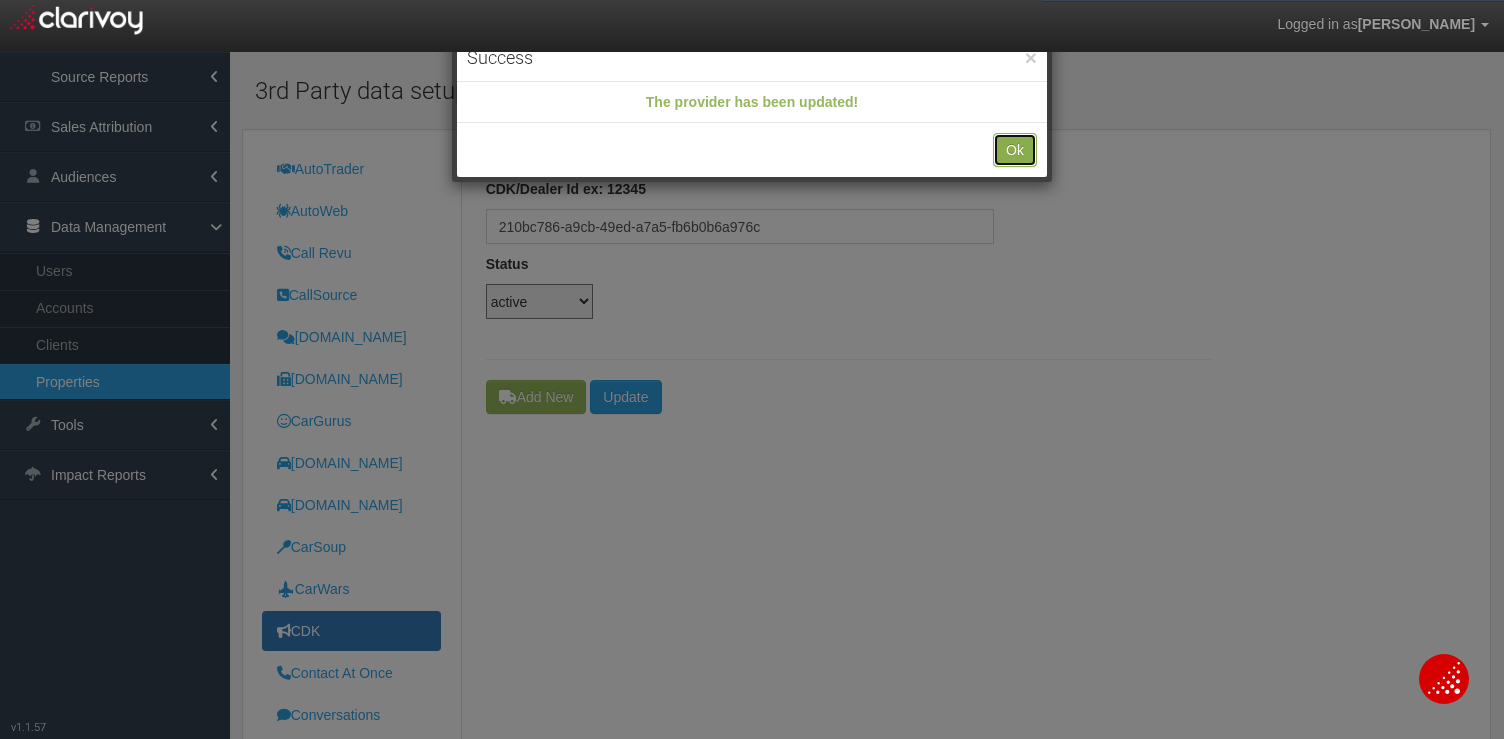 click on "Ok" at bounding box center (1015, 150) 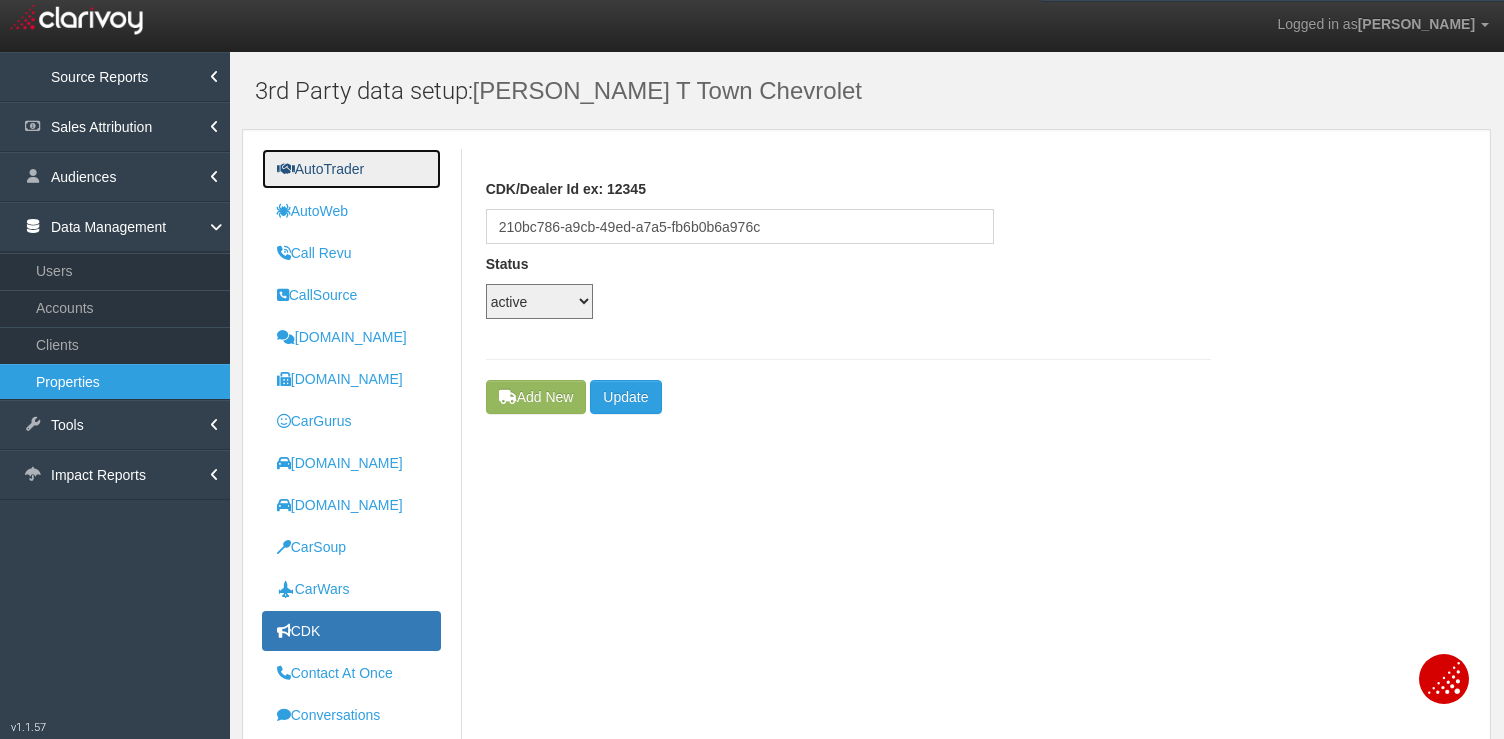 click on "AutoTrader" at bounding box center (351, 169) 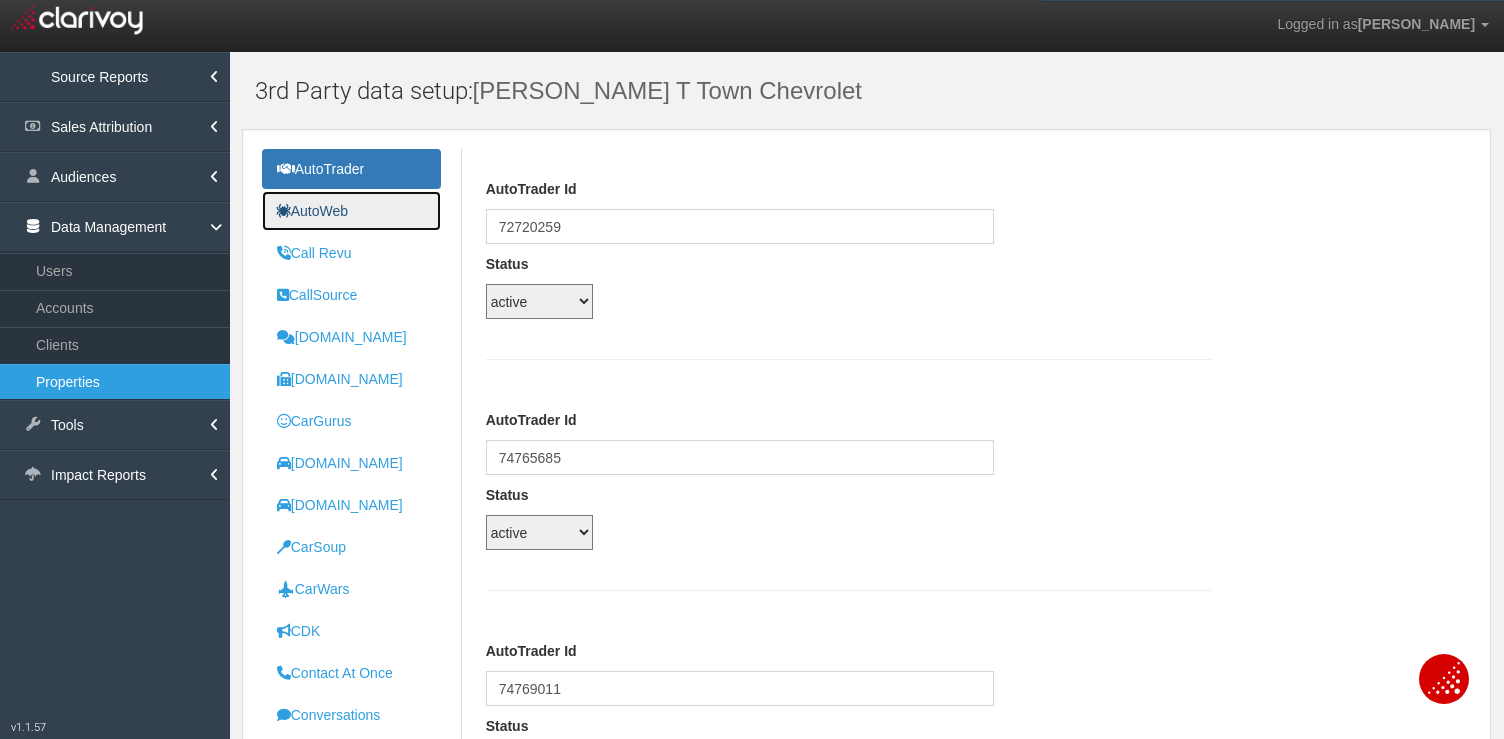 click on "AutoWeb" at bounding box center (351, 211) 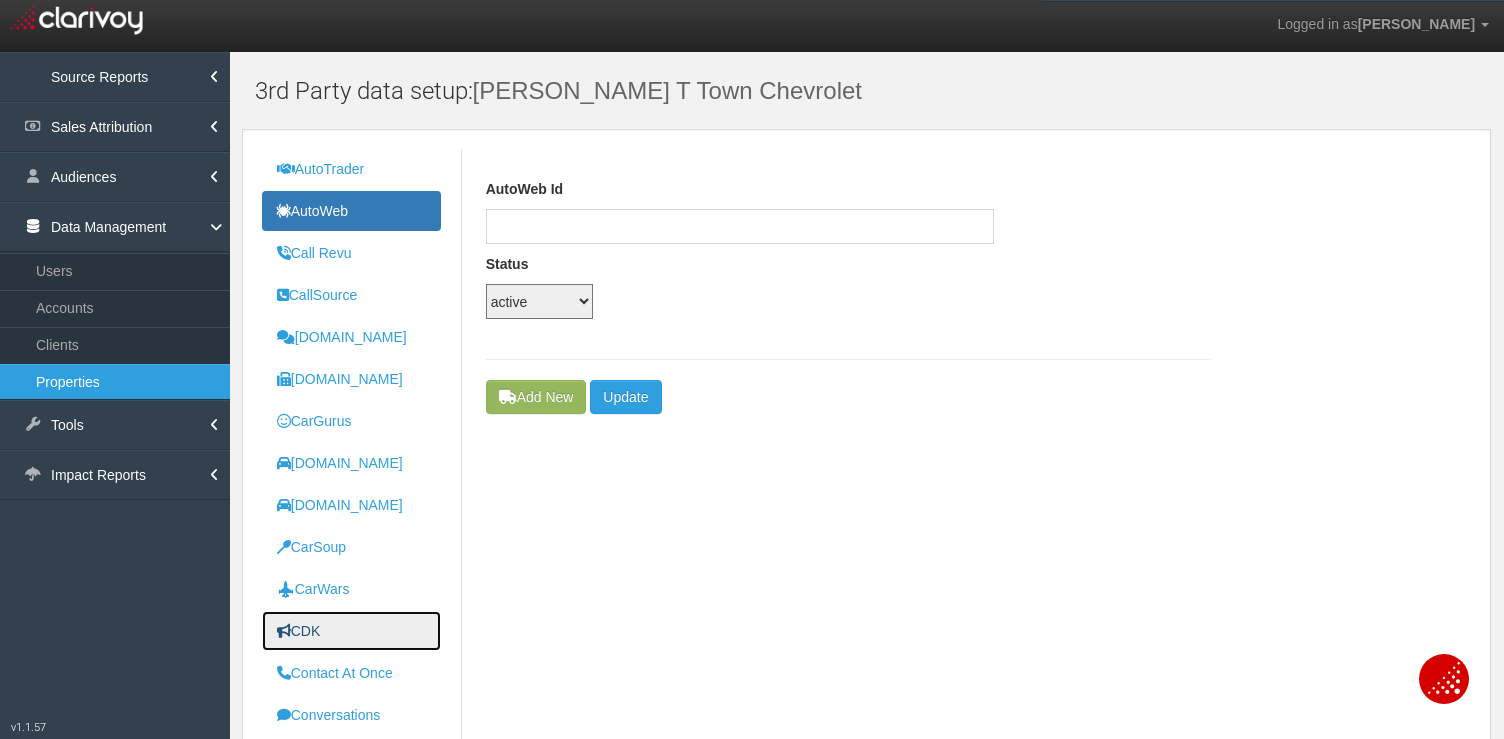 click on "CDK" at bounding box center (351, 631) 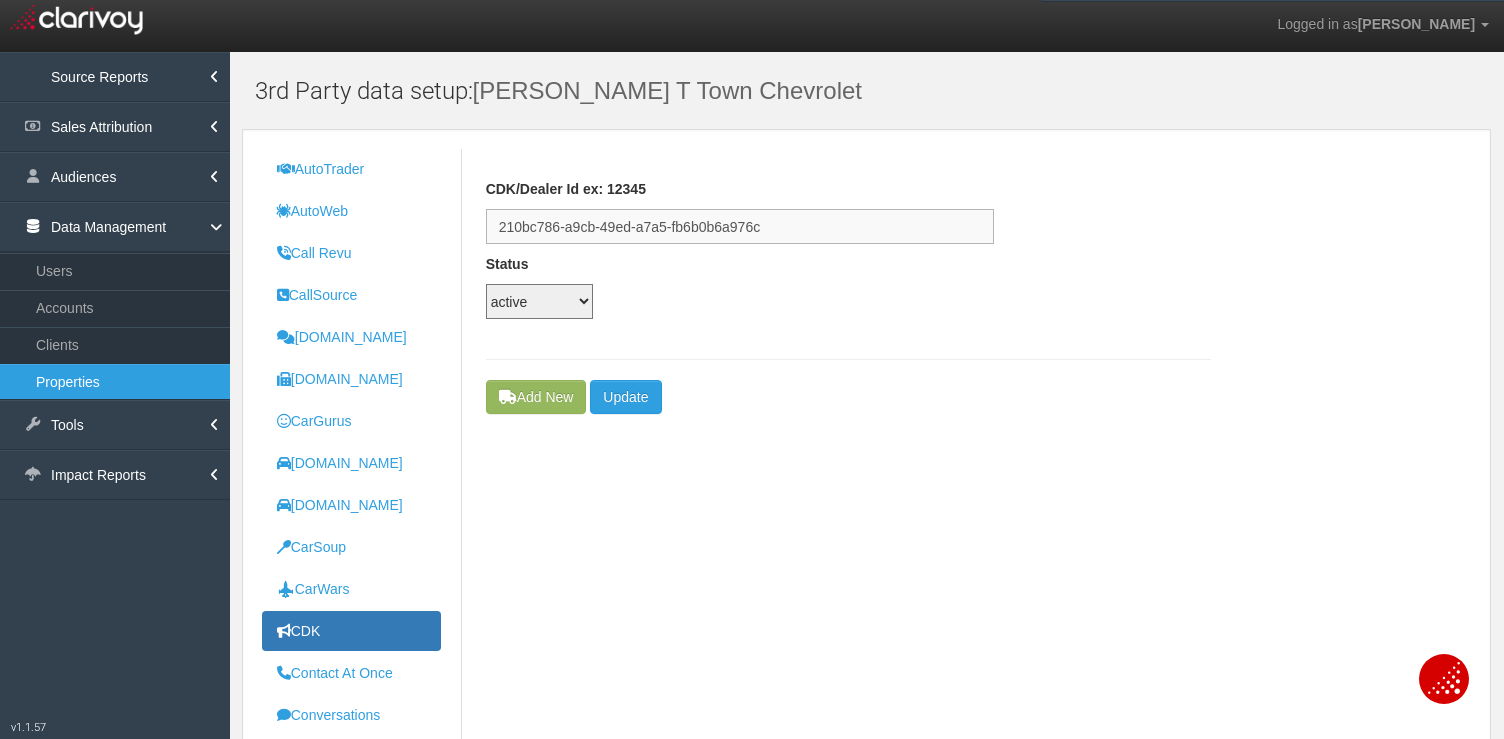 click on "210bc786-a9cb-49ed-a7a5-fb6b0b6a976c" at bounding box center [740, 226] 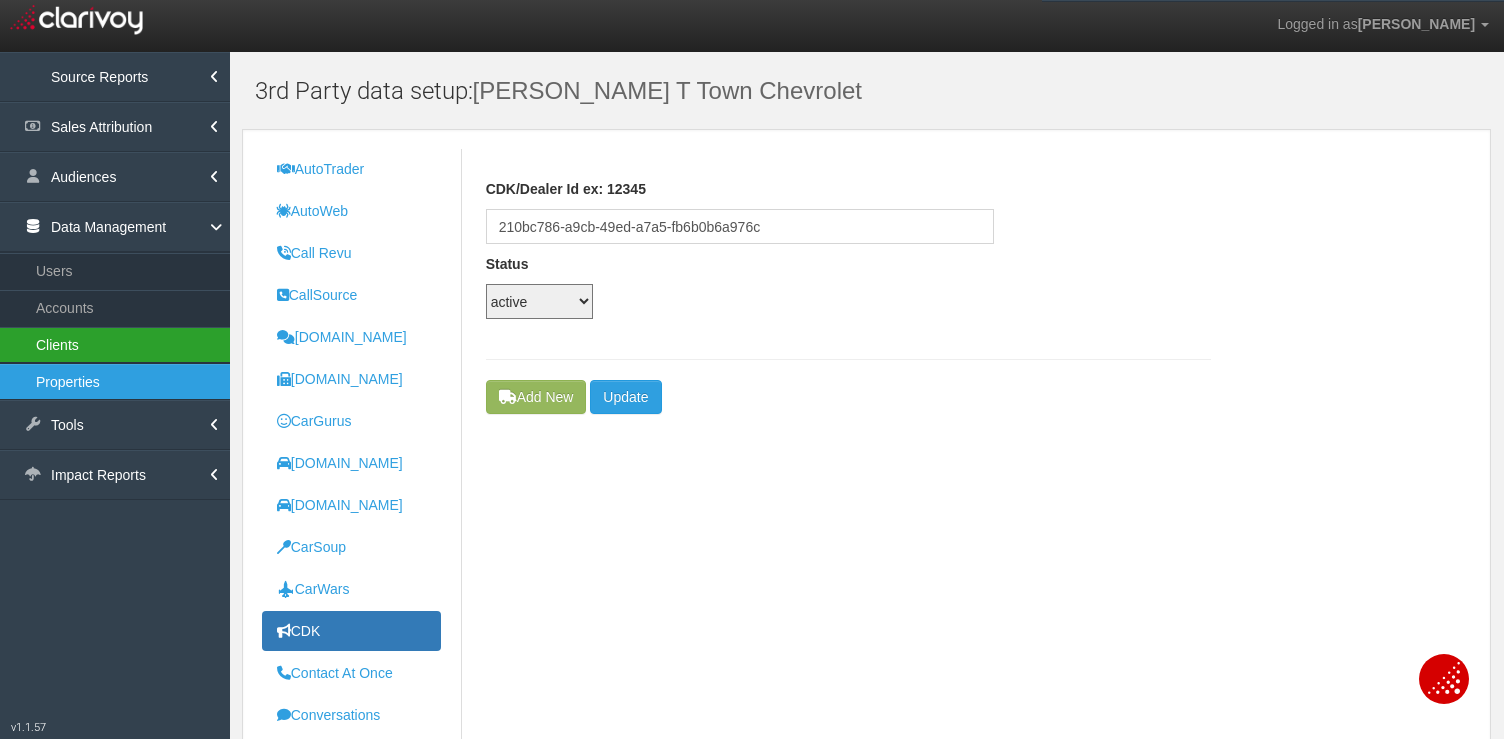 click on "Clients" at bounding box center (115, 345) 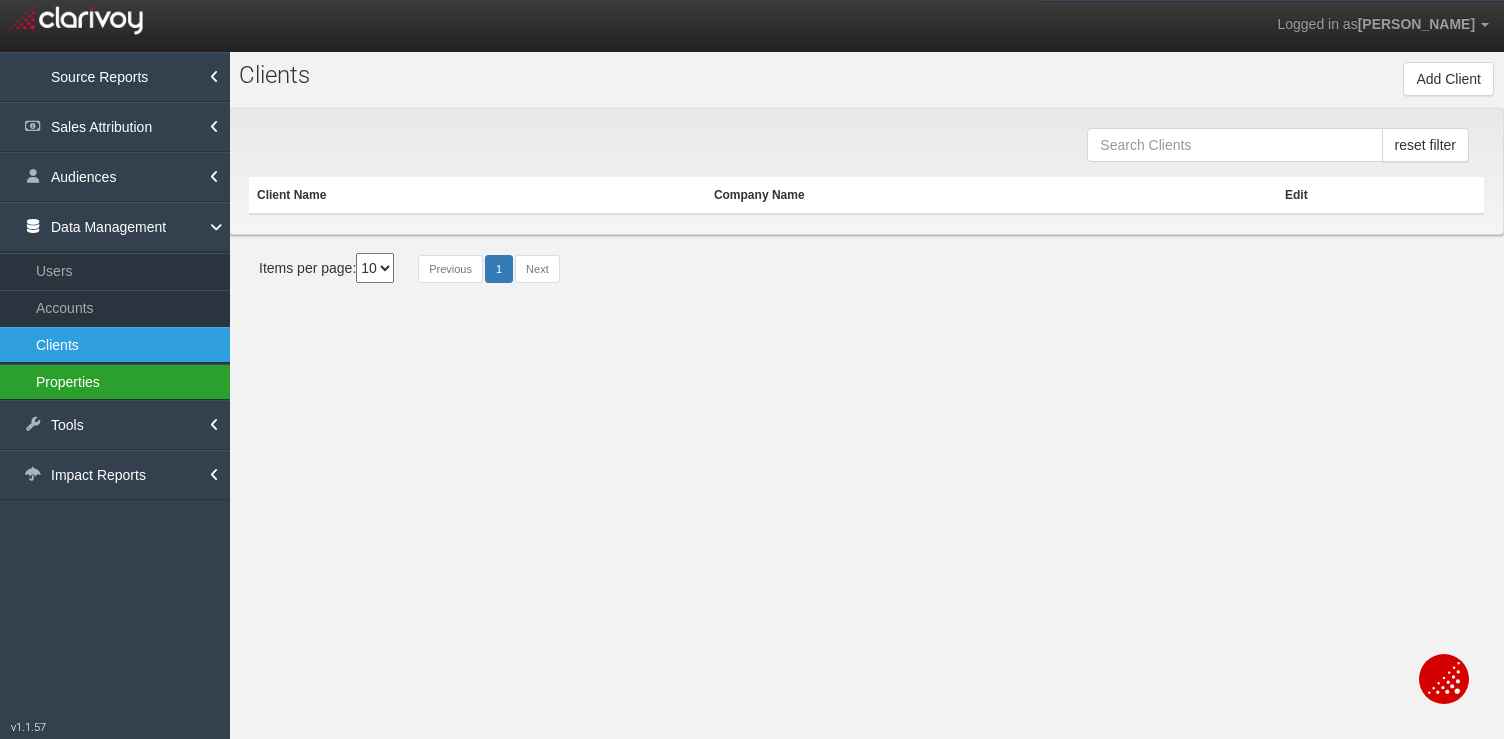 click on "Properties" at bounding box center [115, 382] 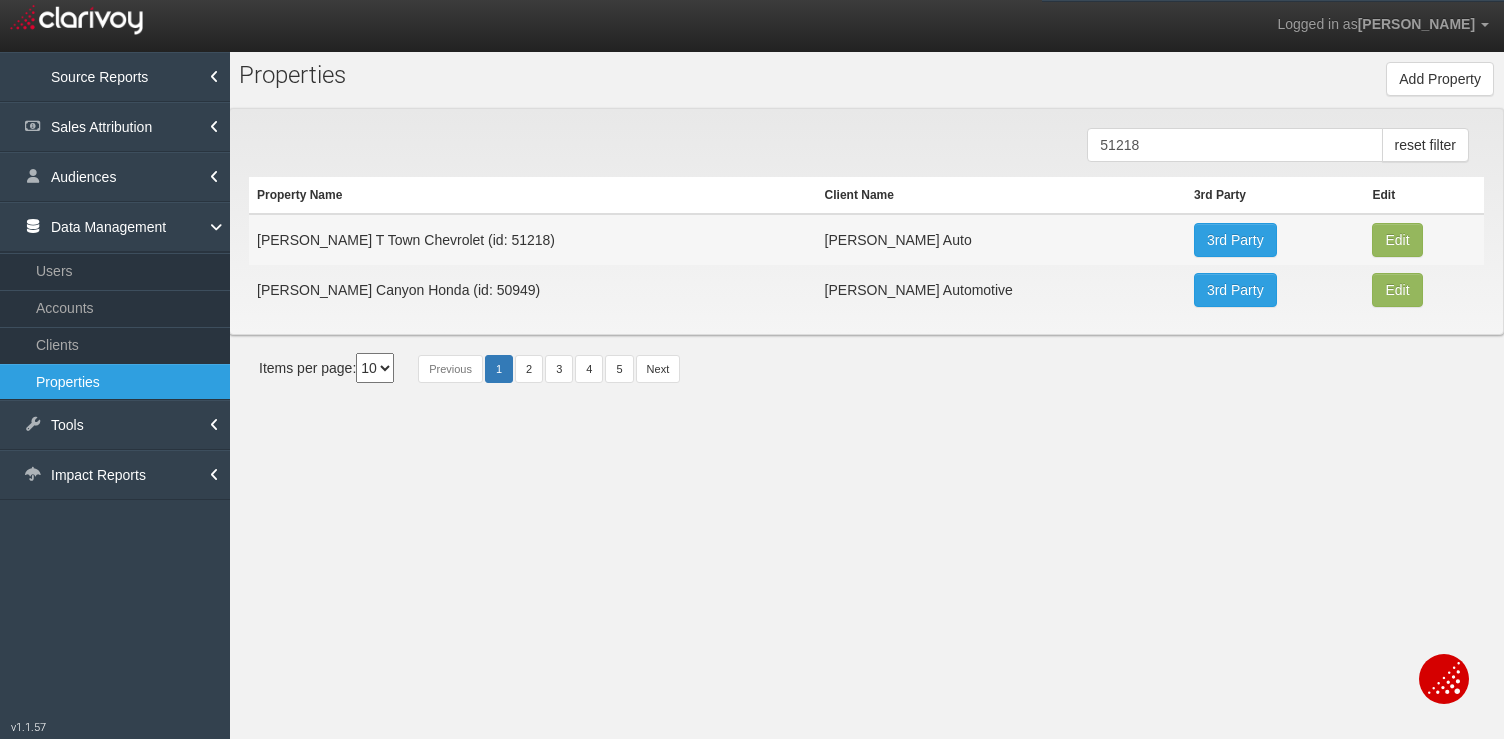 click on "3rd Party" at bounding box center (1275, 239) 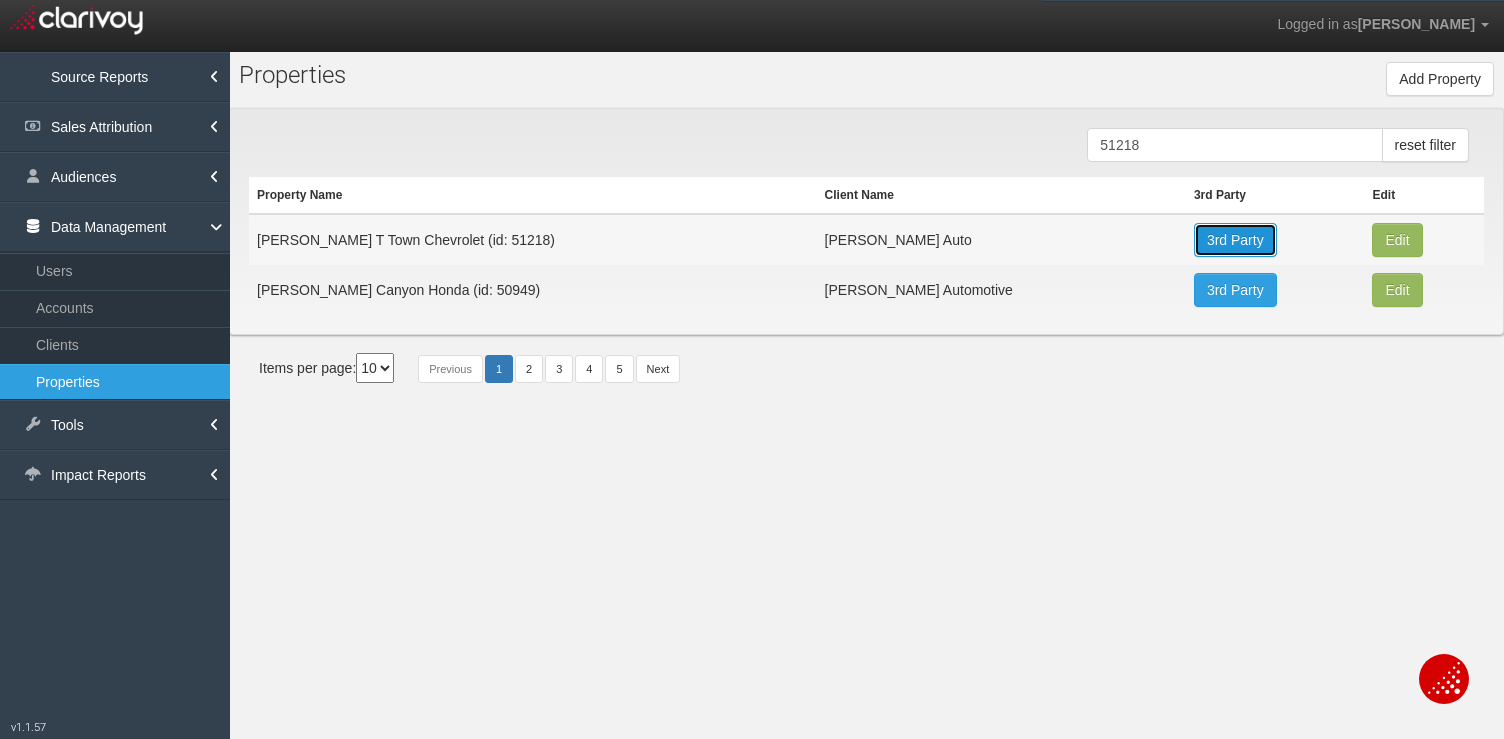 click on "3rd Party" at bounding box center [1235, 240] 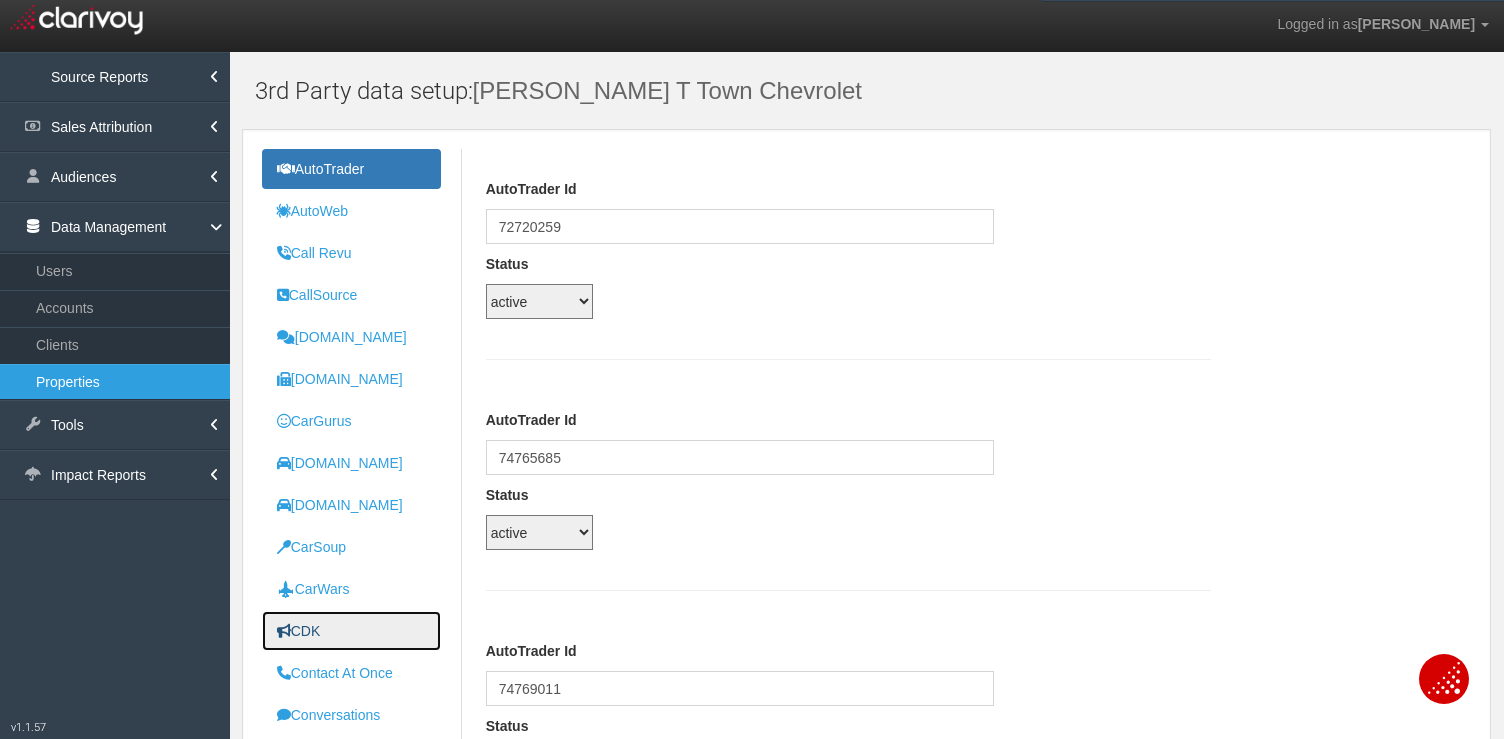 click on "CDK" at bounding box center [351, 631] 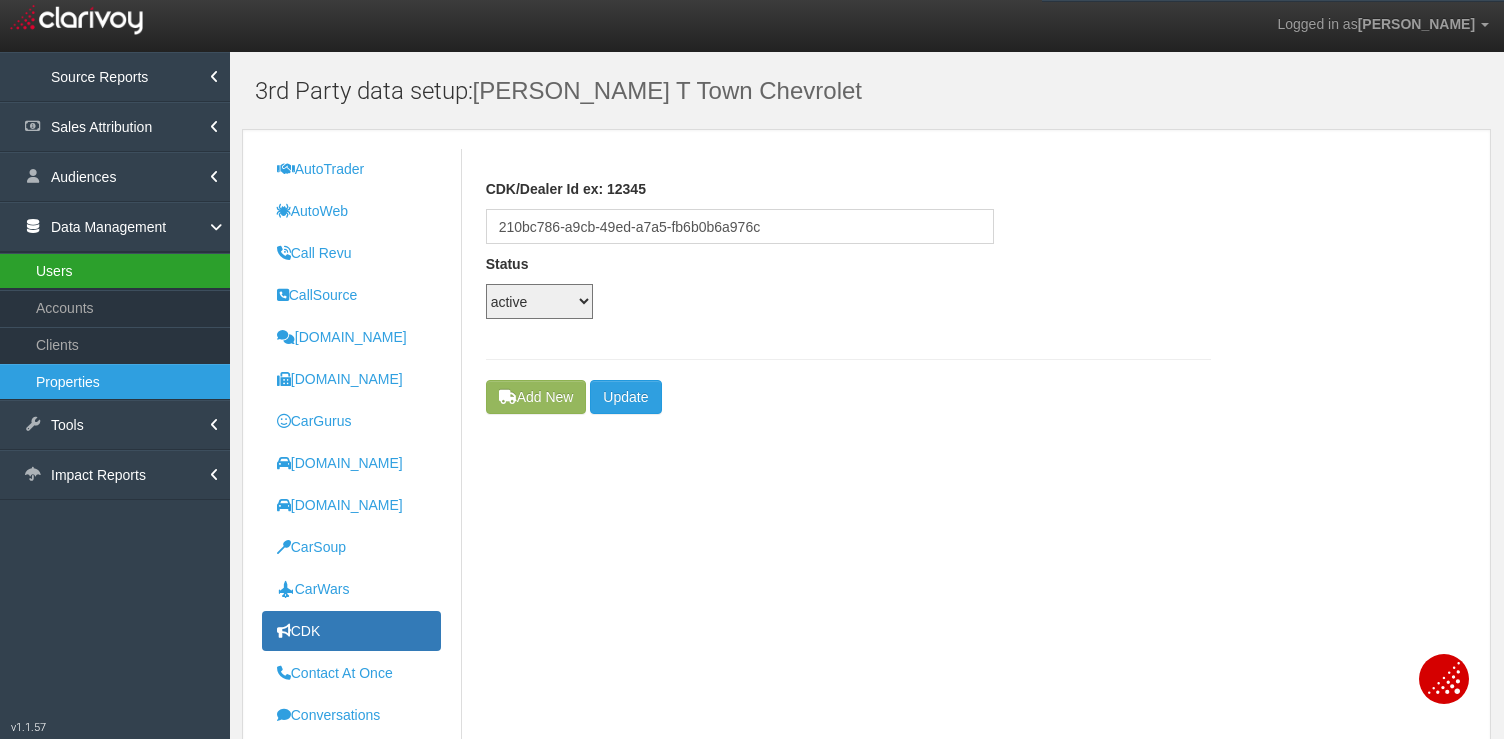 click on "Users" at bounding box center (115, 271) 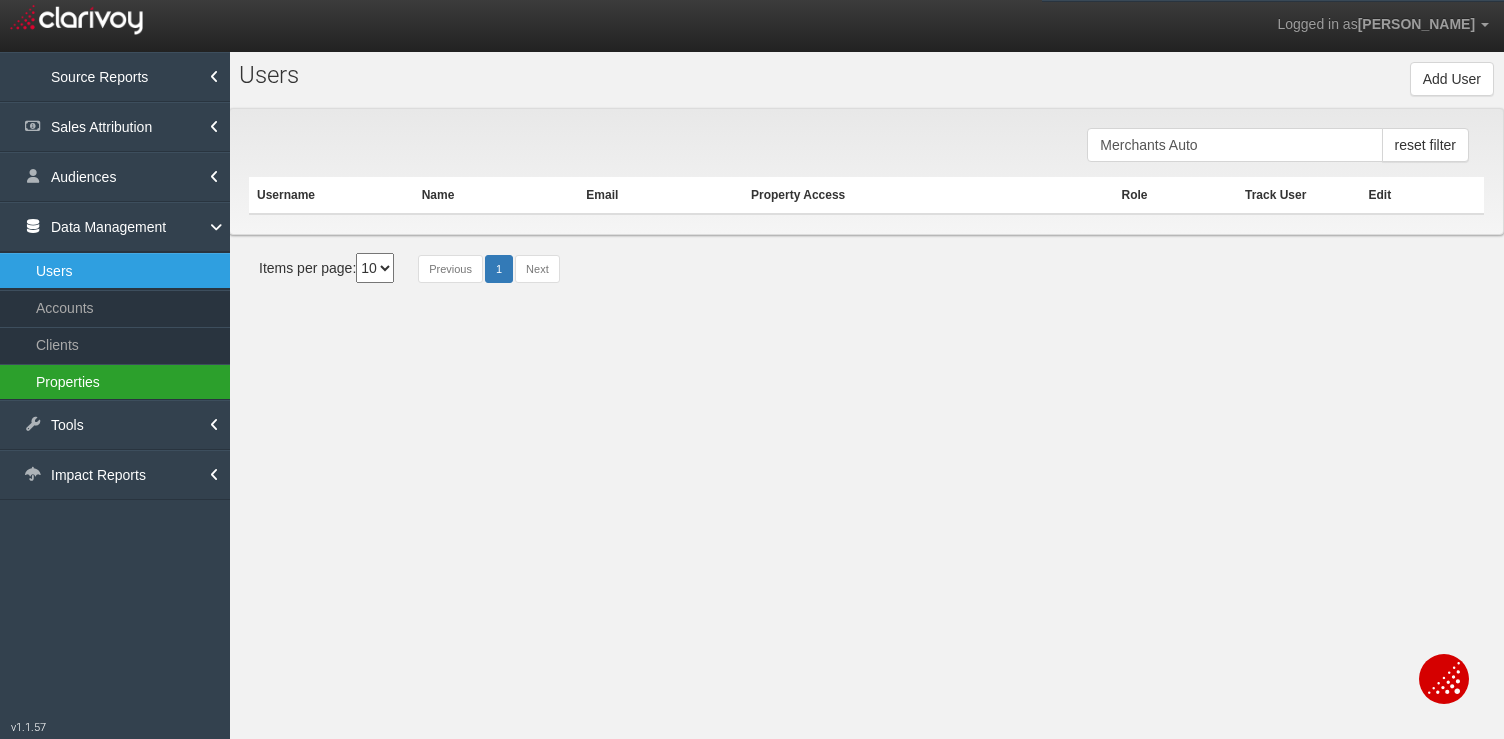 click on "Properties" at bounding box center (115, 382) 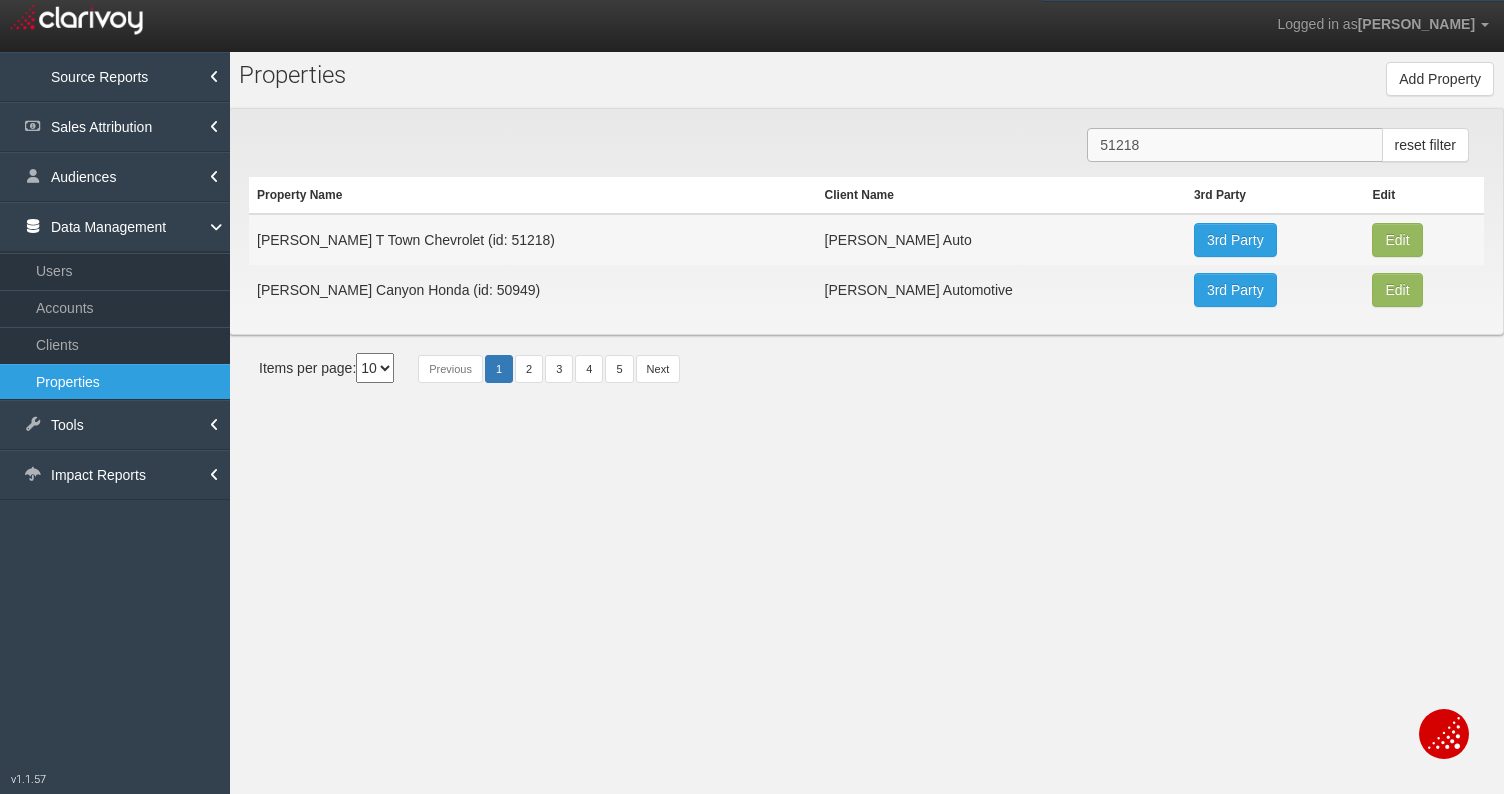 click on "51218" at bounding box center (1234, 145) 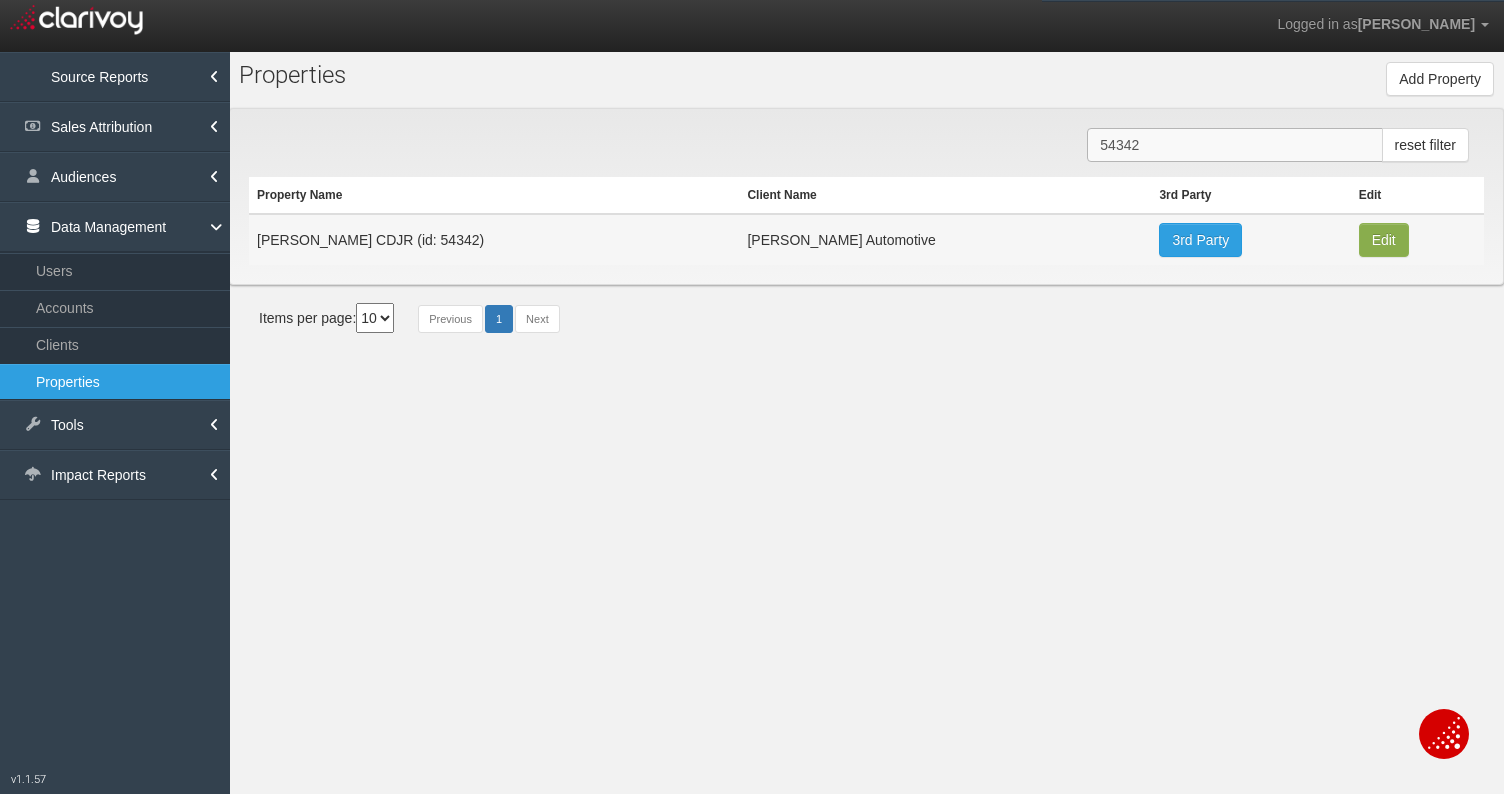 type on "54342" 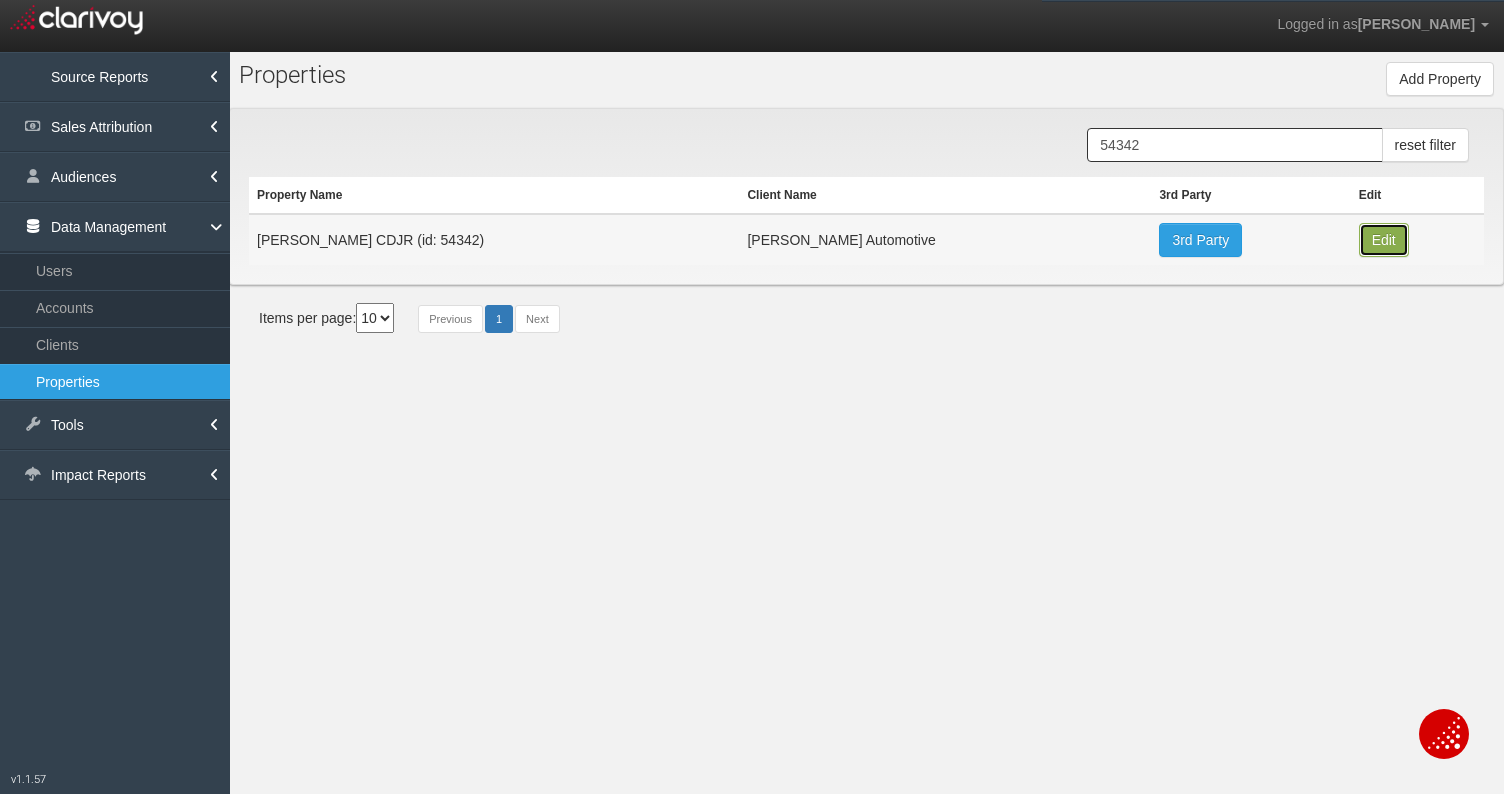 click on "Edit" at bounding box center (1384, 240) 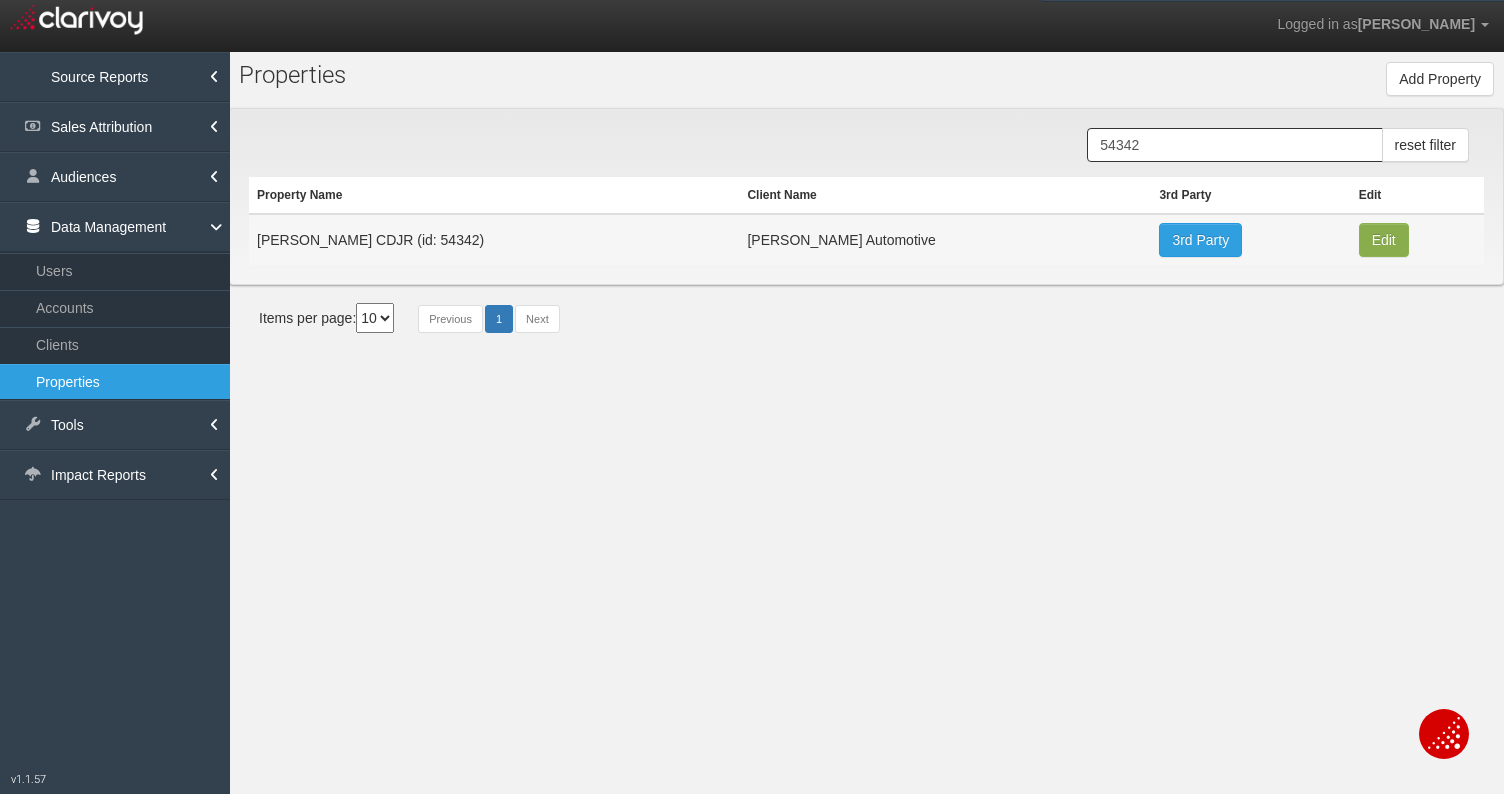 type on "[PERSON_NAME] CDJR" 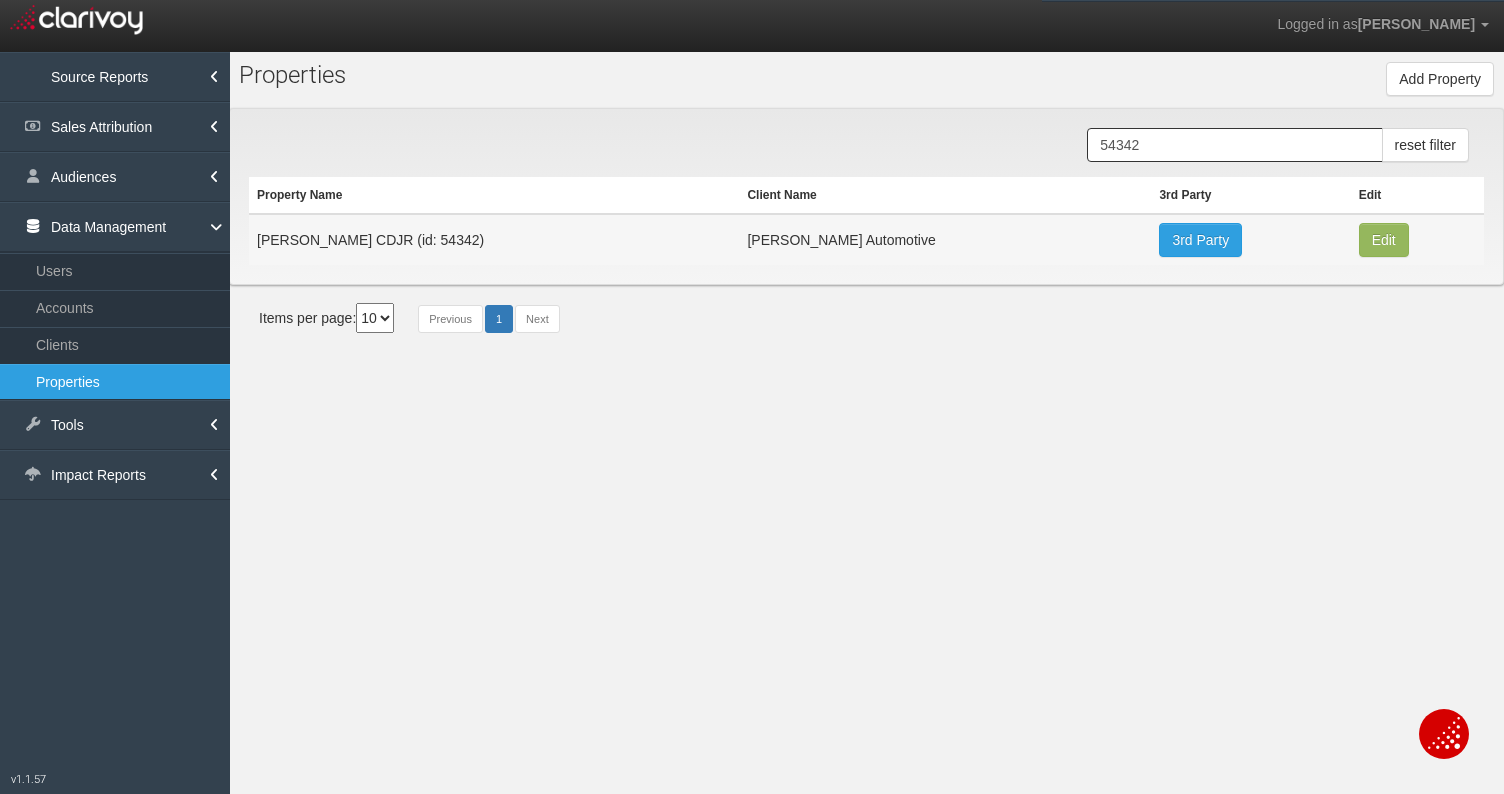 scroll, scrollTop: 37, scrollLeft: 0, axis: vertical 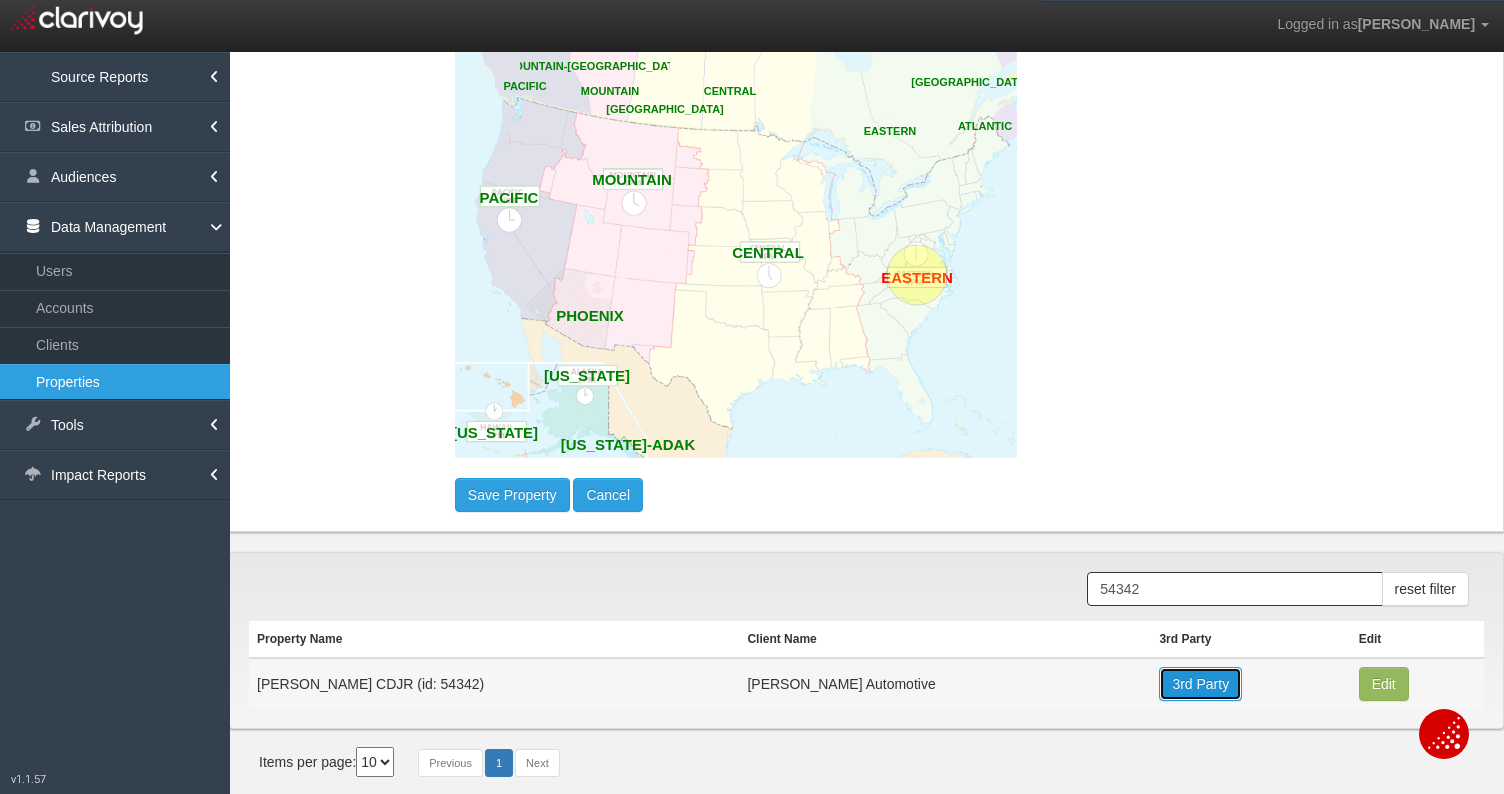 click on "3rd Party" at bounding box center (1200, 684) 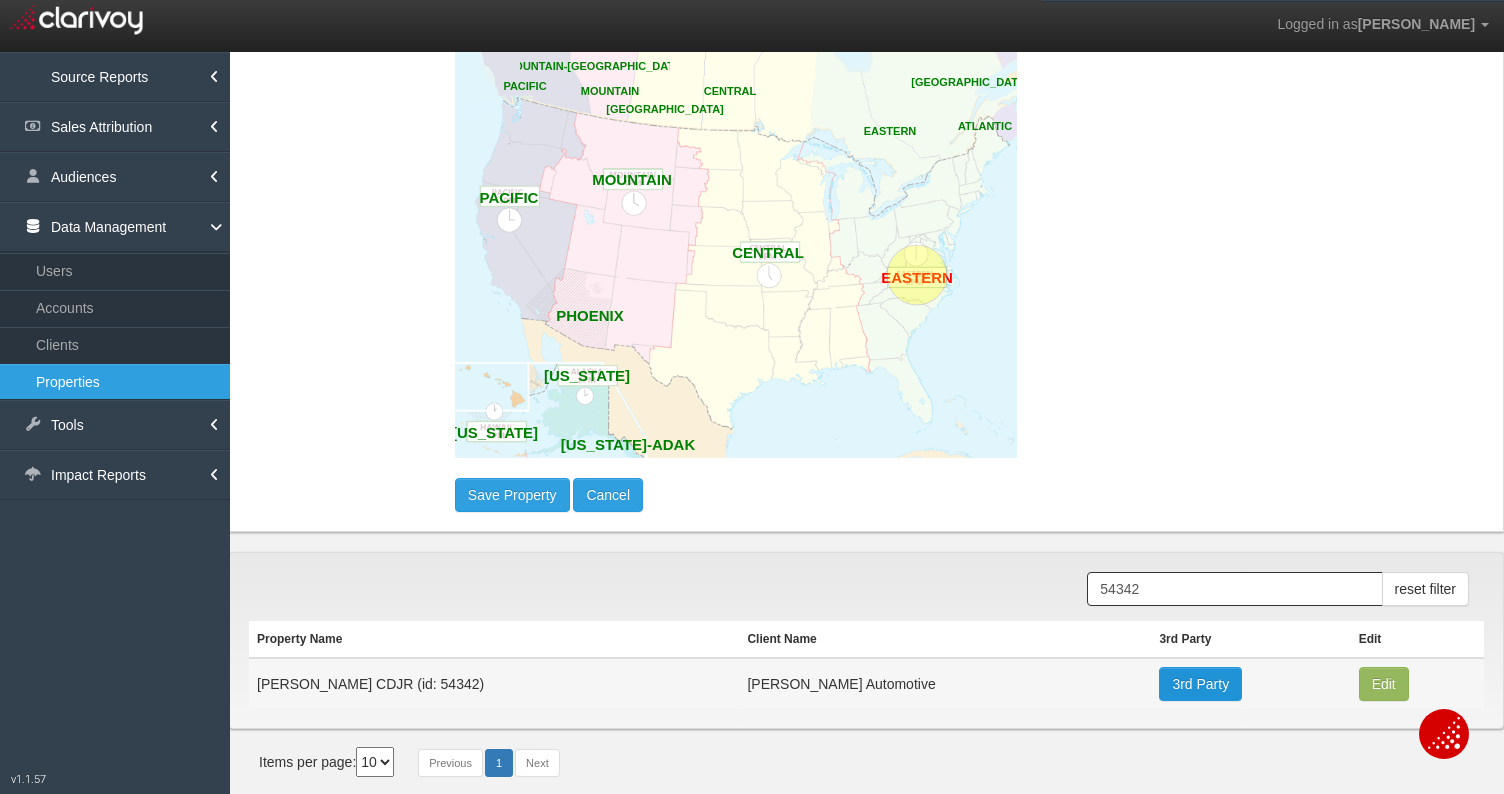 scroll, scrollTop: 863, scrollLeft: 0, axis: vertical 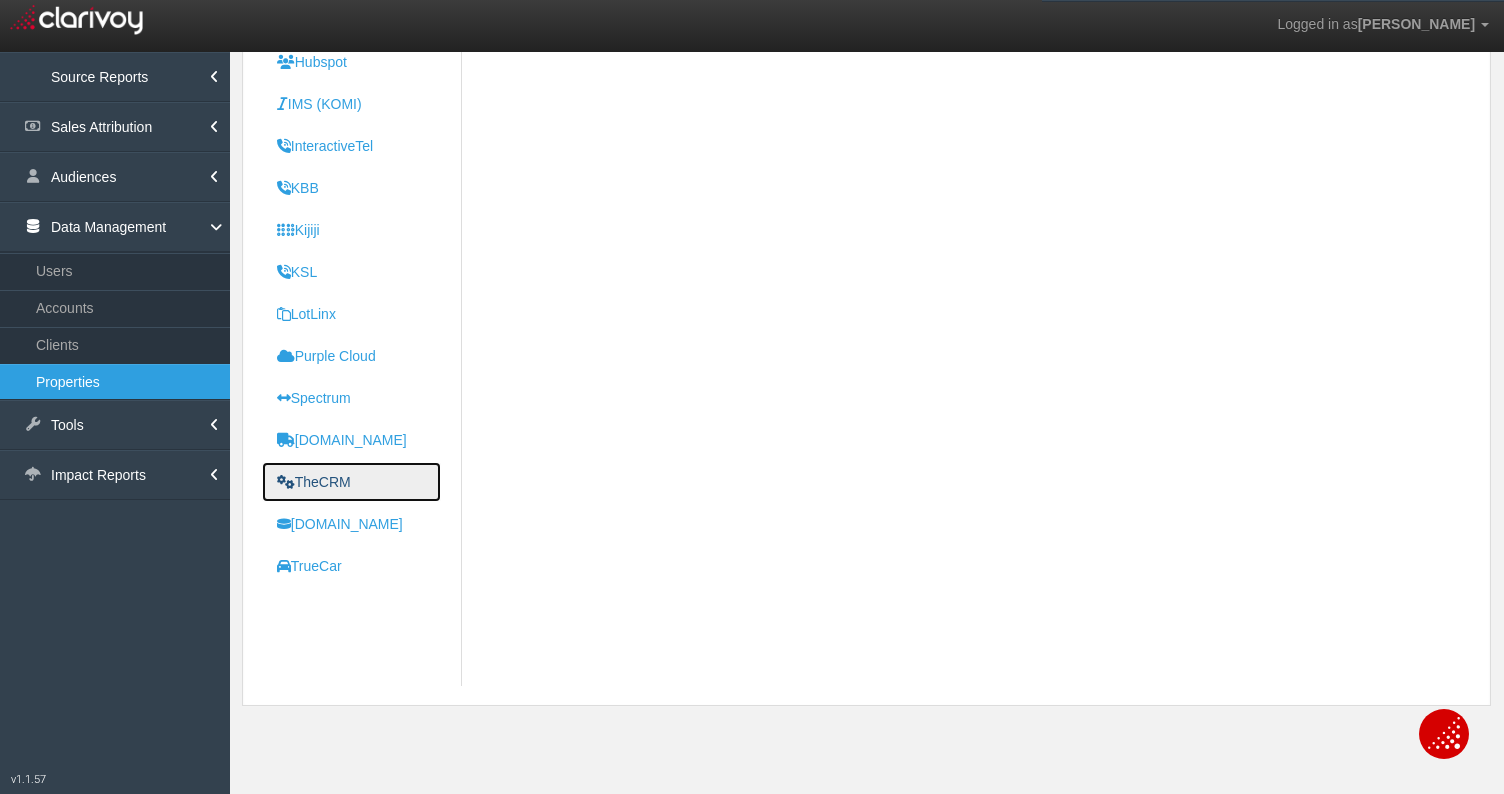 click on "TheCRM" at bounding box center (351, 482) 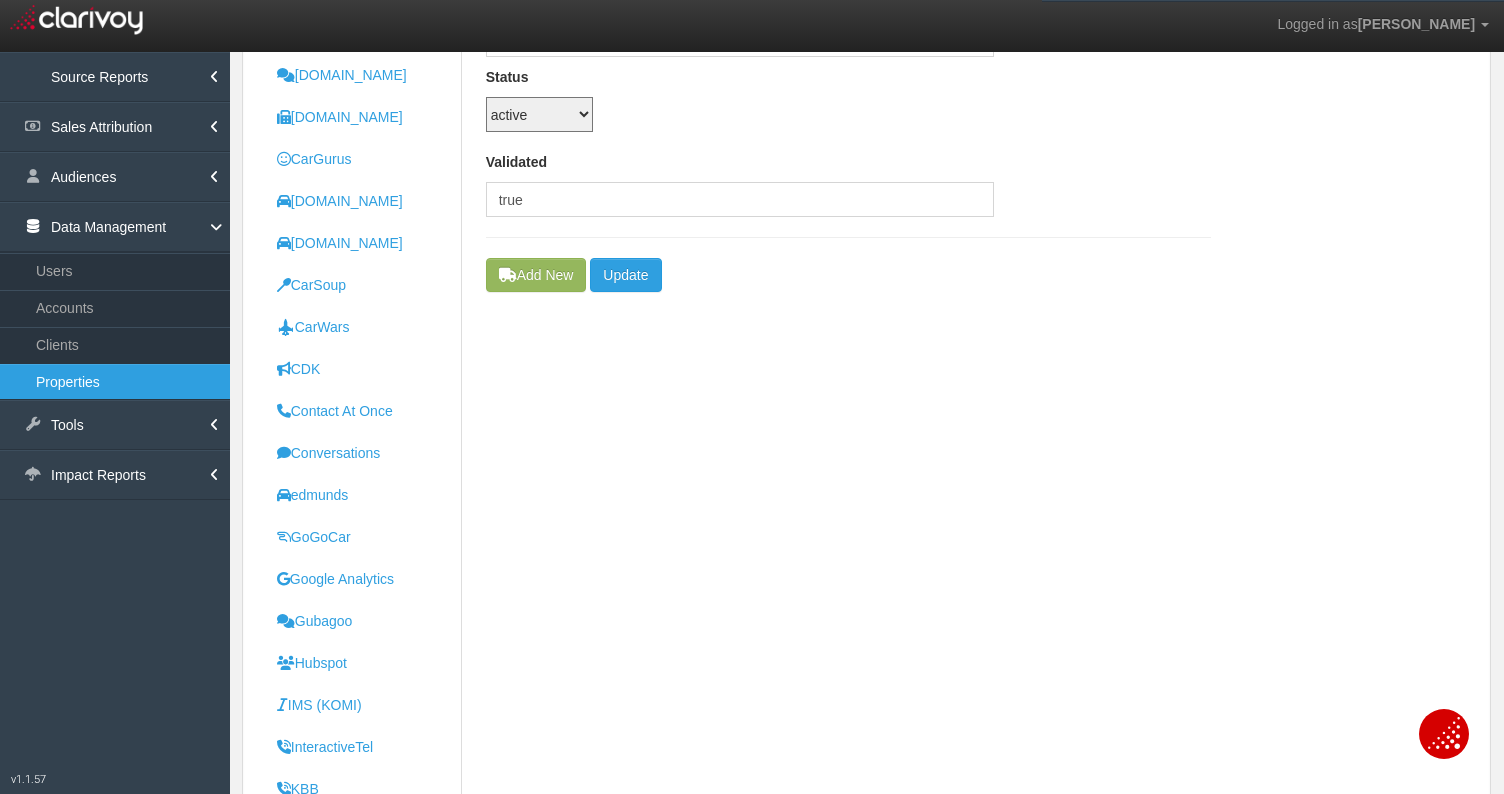 scroll, scrollTop: 0, scrollLeft: 0, axis: both 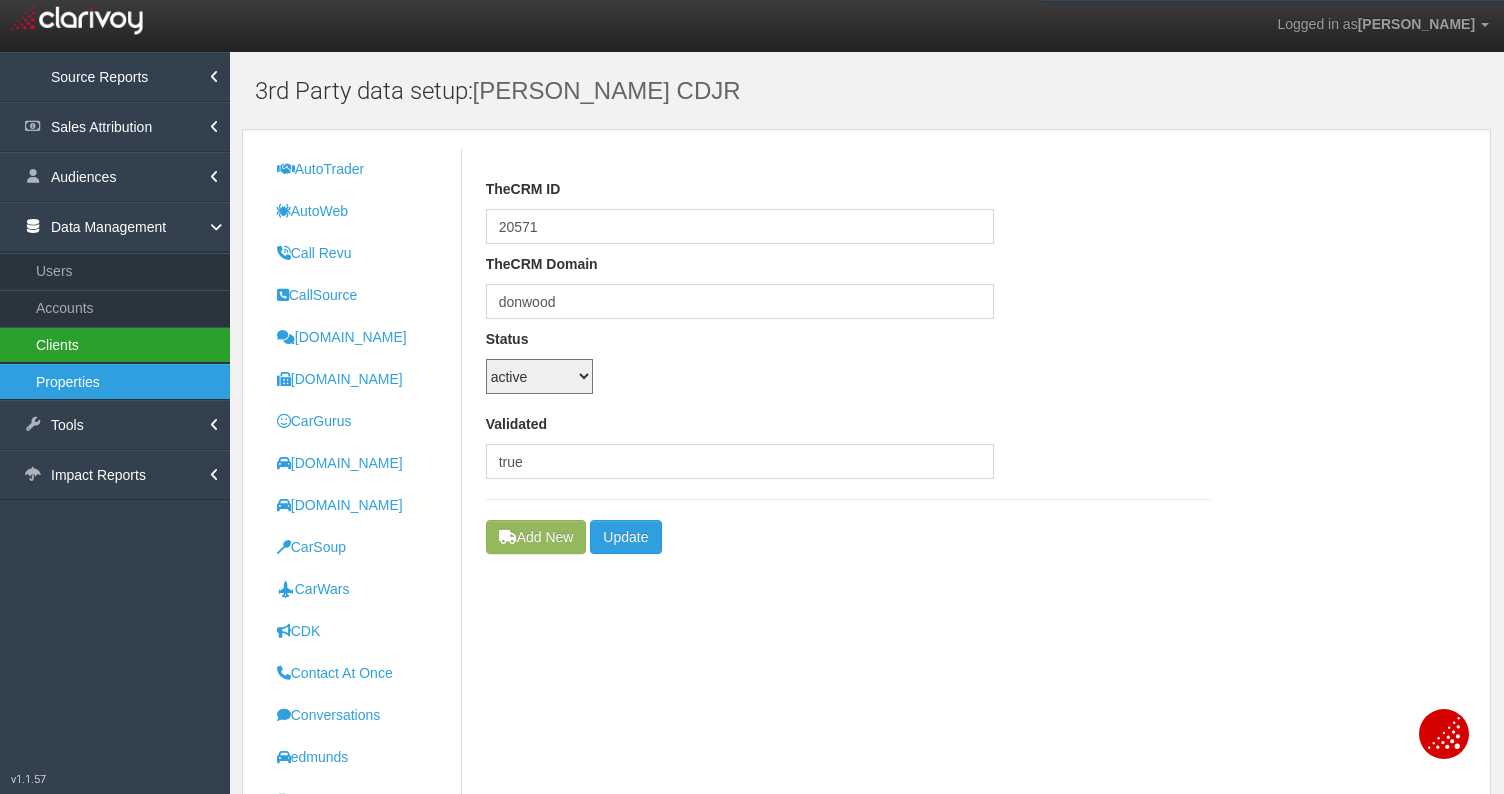 click on "Clients" at bounding box center (115, 345) 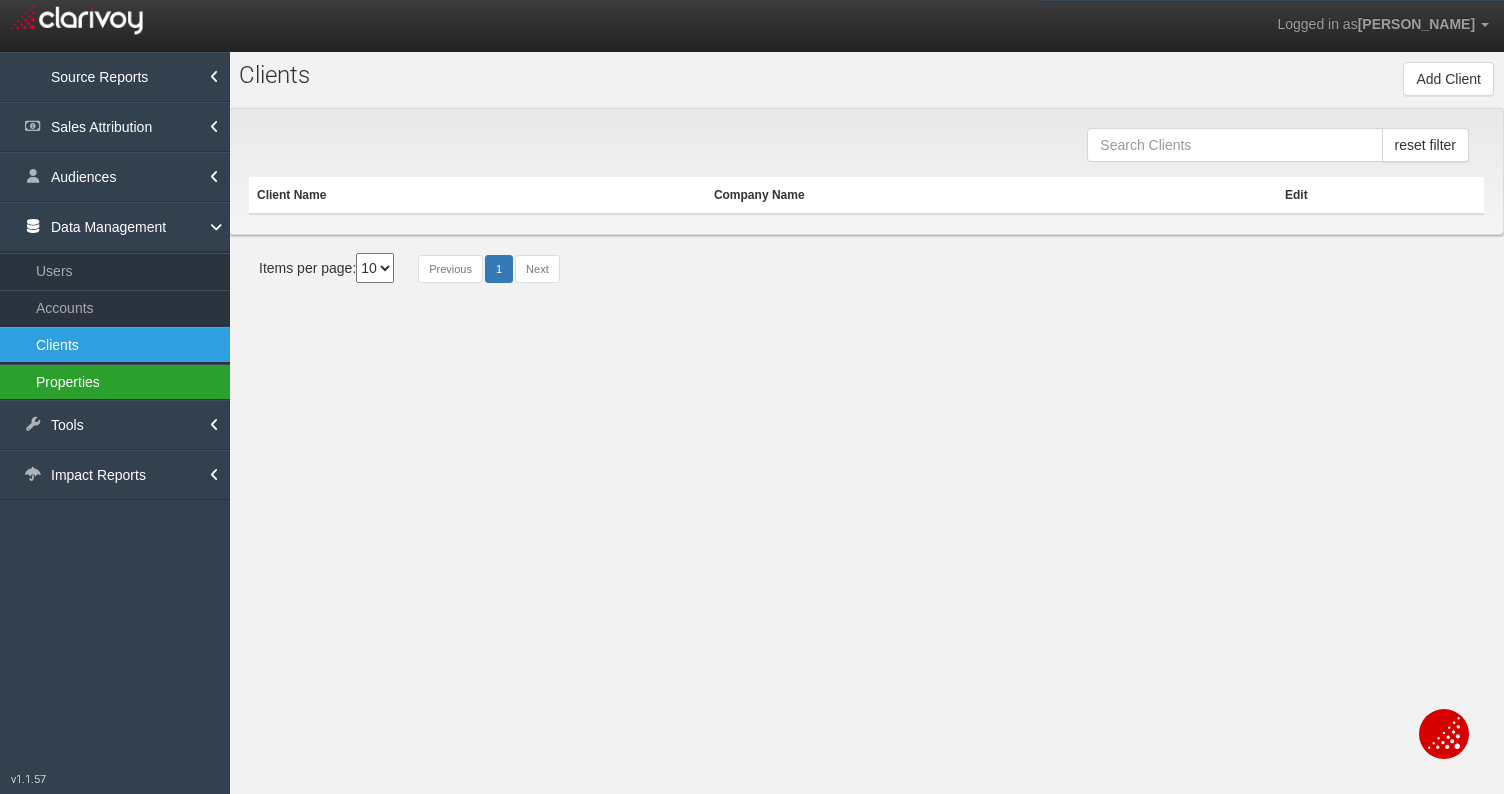 click on "Properties" at bounding box center (115, 382) 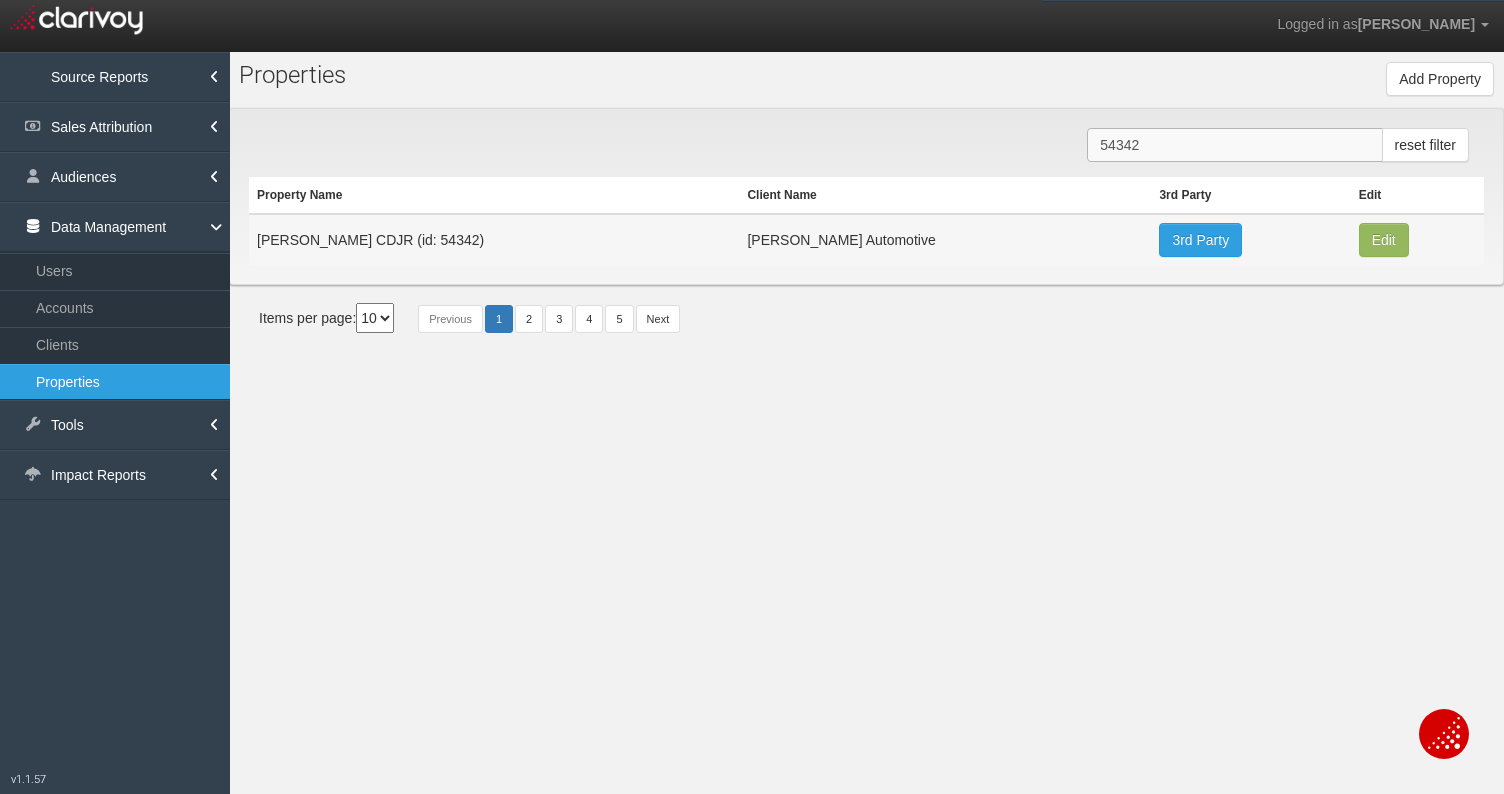 click on "54342" at bounding box center [1234, 145] 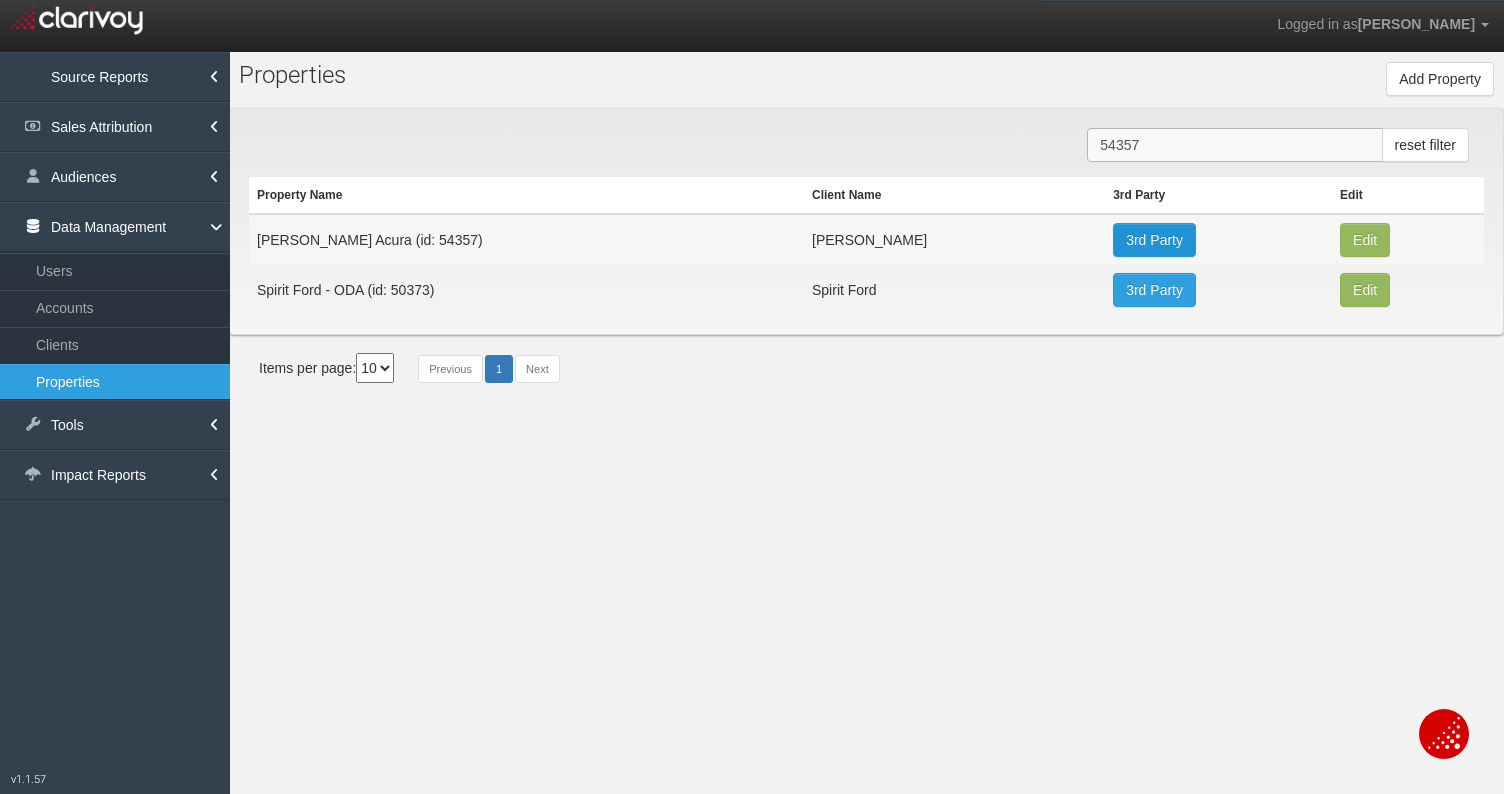 type on "54357" 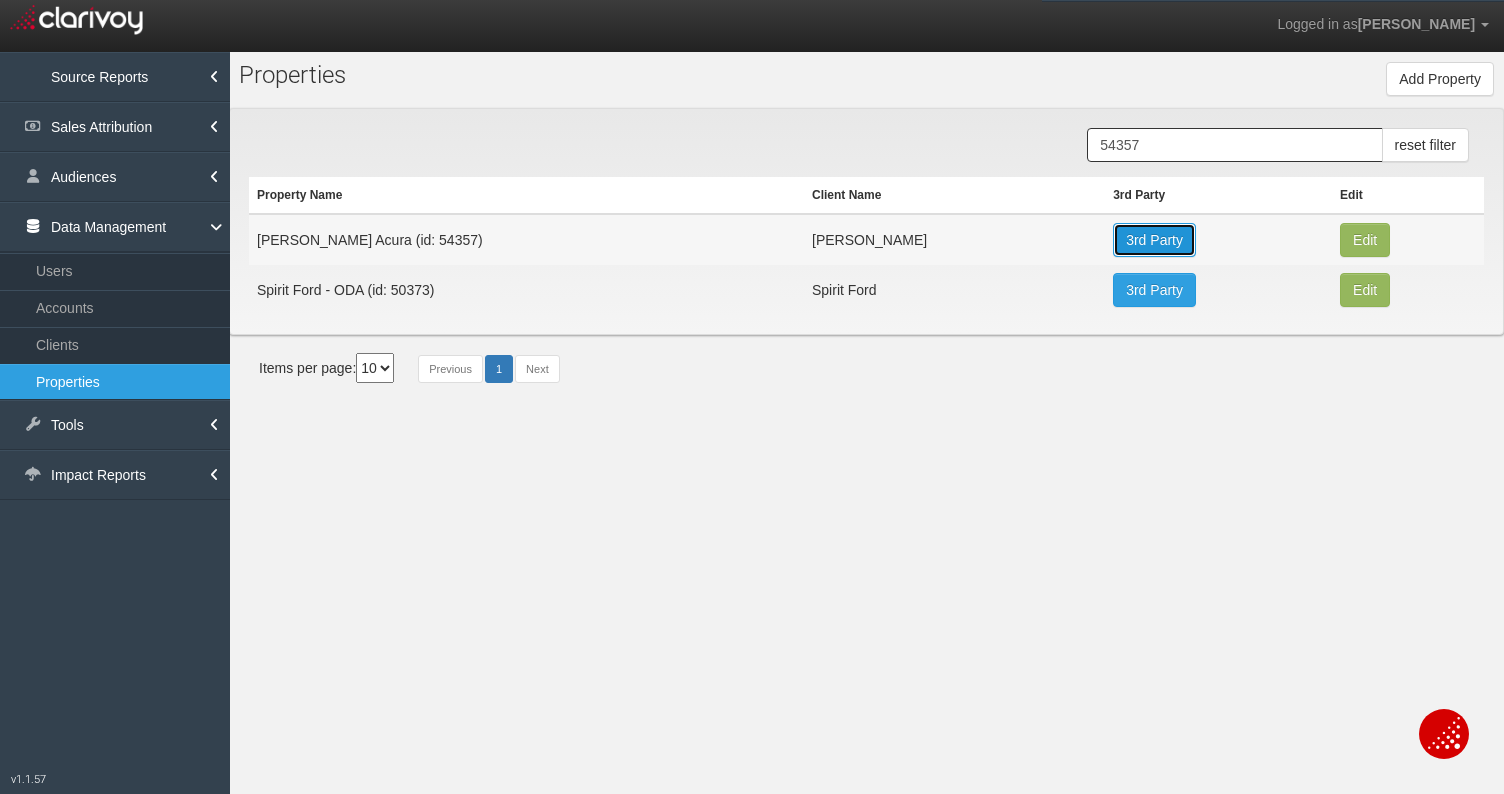 click on "3rd Party" at bounding box center (1154, 240) 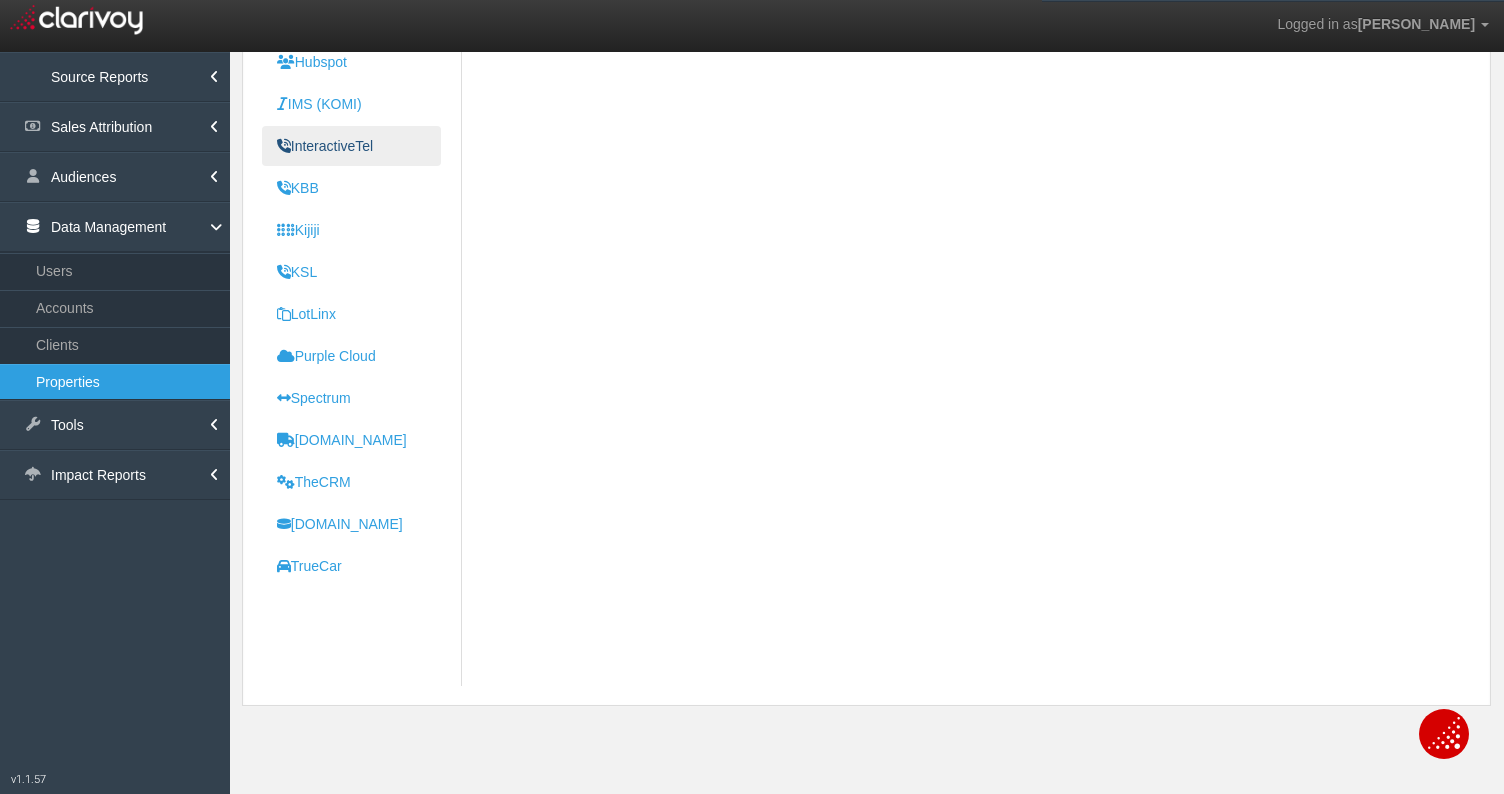 scroll, scrollTop: 0, scrollLeft: 0, axis: both 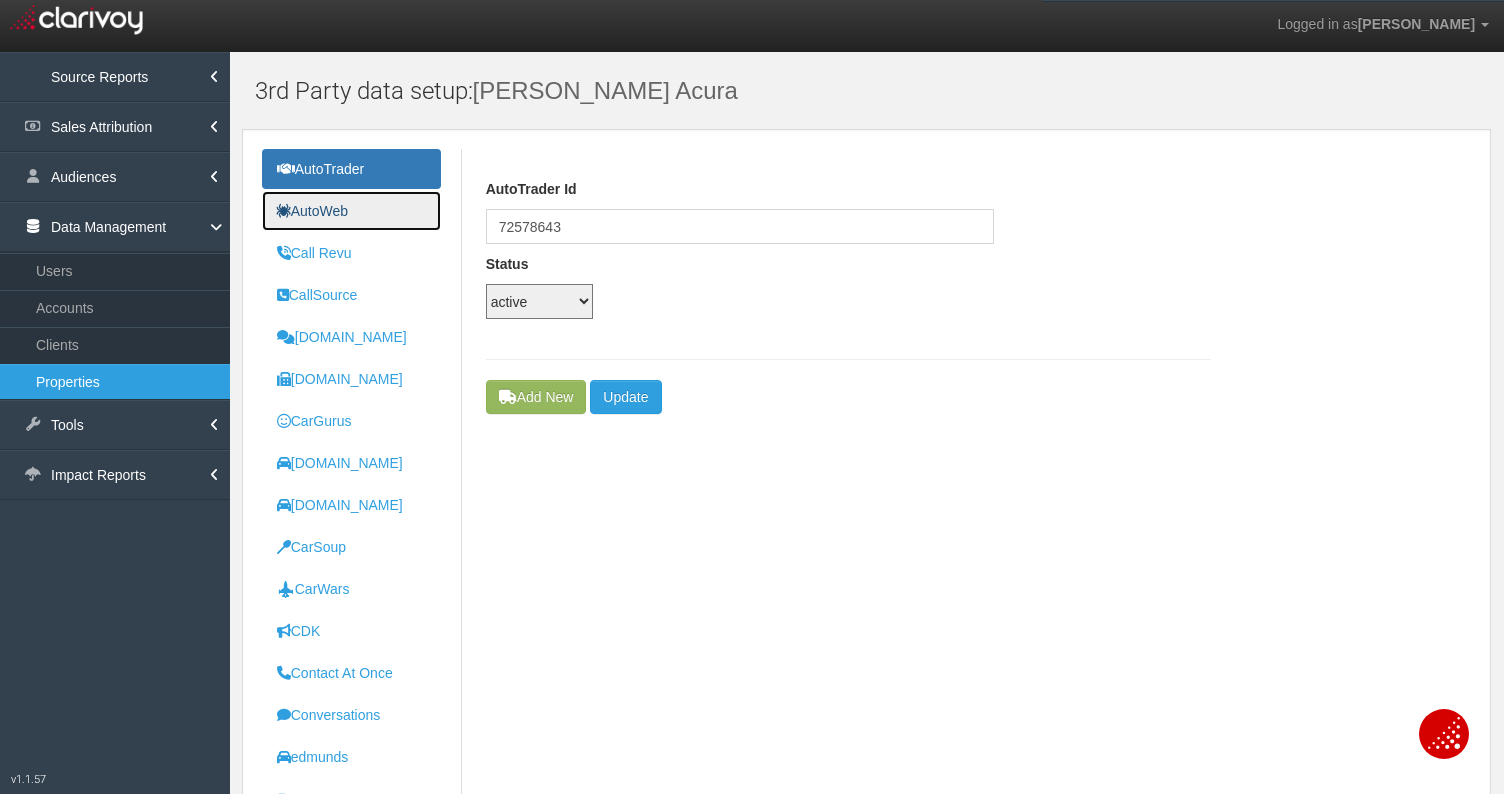 click on "AutoWeb" at bounding box center [351, 211] 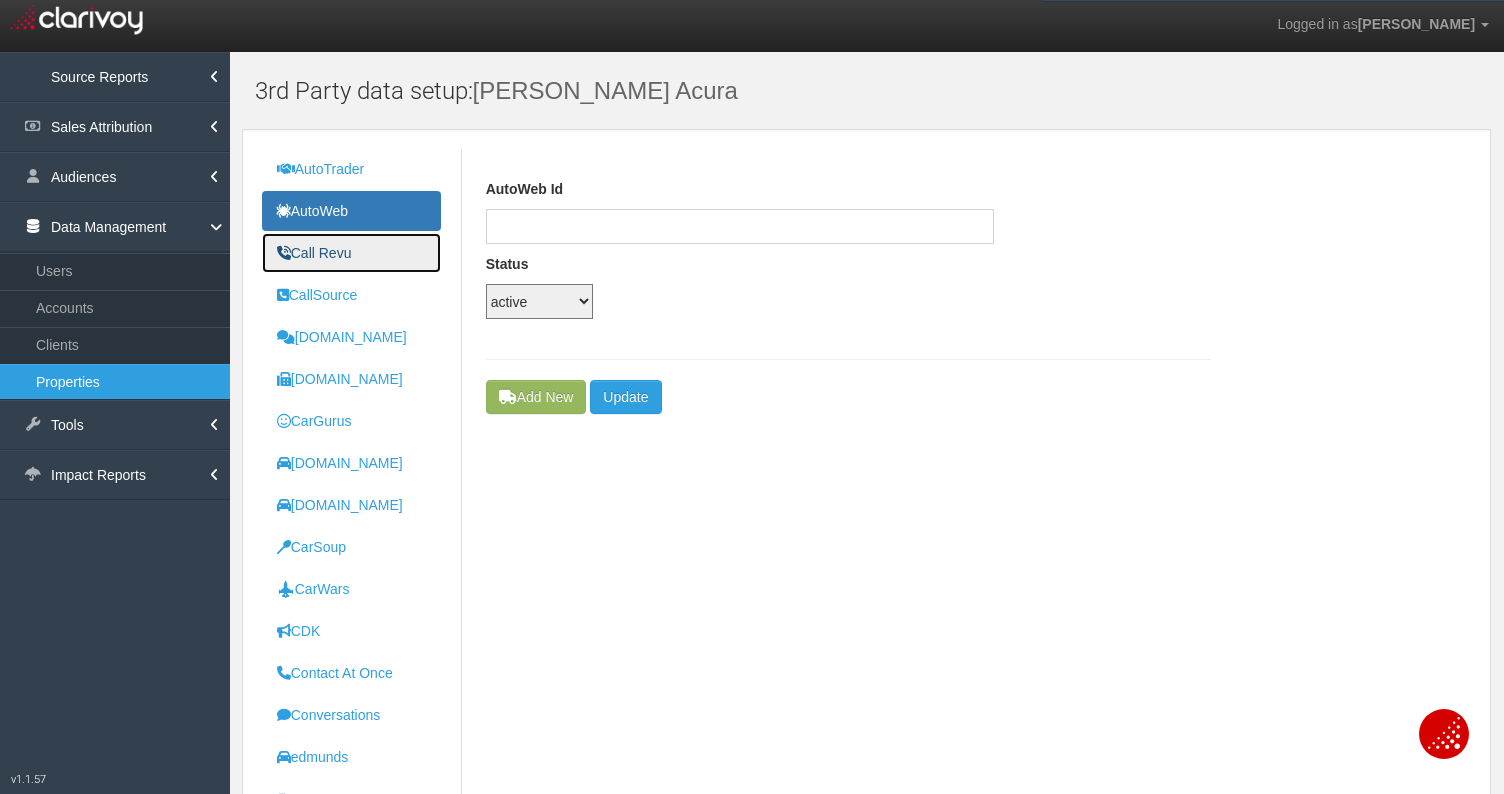 click on "Call Revu" at bounding box center (314, 253) 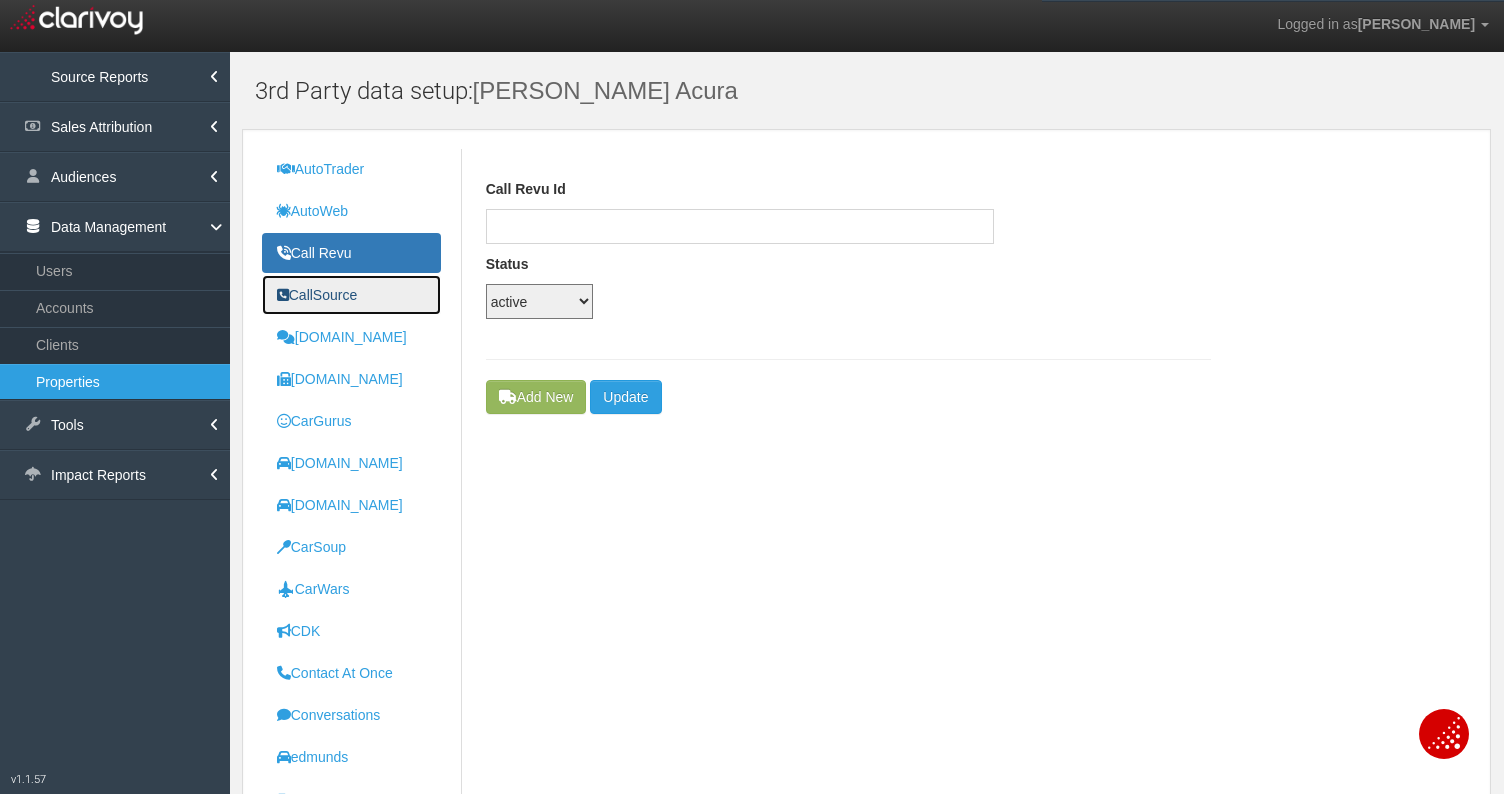 click on "CallSource" at bounding box center (317, 295) 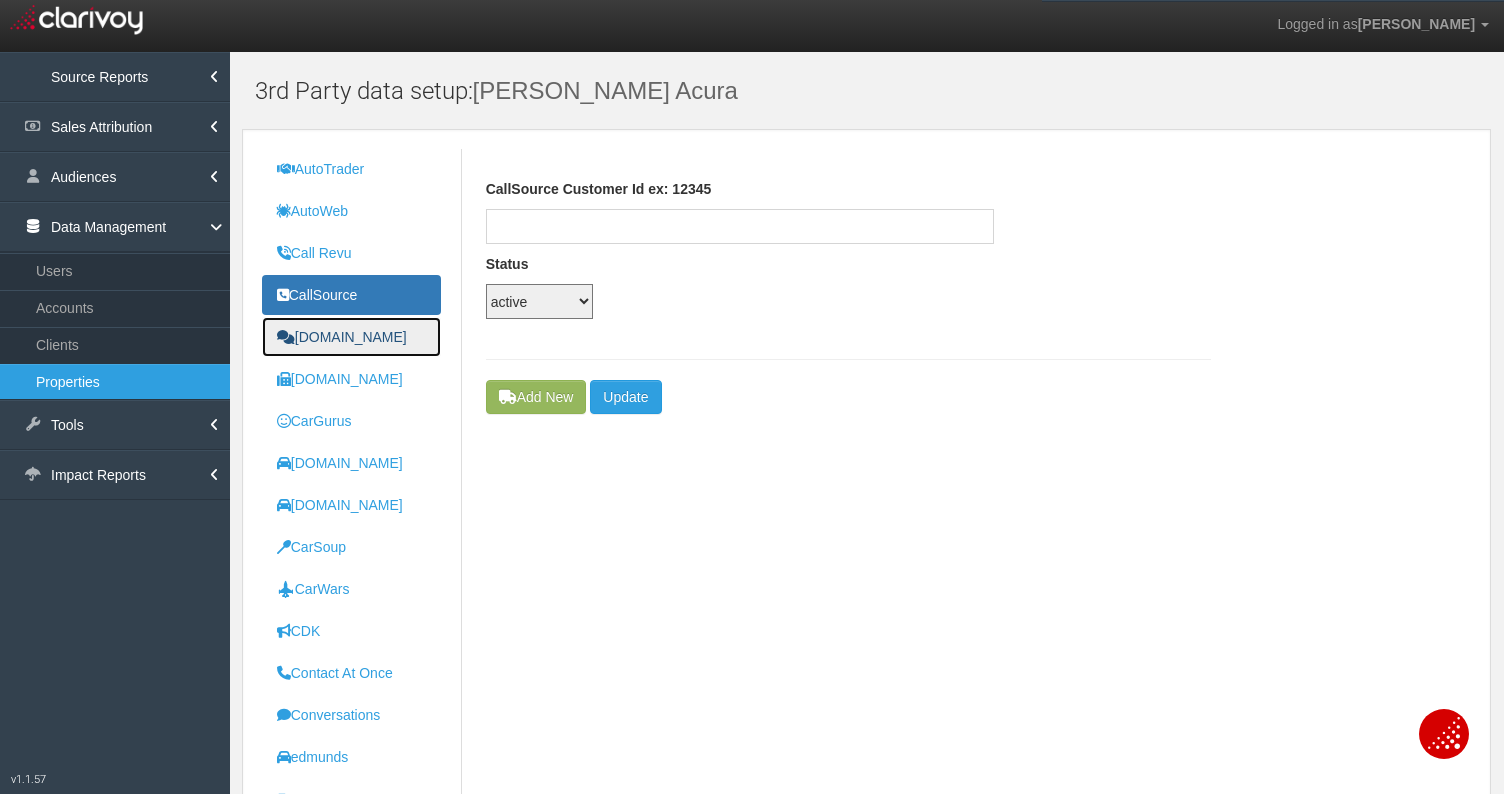 click on "[DOMAIN_NAME]" at bounding box center [342, 337] 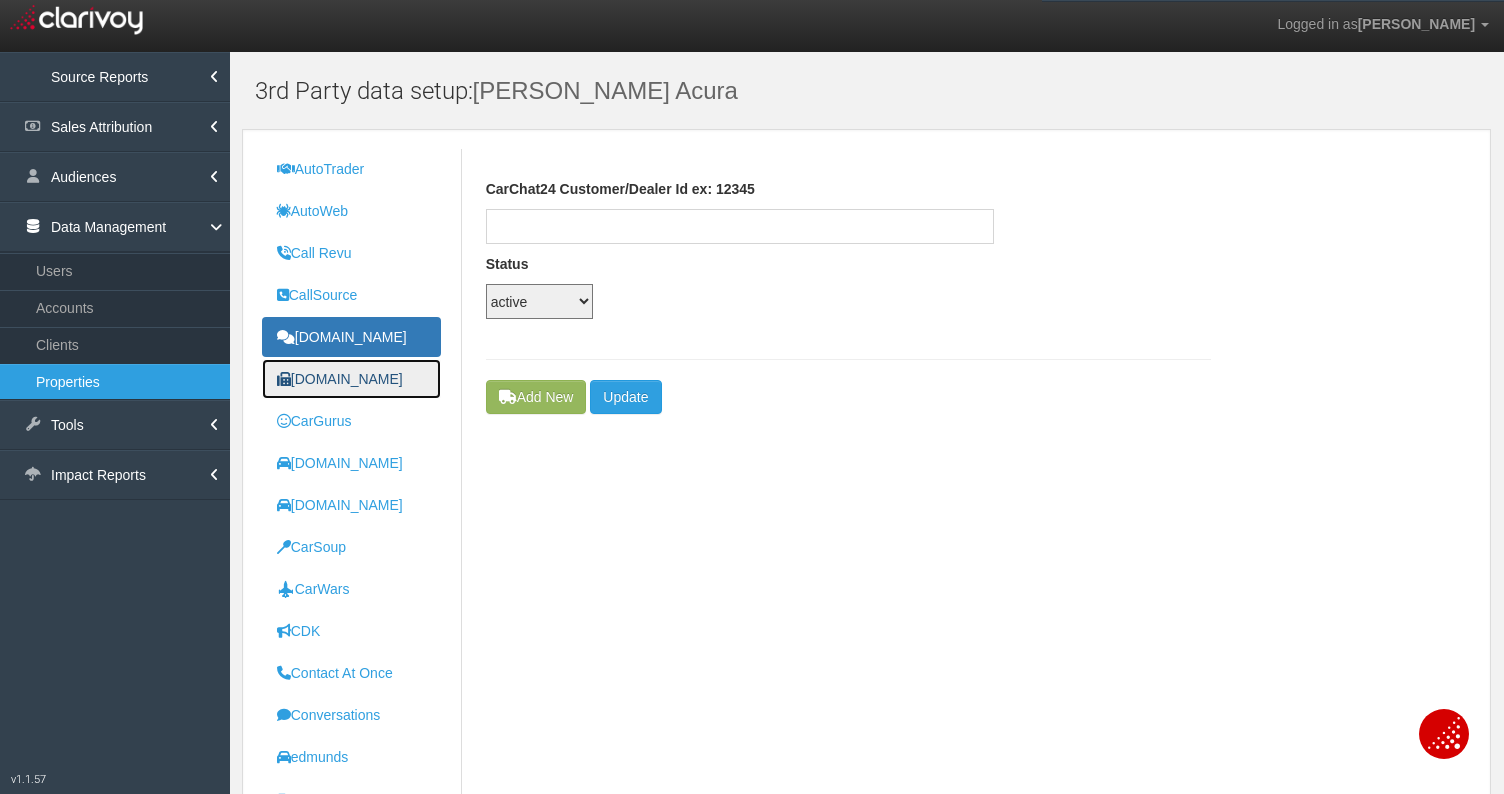 click on "[DOMAIN_NAME]" at bounding box center (351, 379) 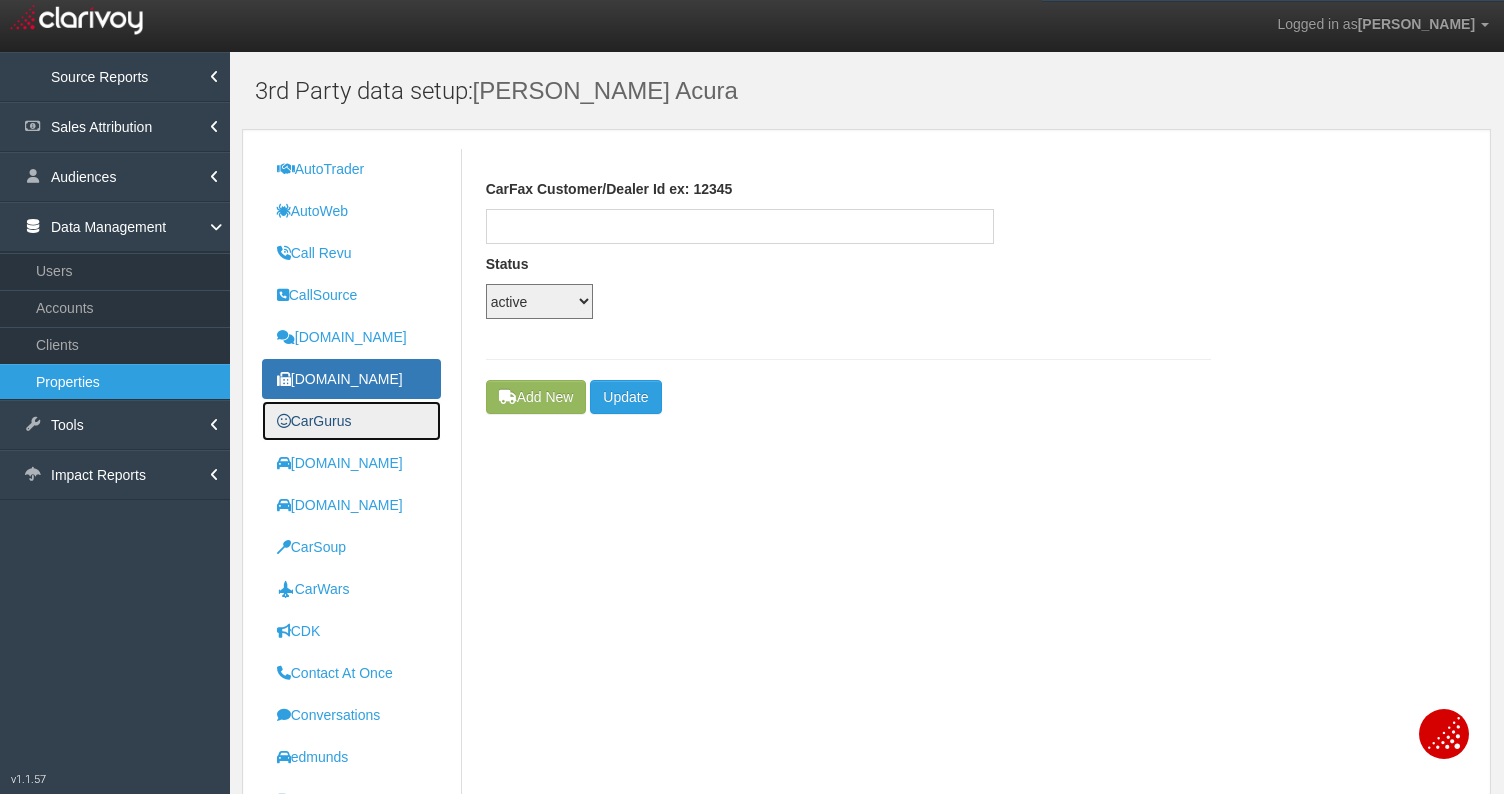 click on "CarGurus" at bounding box center (314, 421) 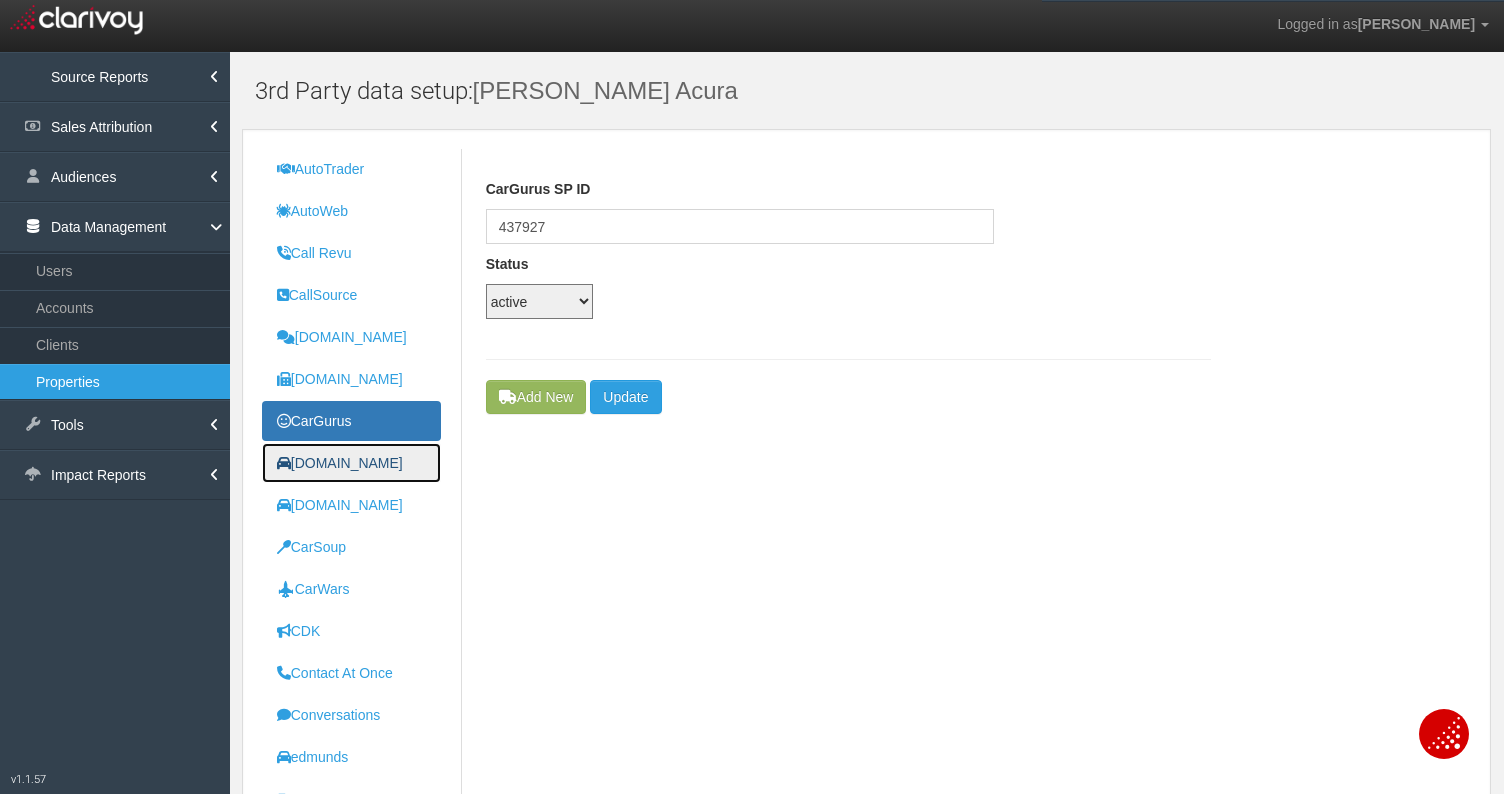 drag, startPoint x: 350, startPoint y: 458, endPoint x: 343, endPoint y: 480, distance: 23.086792 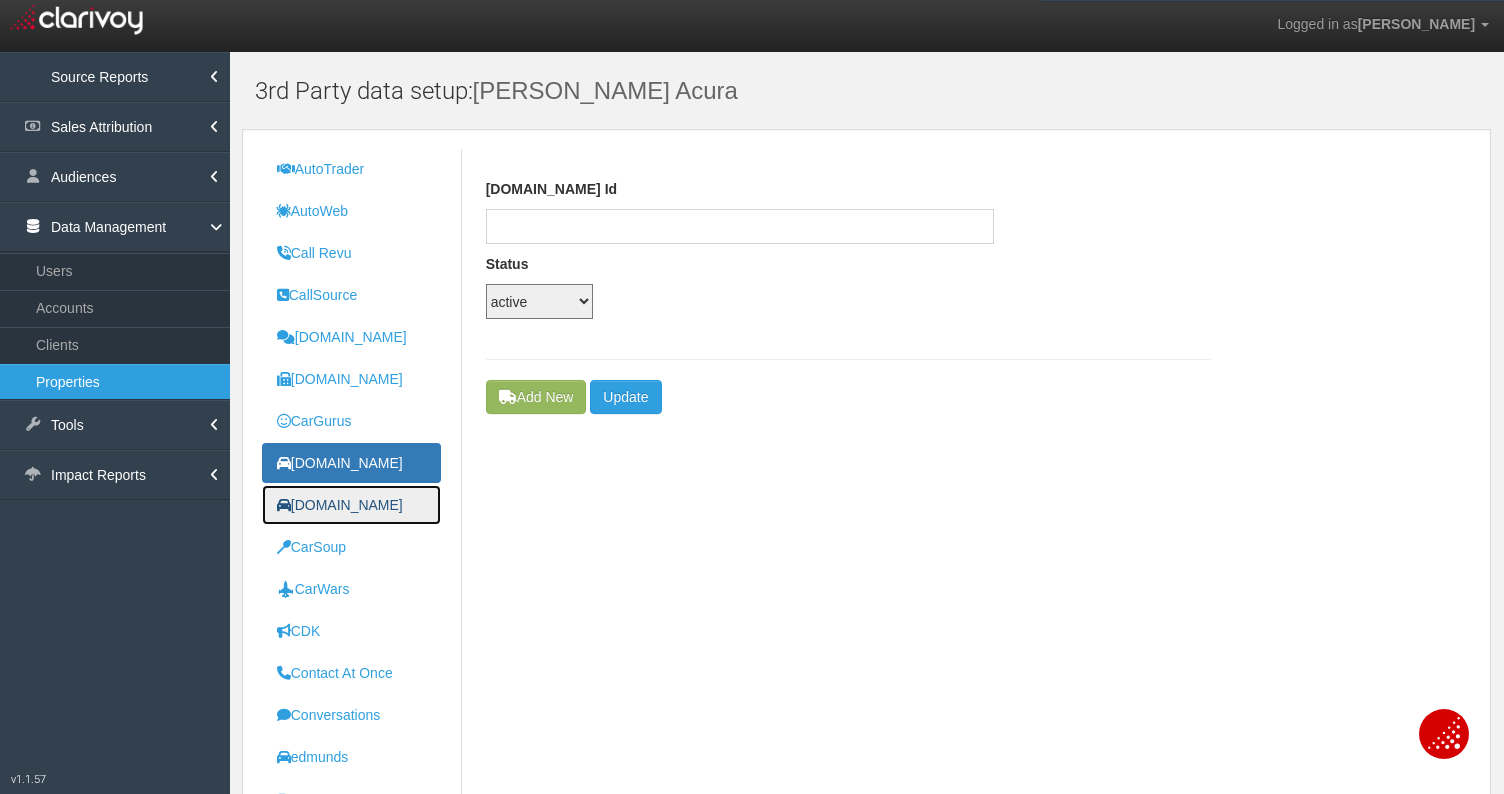 click on "[DOMAIN_NAME]" at bounding box center (351, 505) 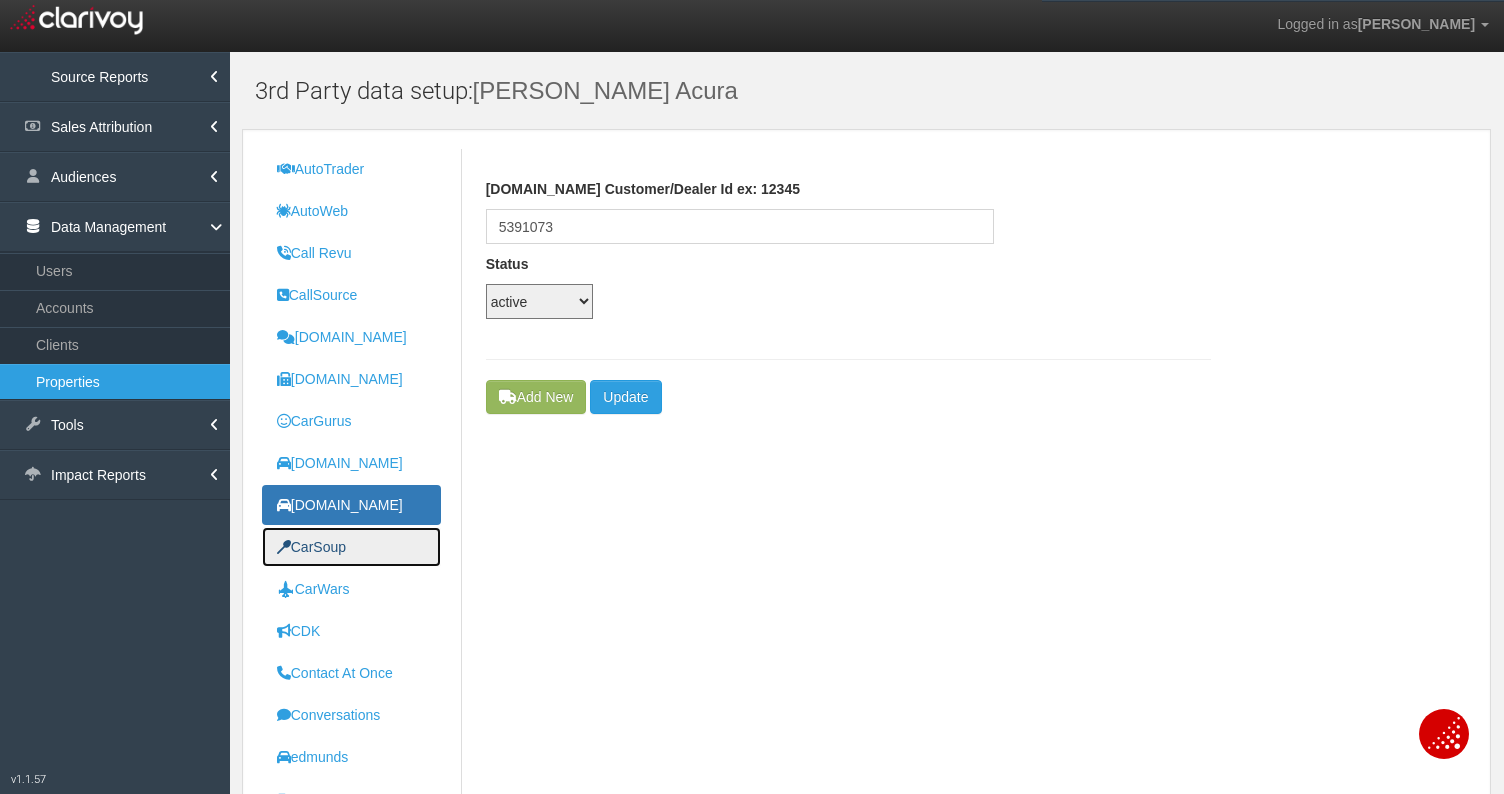 click on "CarSoup" at bounding box center [311, 547] 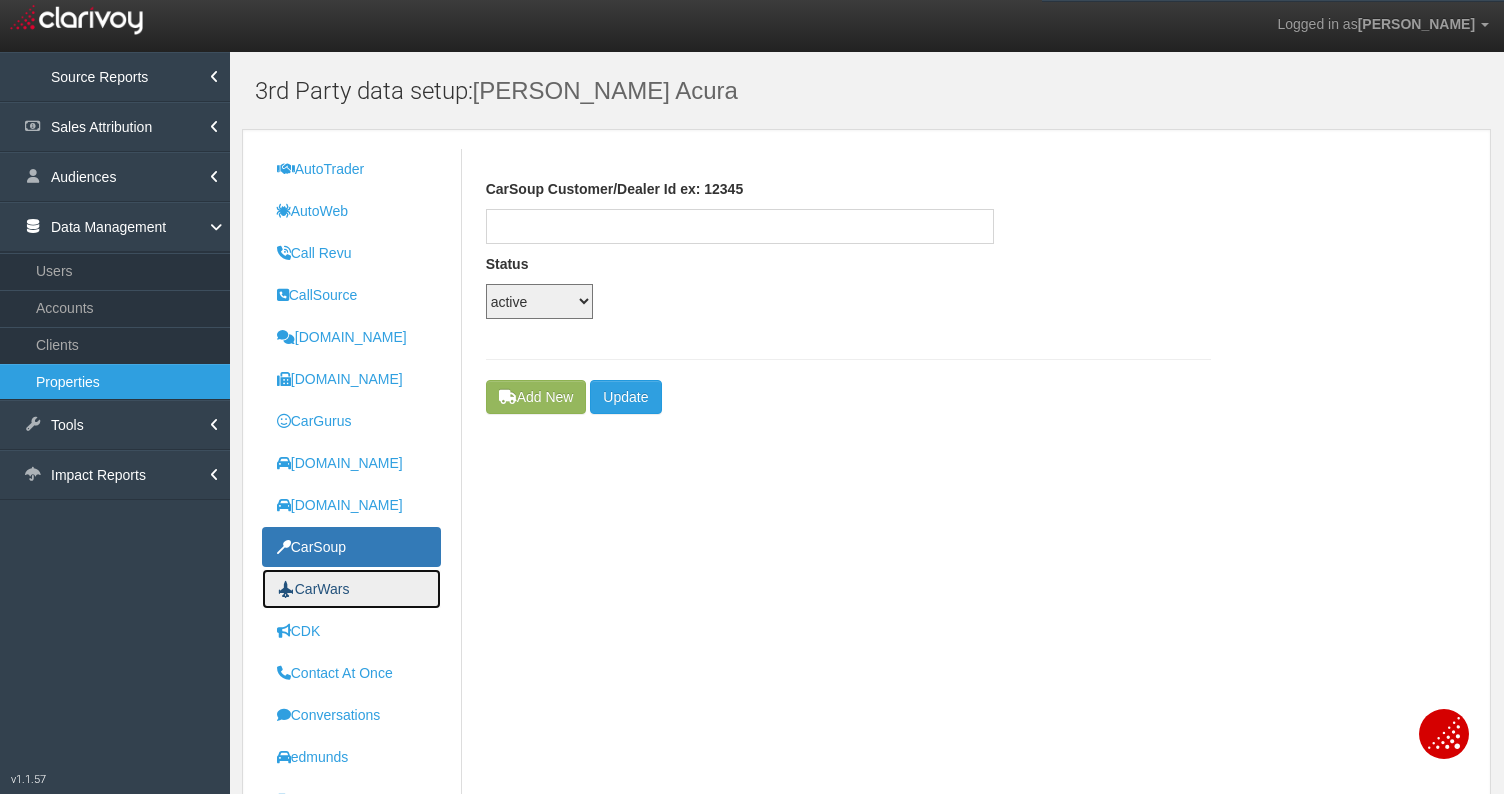 click on "CarWars" at bounding box center (313, 589) 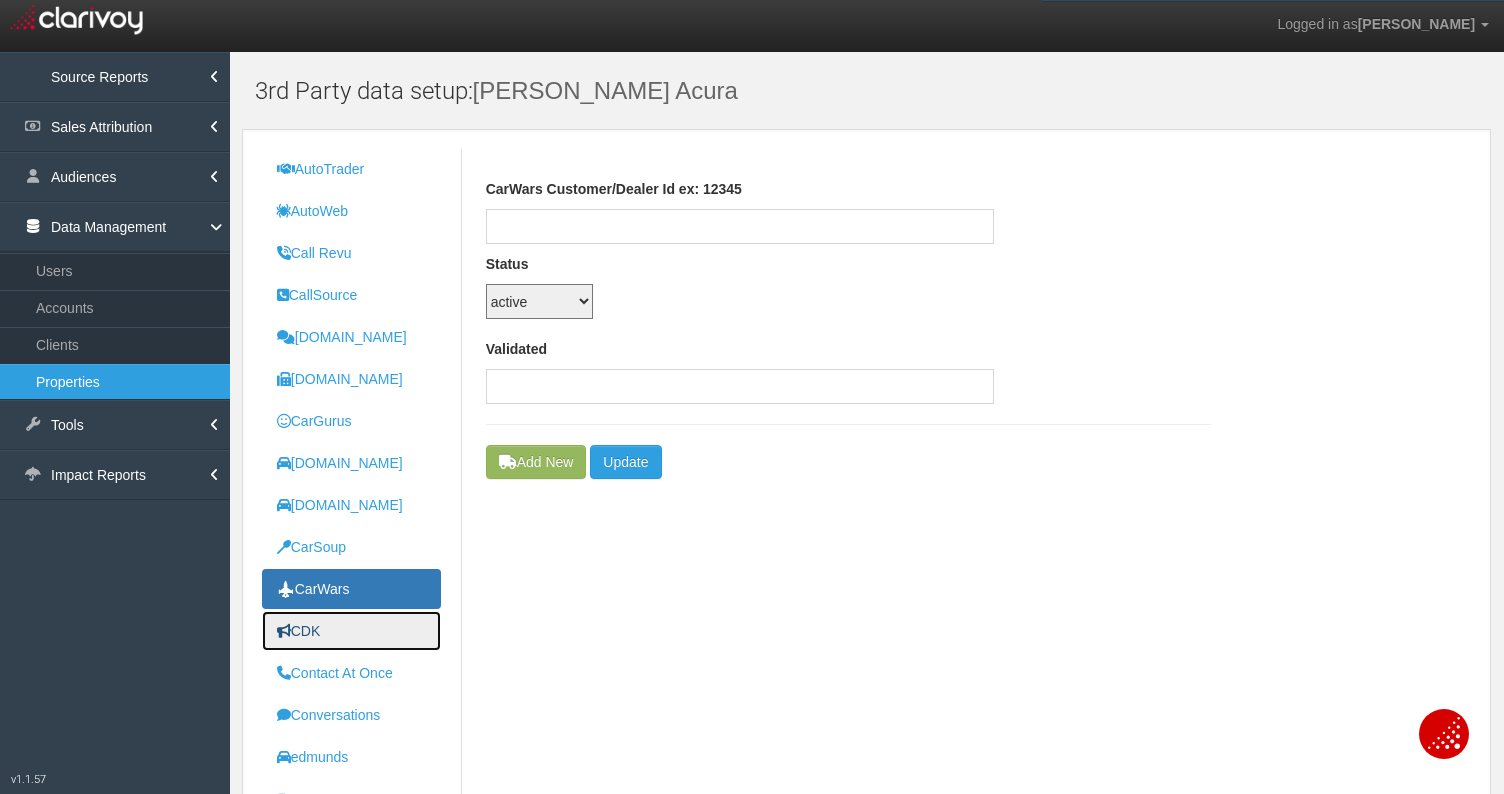 click on "CDK" at bounding box center (299, 631) 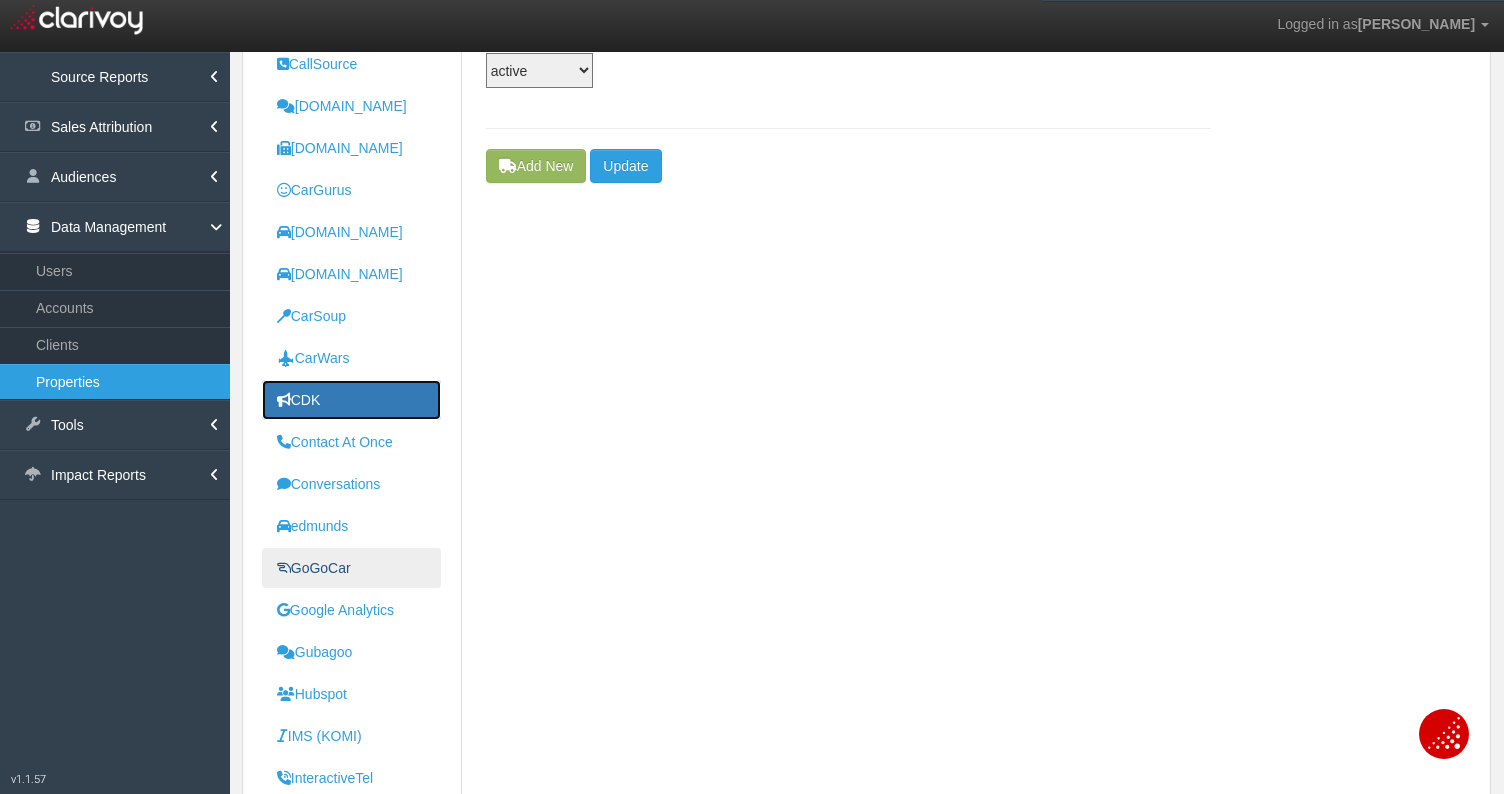 scroll, scrollTop: 233, scrollLeft: 0, axis: vertical 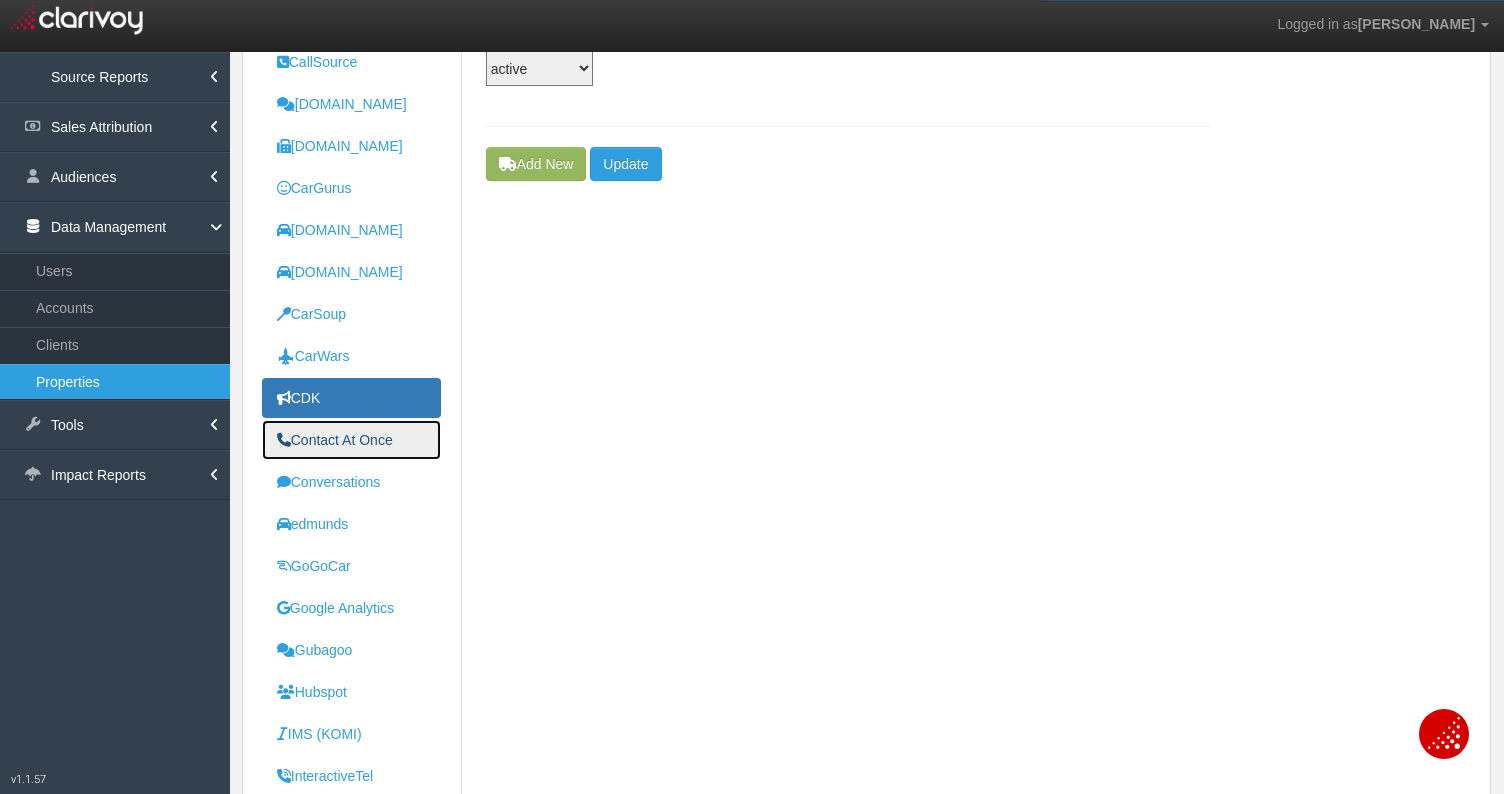 click on "Contact At Once" at bounding box center (351, 440) 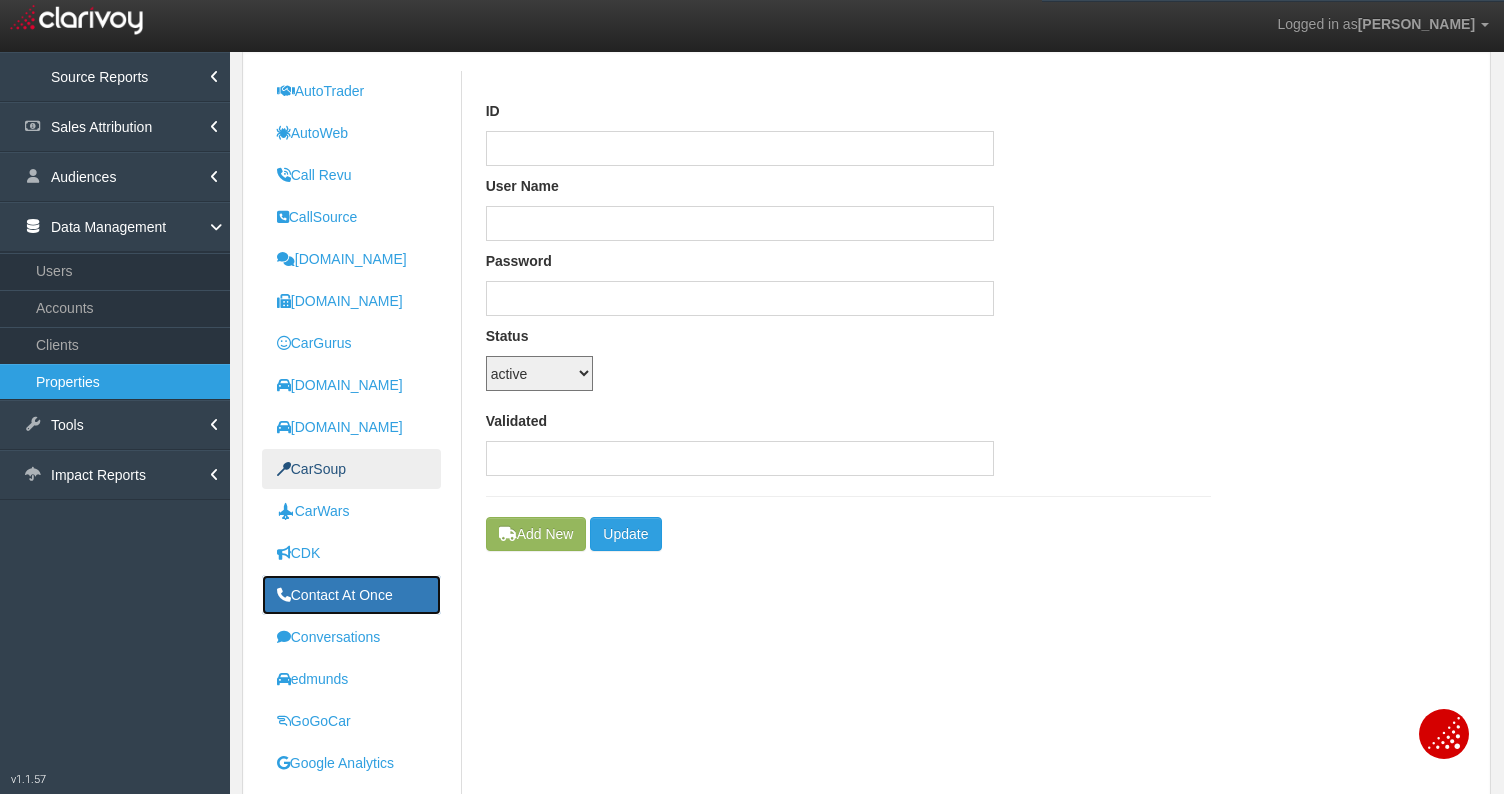 scroll, scrollTop: 355, scrollLeft: 0, axis: vertical 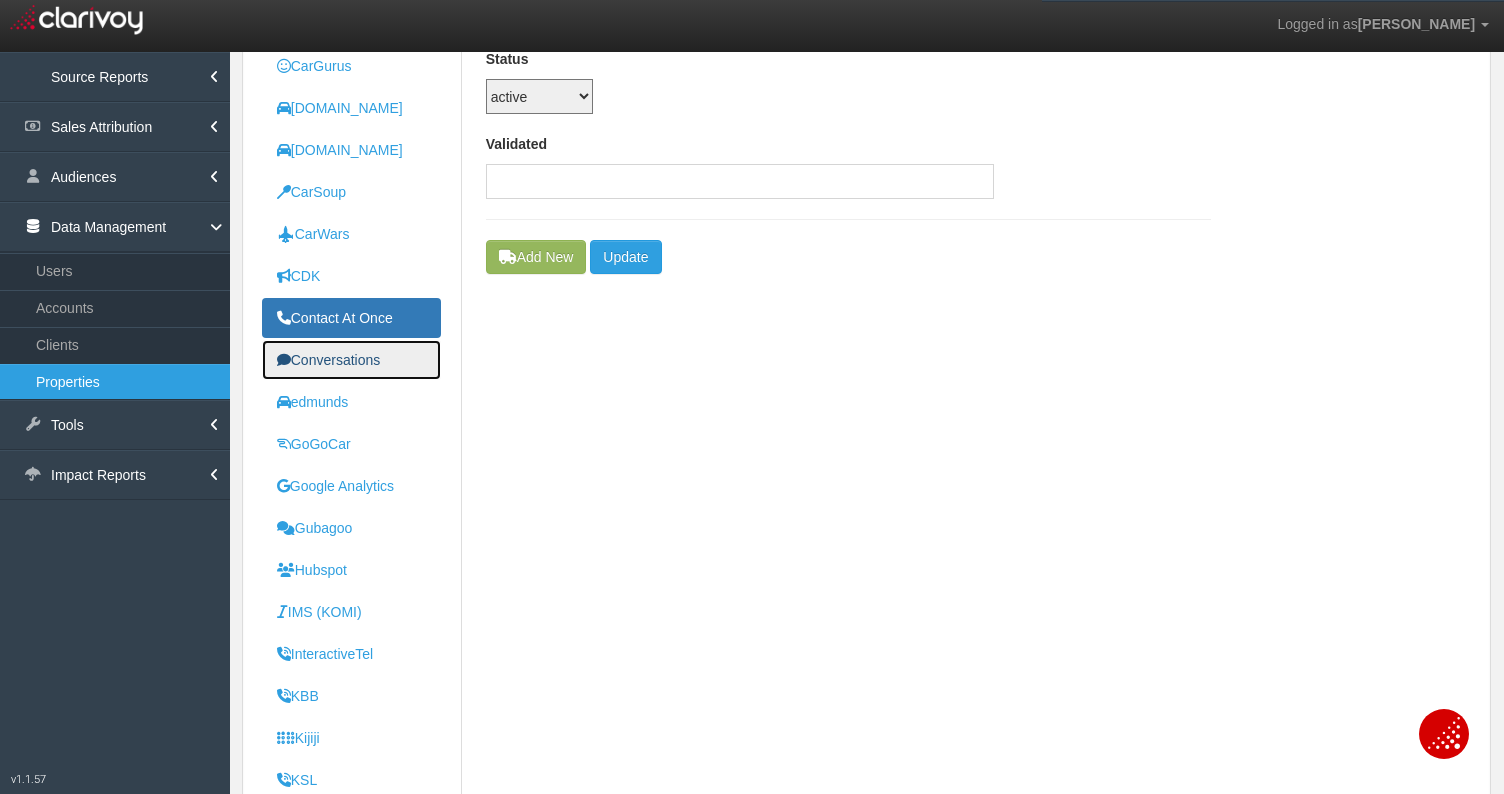 click on "Conversations" at bounding box center (351, 360) 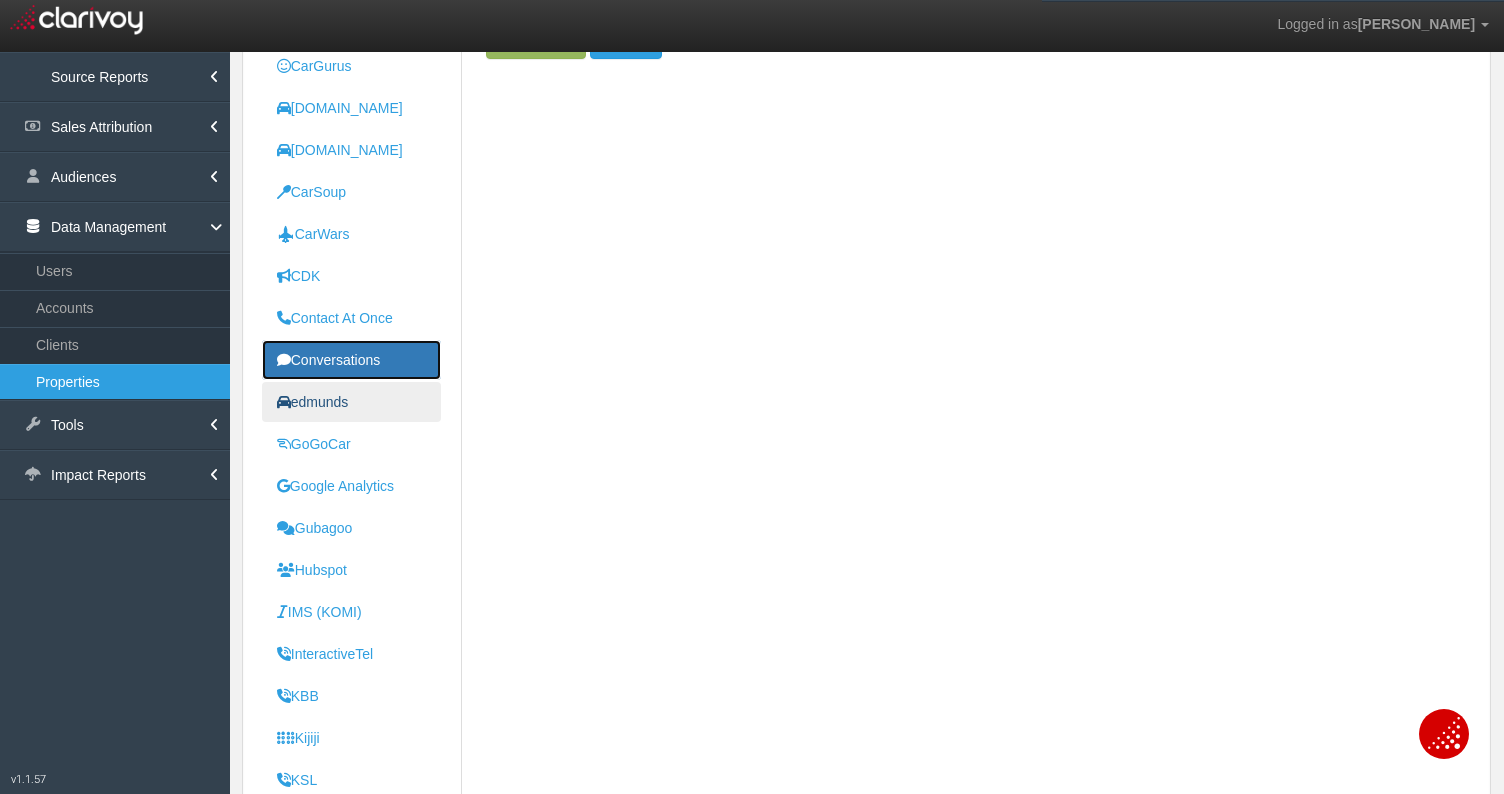 scroll, scrollTop: 0, scrollLeft: 0, axis: both 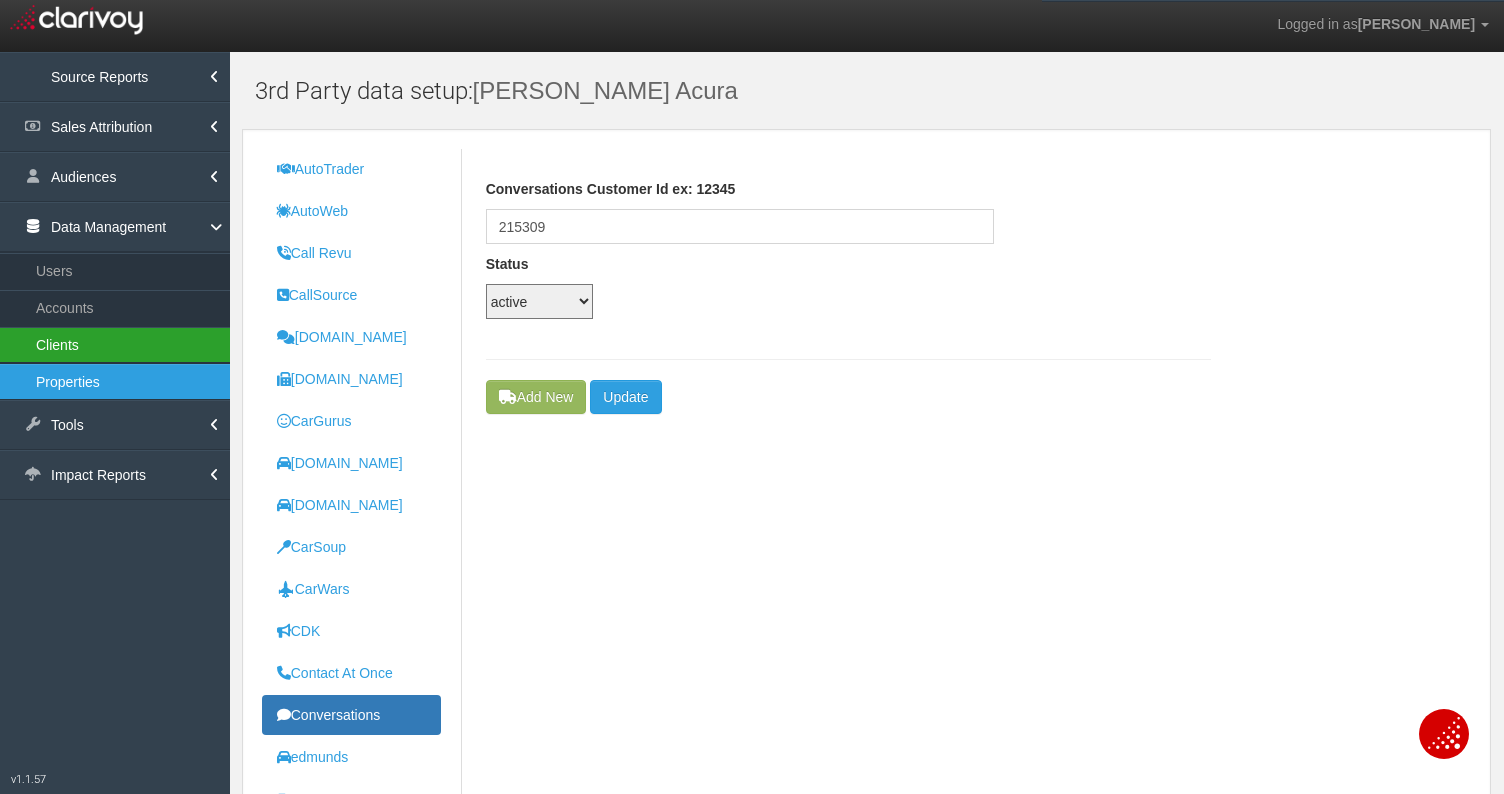 click on "Clients" at bounding box center [115, 345] 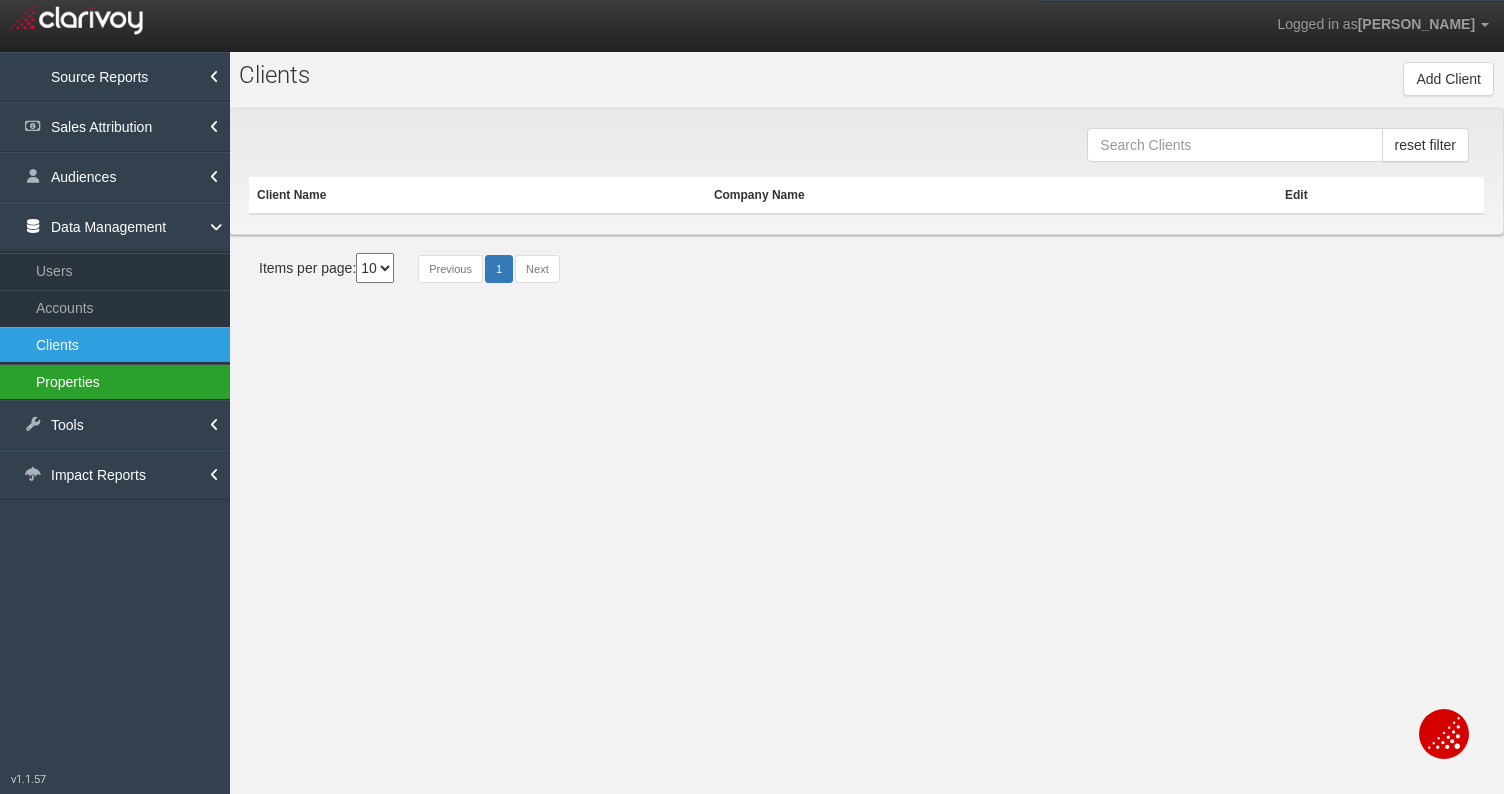 click on "Properties" at bounding box center (115, 382) 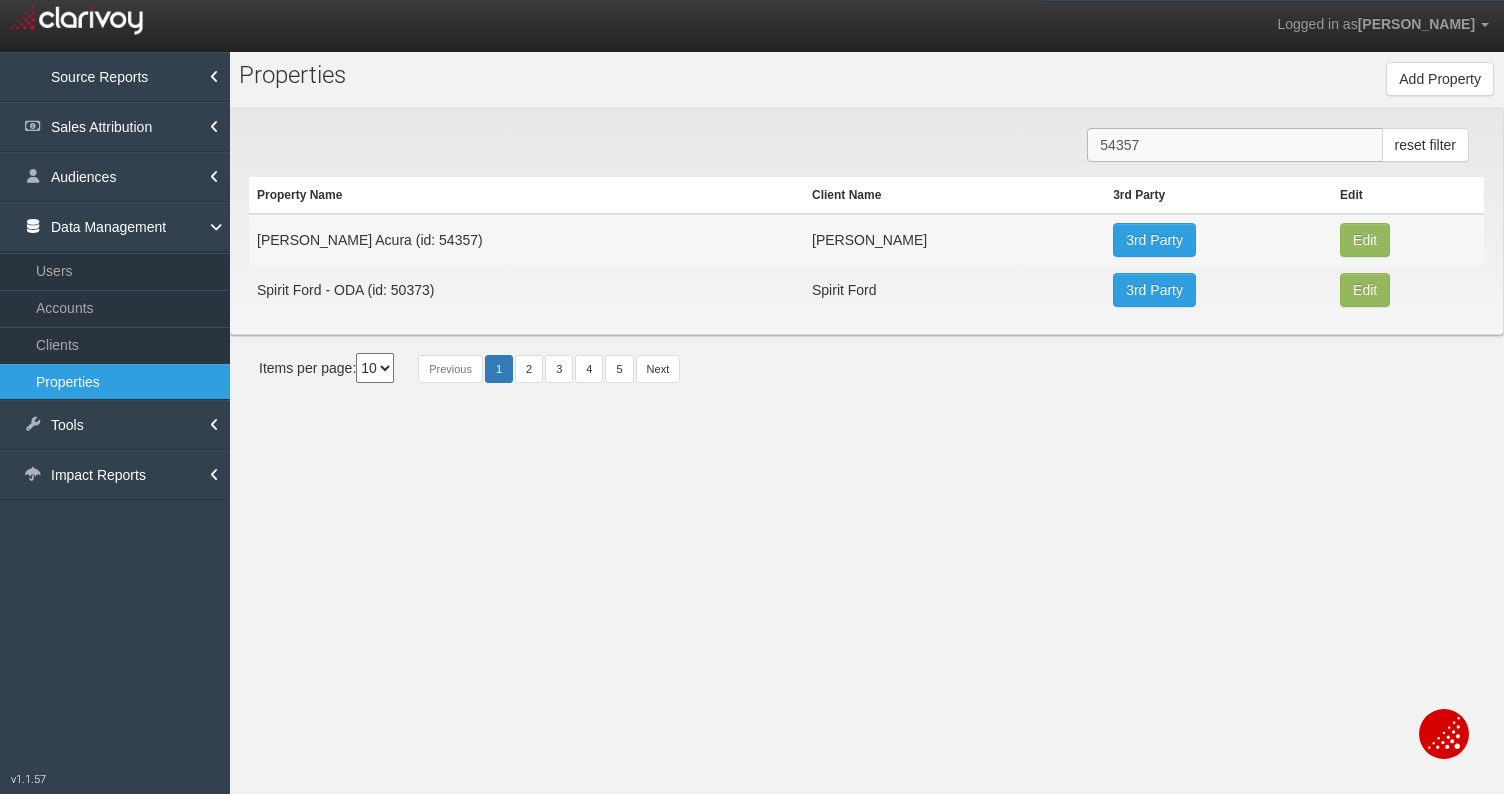 click on "54357" at bounding box center (1234, 145) 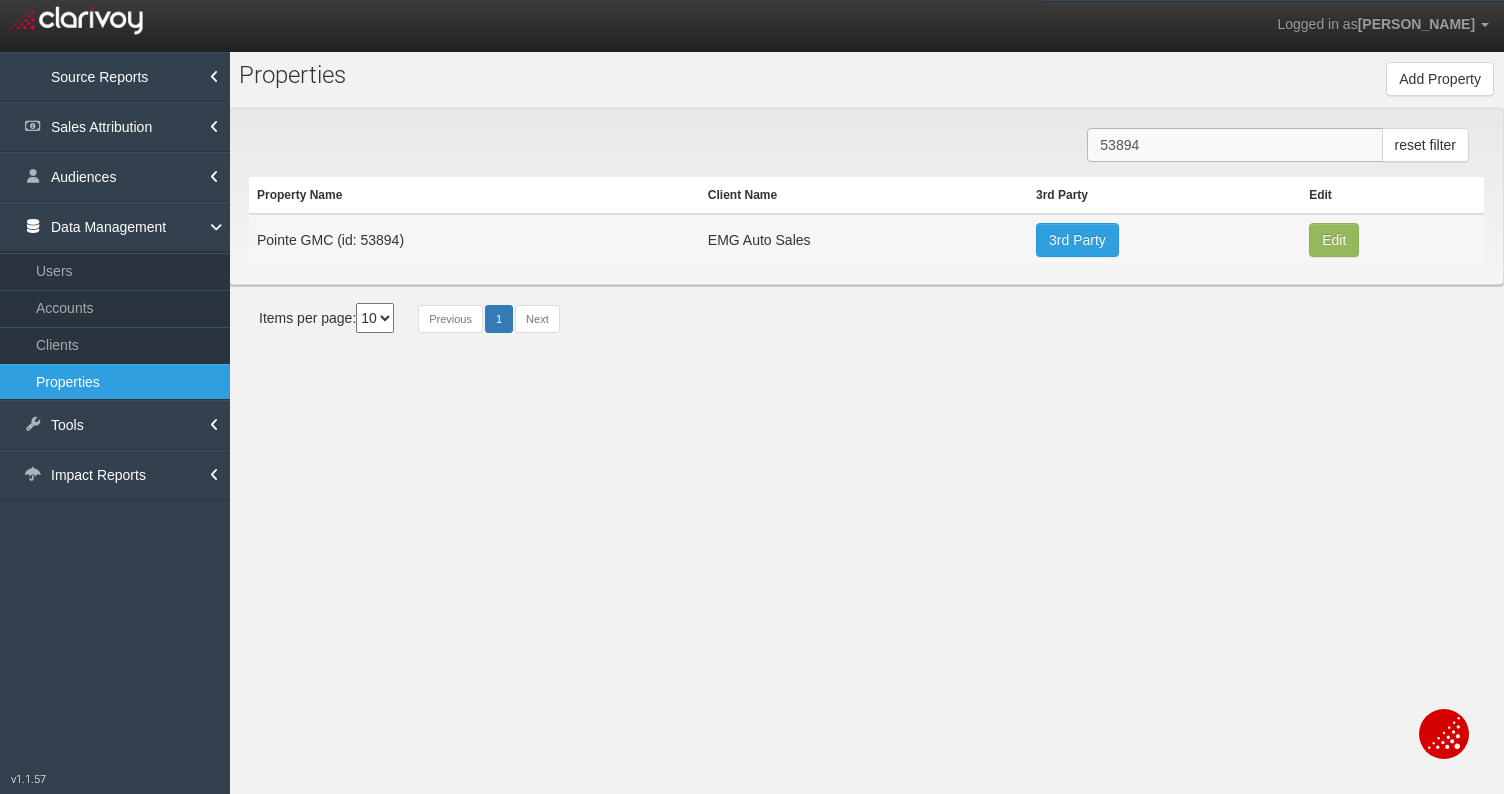 type on "53894" 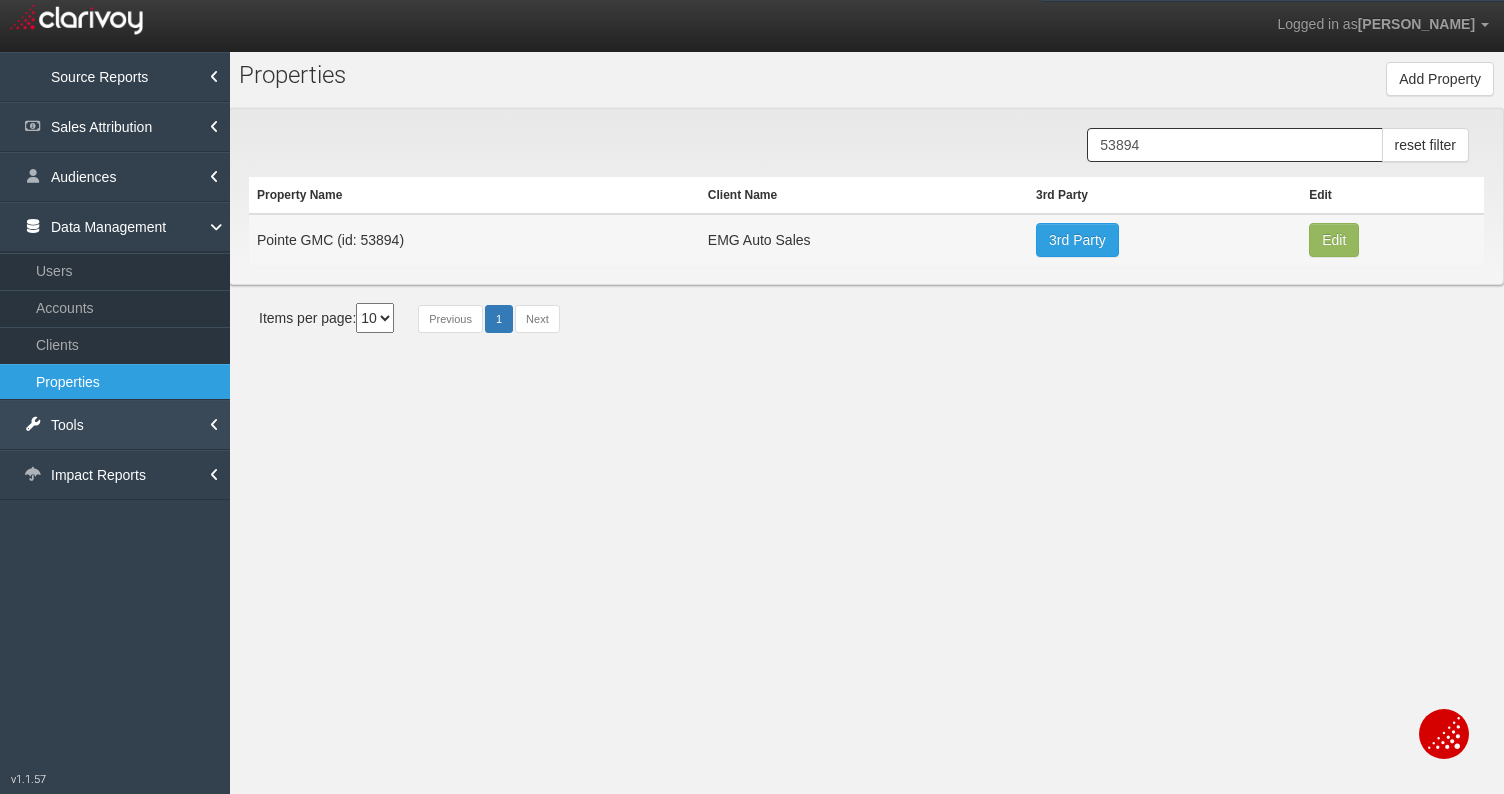 click on "Tools" at bounding box center [115, 425] 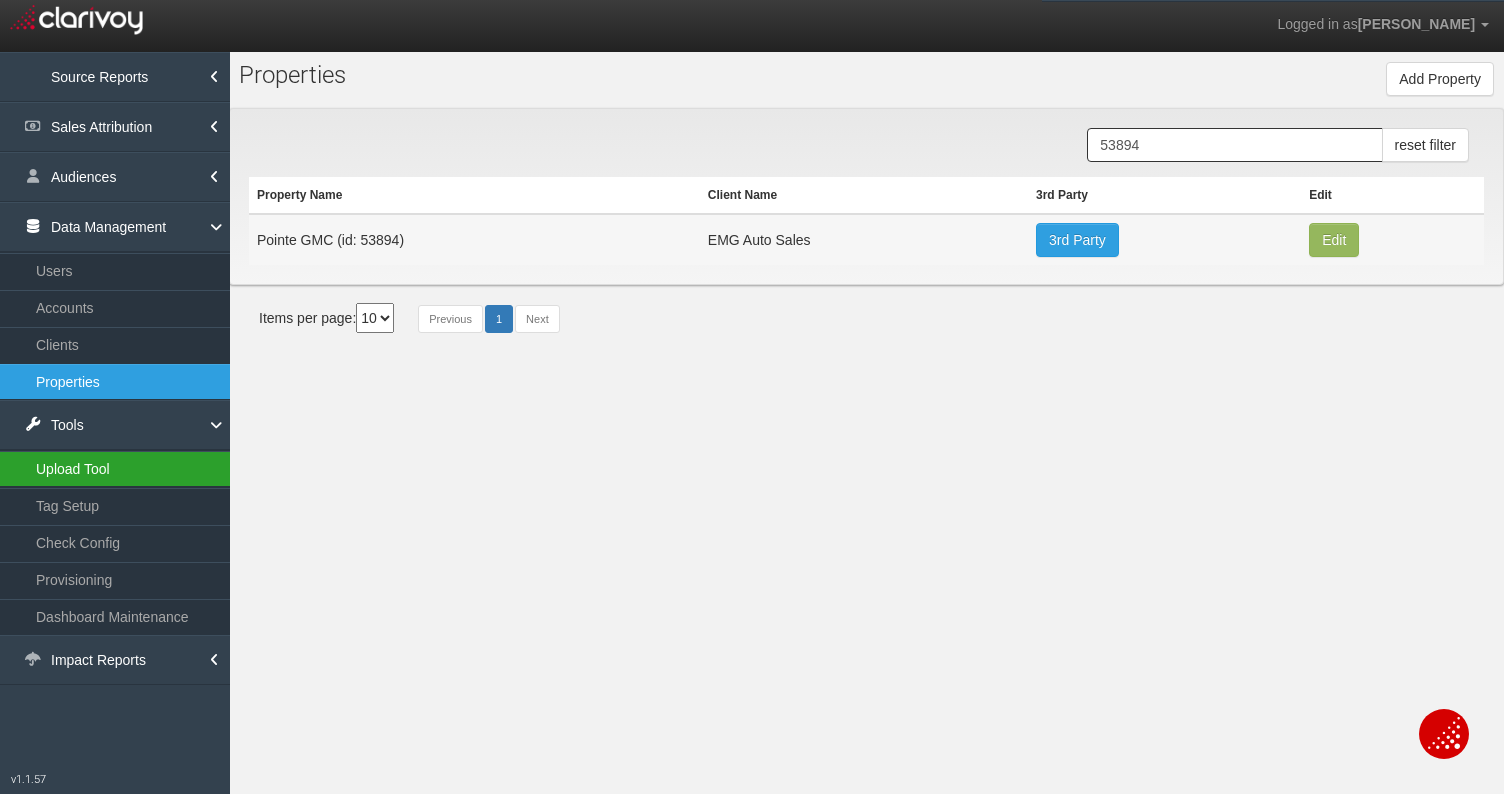 click on "Upload Tool" at bounding box center [115, 469] 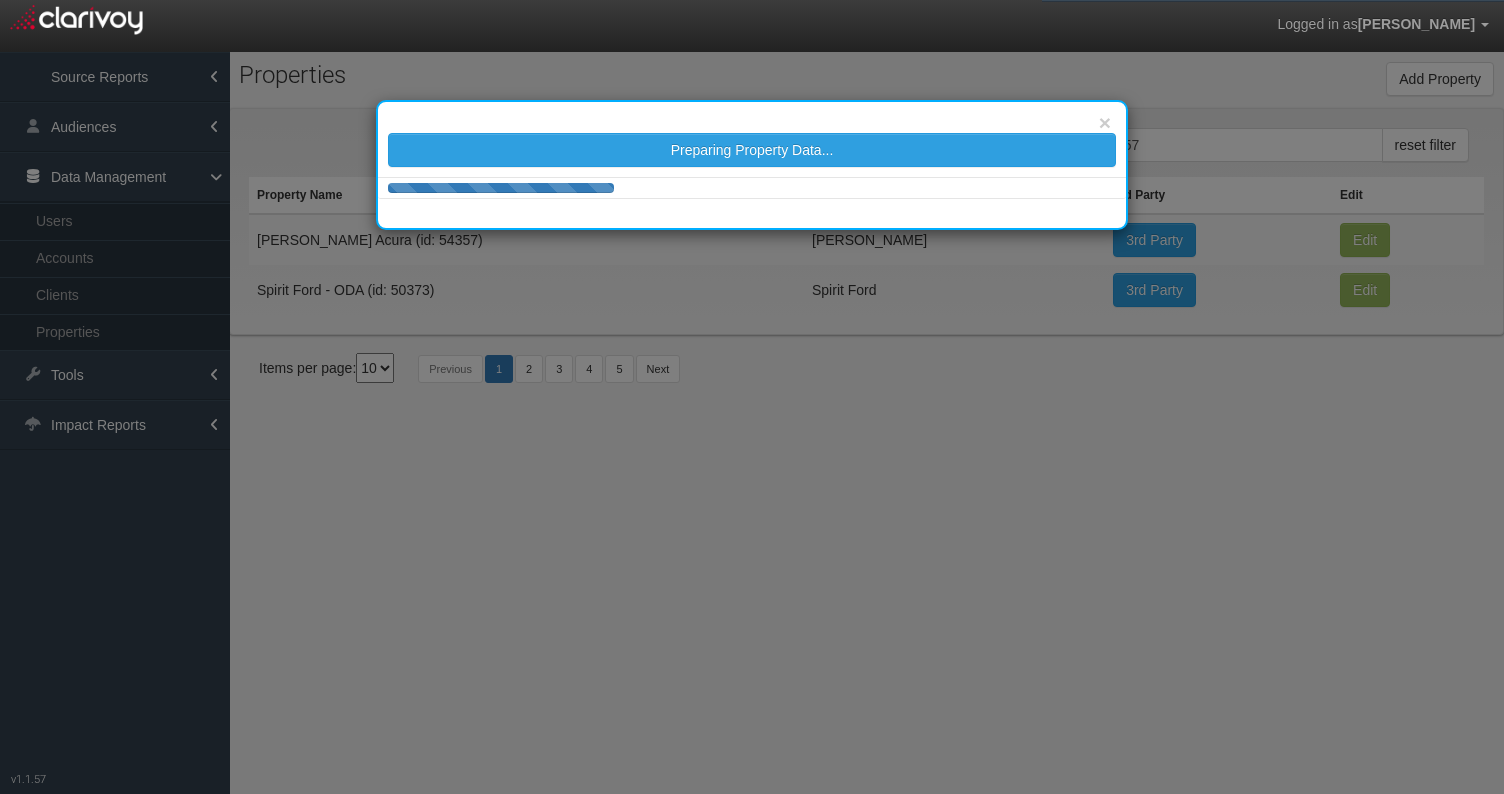 scroll, scrollTop: 0, scrollLeft: 0, axis: both 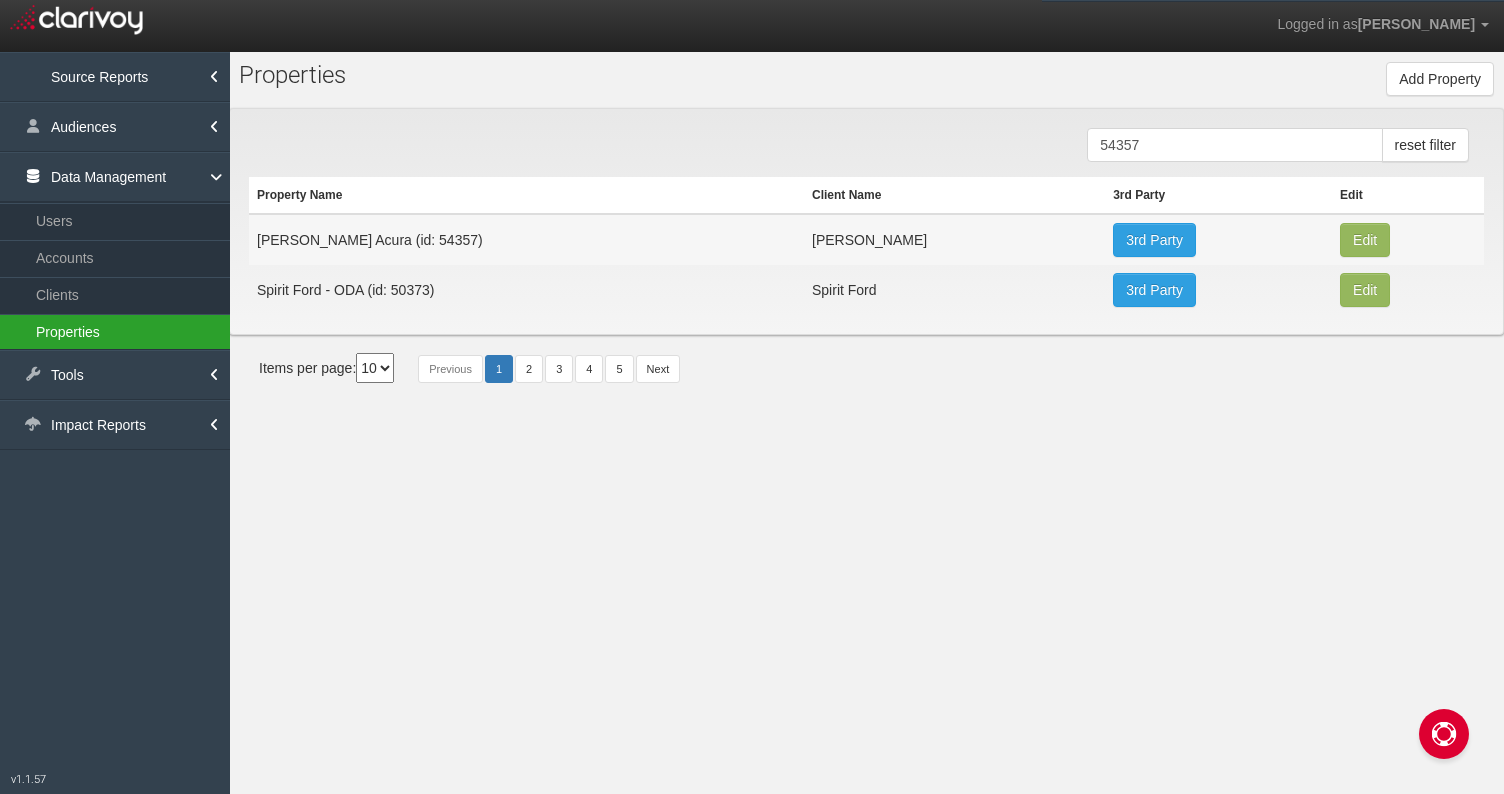 click on "Properties" at bounding box center (115, 332) 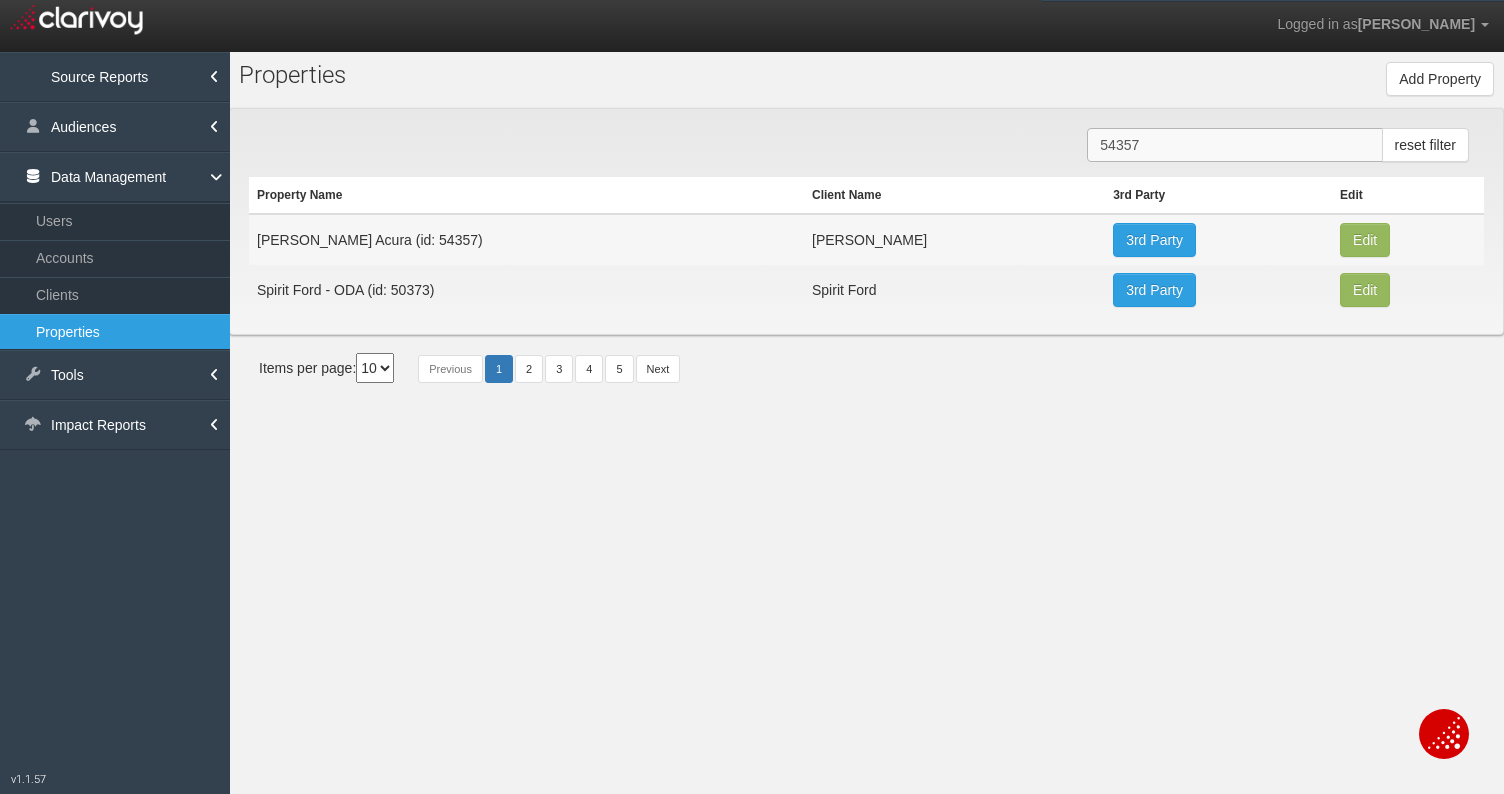 click on "54357" at bounding box center (1234, 145) 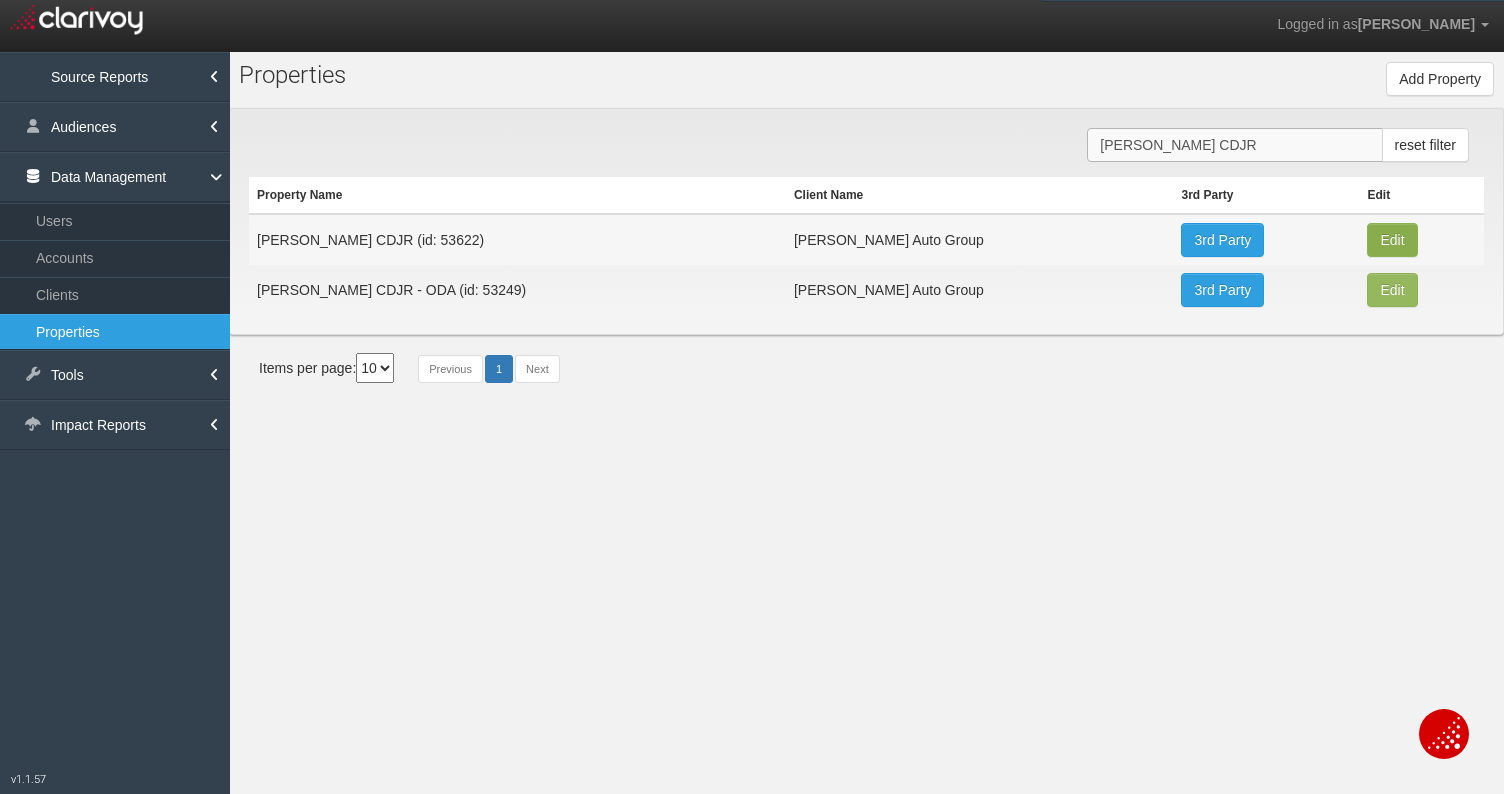 type on "Ginn CDJR" 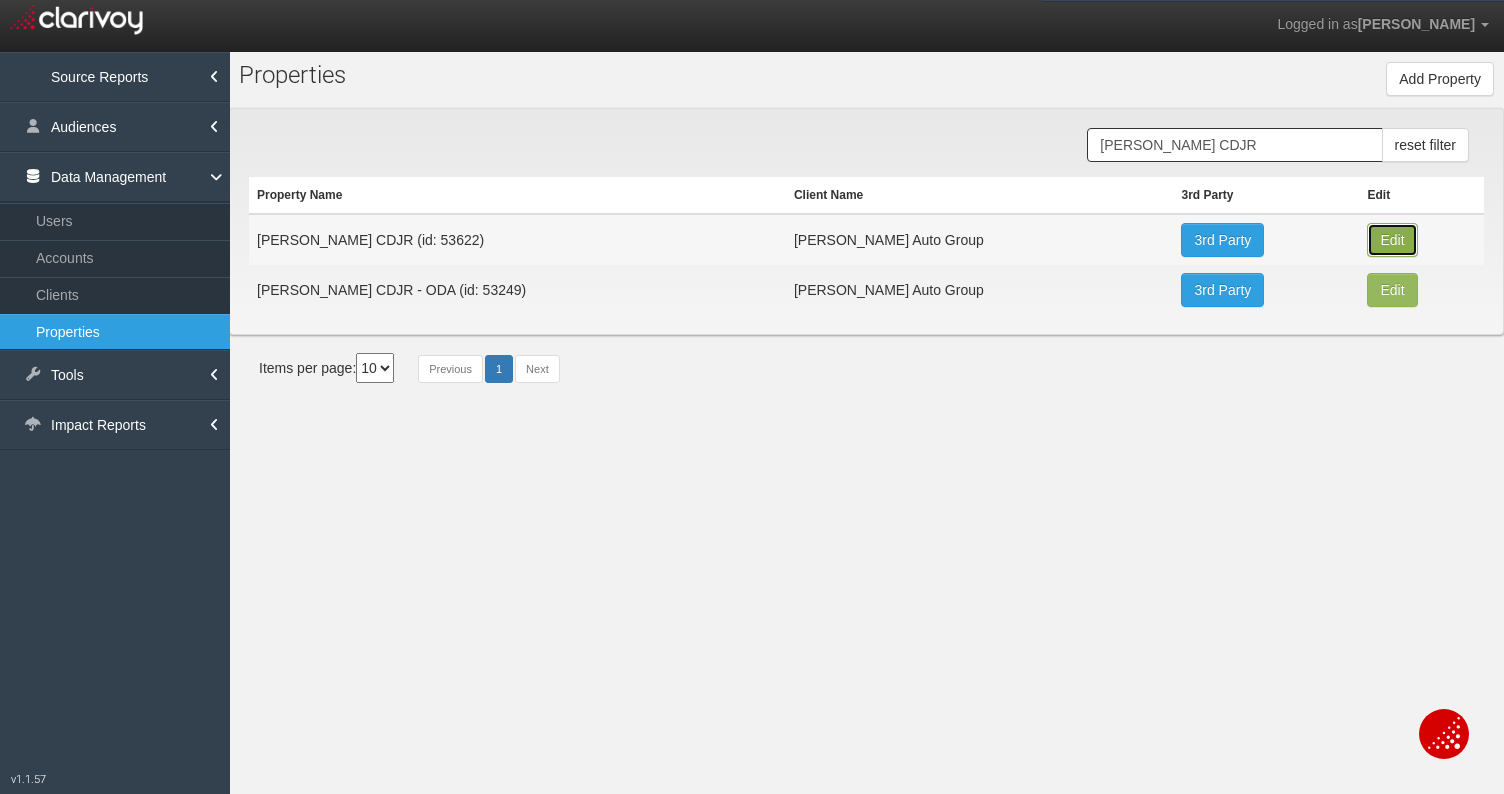 click on "Edit" at bounding box center (1392, 240) 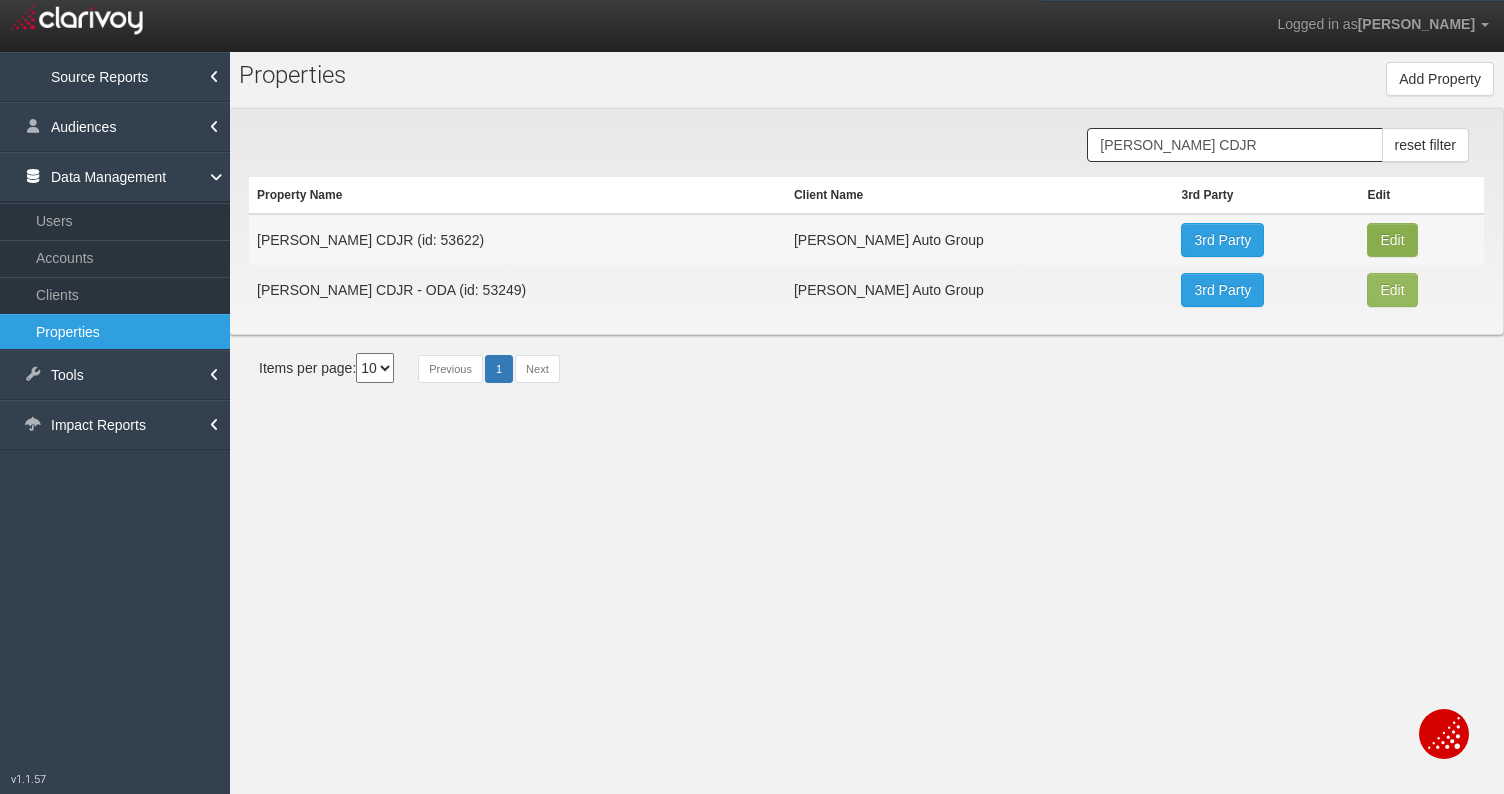 type on "Ginn CDJR" 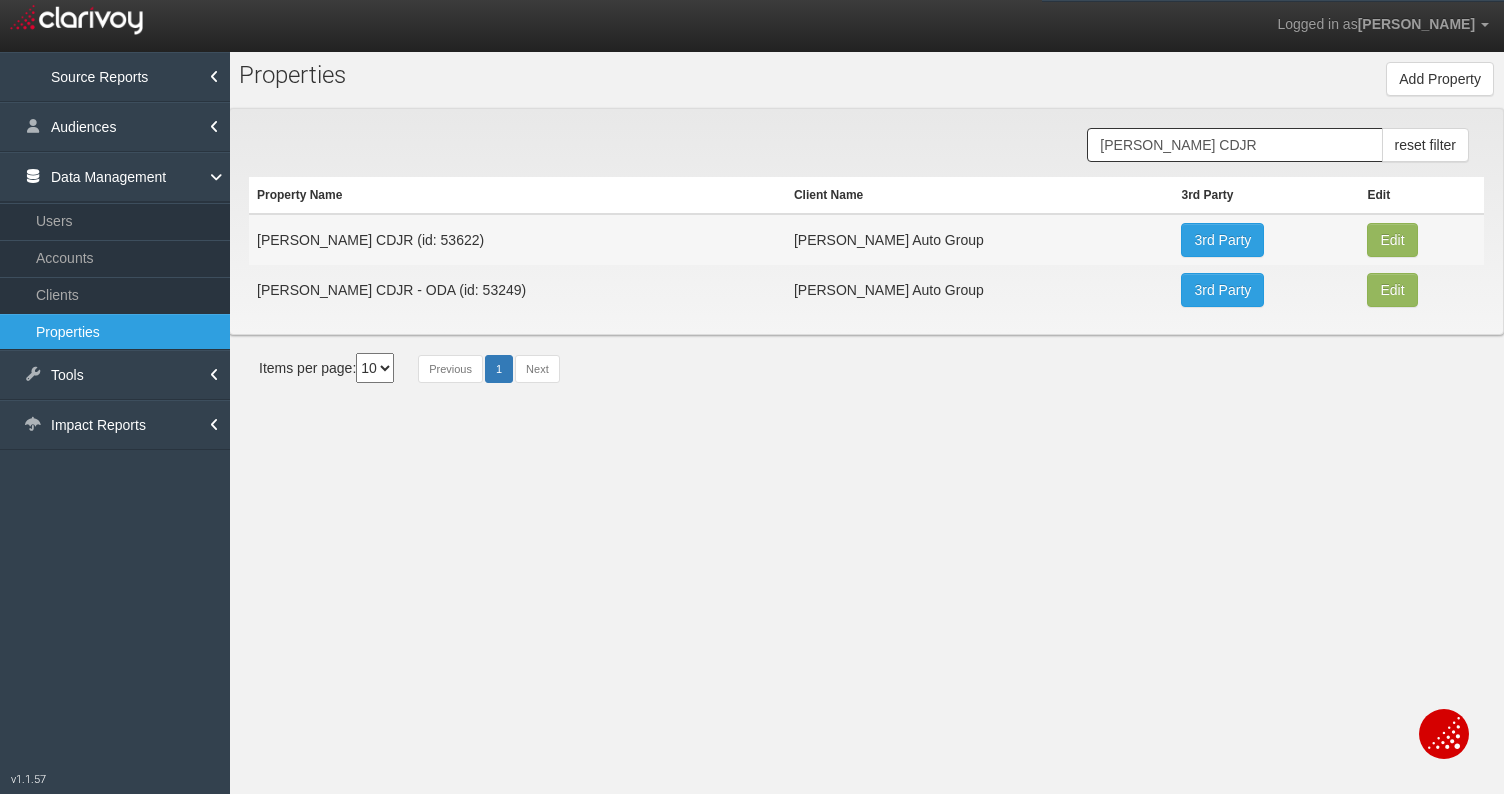 scroll, scrollTop: 37, scrollLeft: 0, axis: vertical 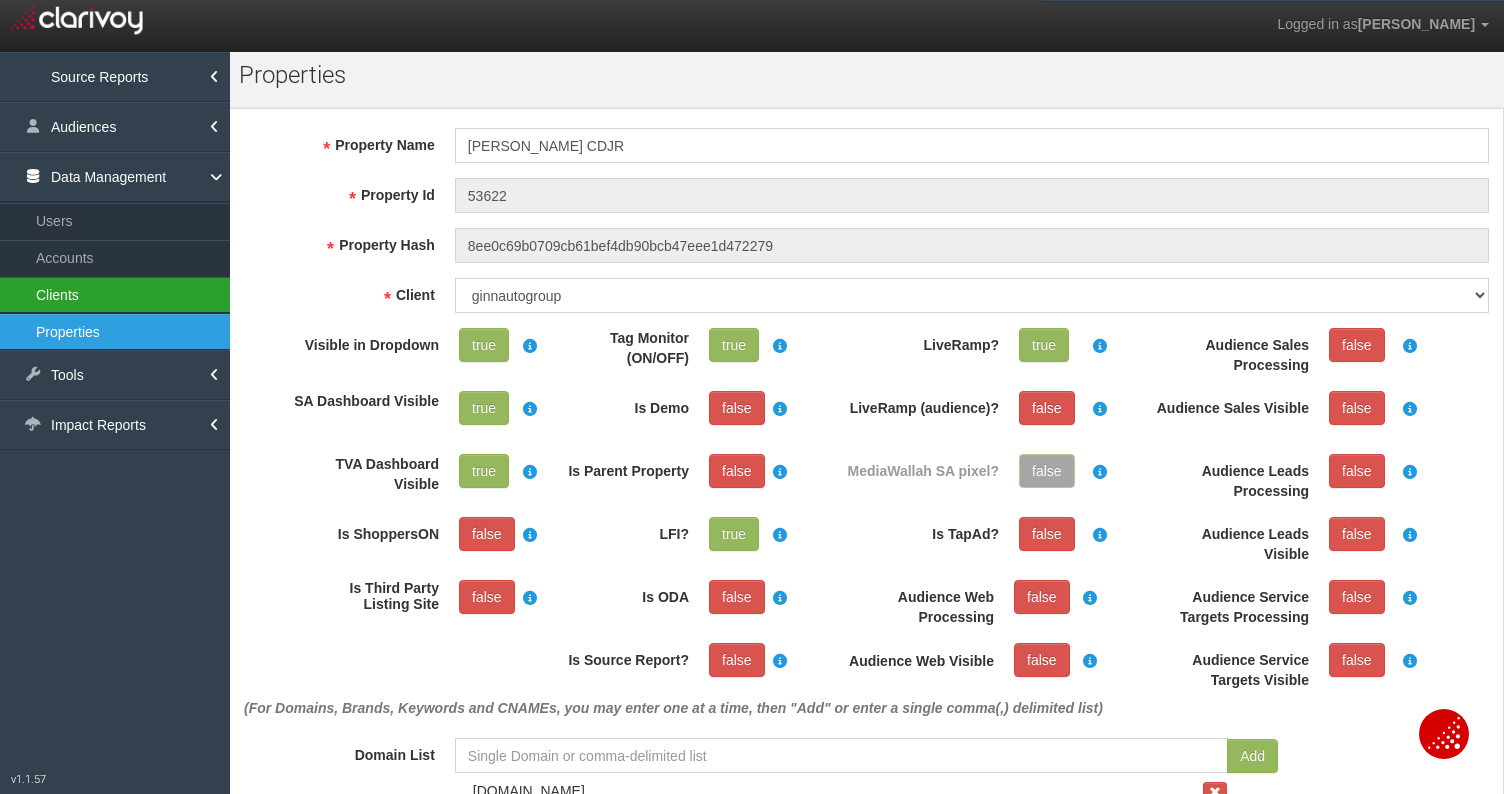 click on "Clients" at bounding box center (115, 295) 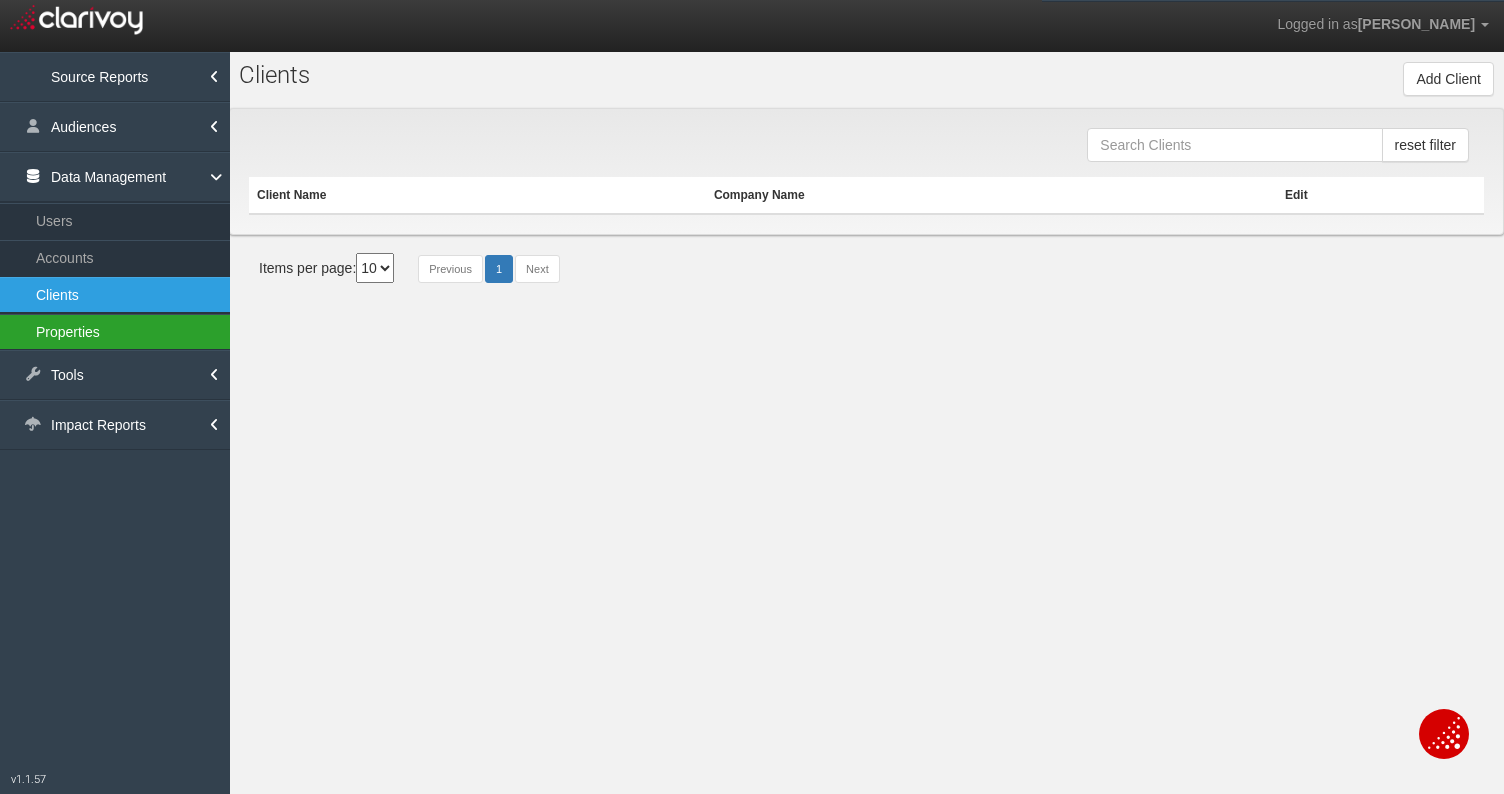 click on "Properties" at bounding box center [115, 332] 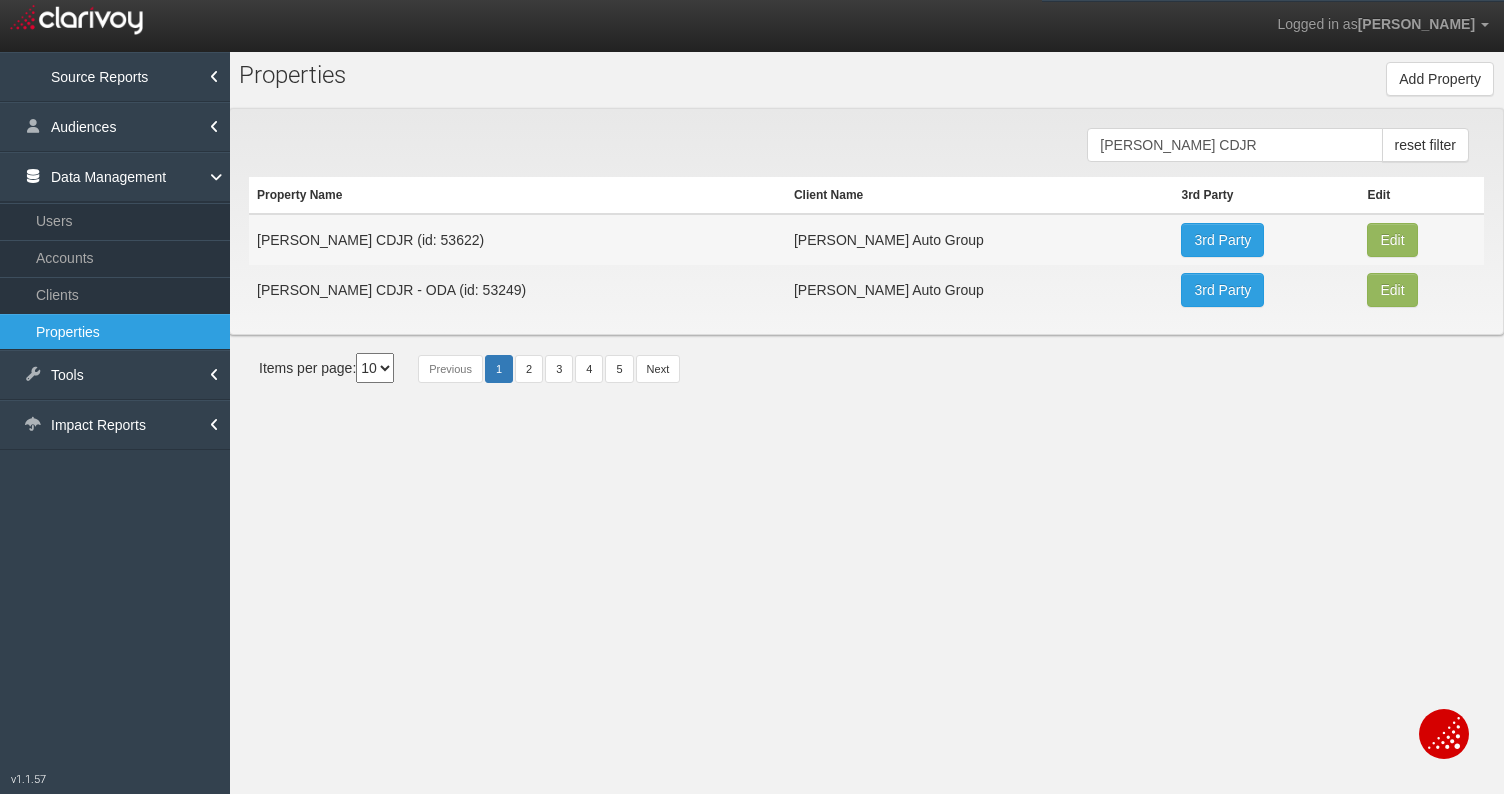 click on "Ginn CDJR (id: 53622)" at bounding box center (517, 239) 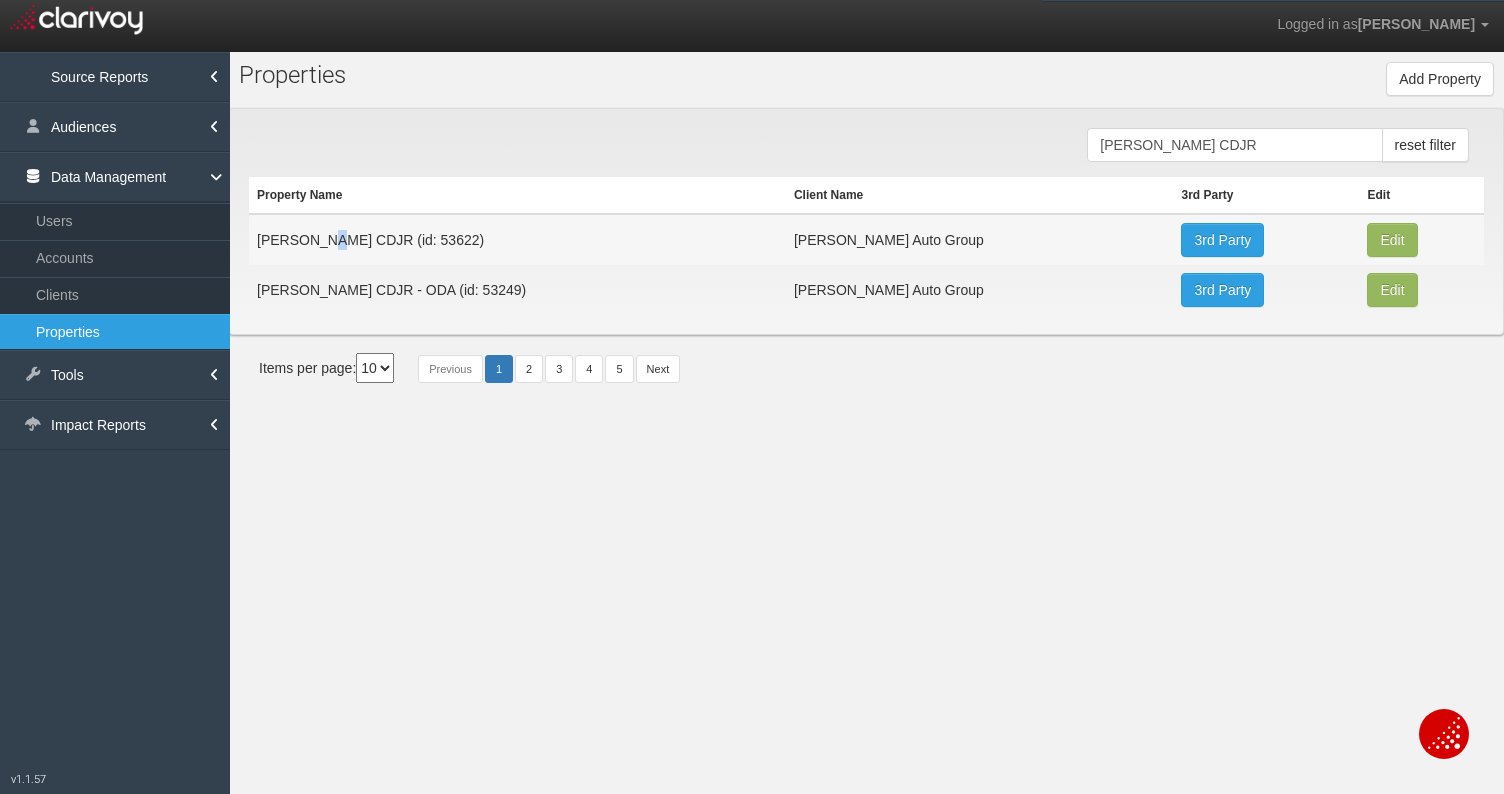 click on "Ginn CDJR (id: 53622)" at bounding box center [517, 239] 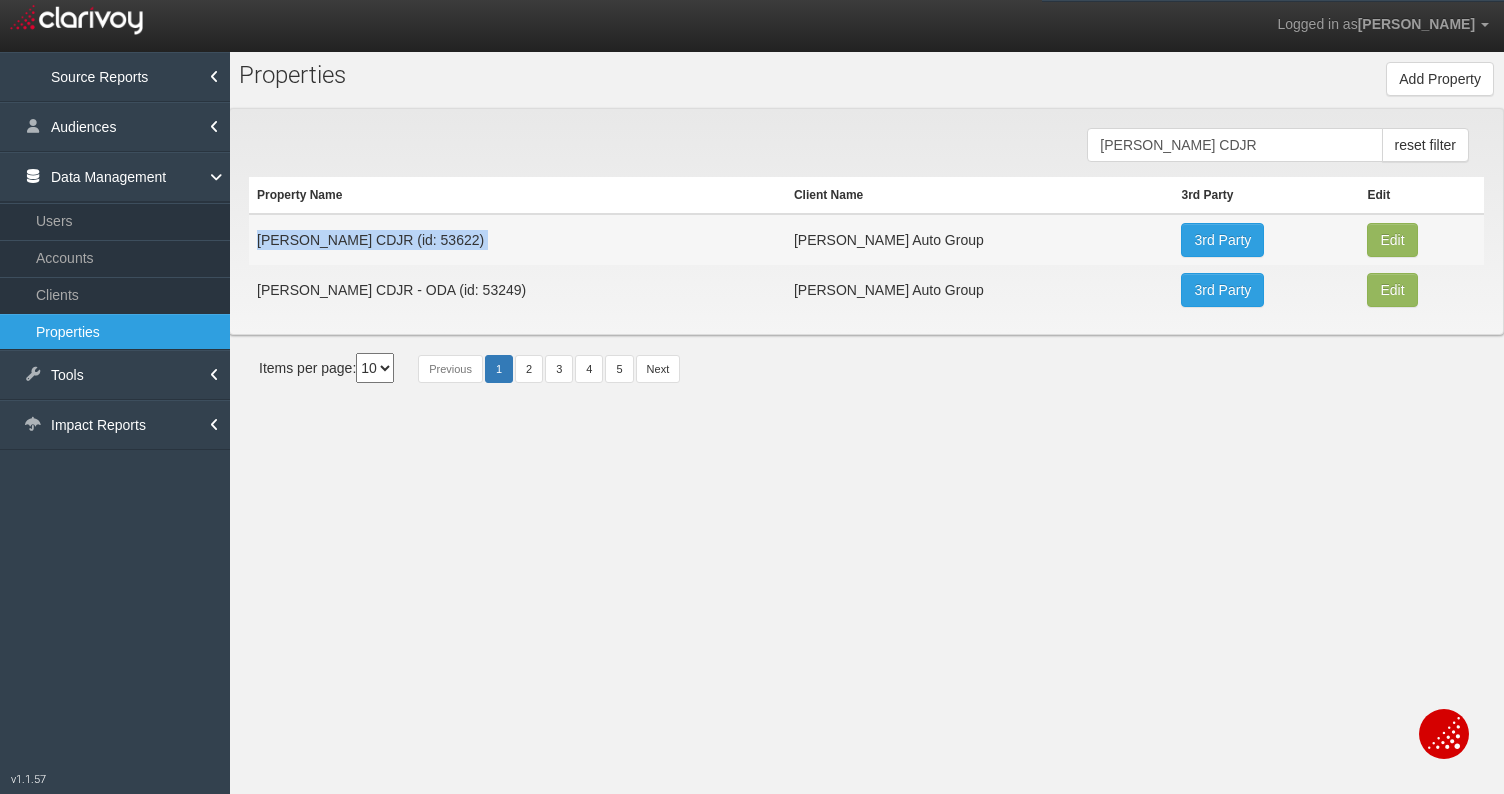 click on "Ginn CDJR (id: 53622)" at bounding box center (517, 239) 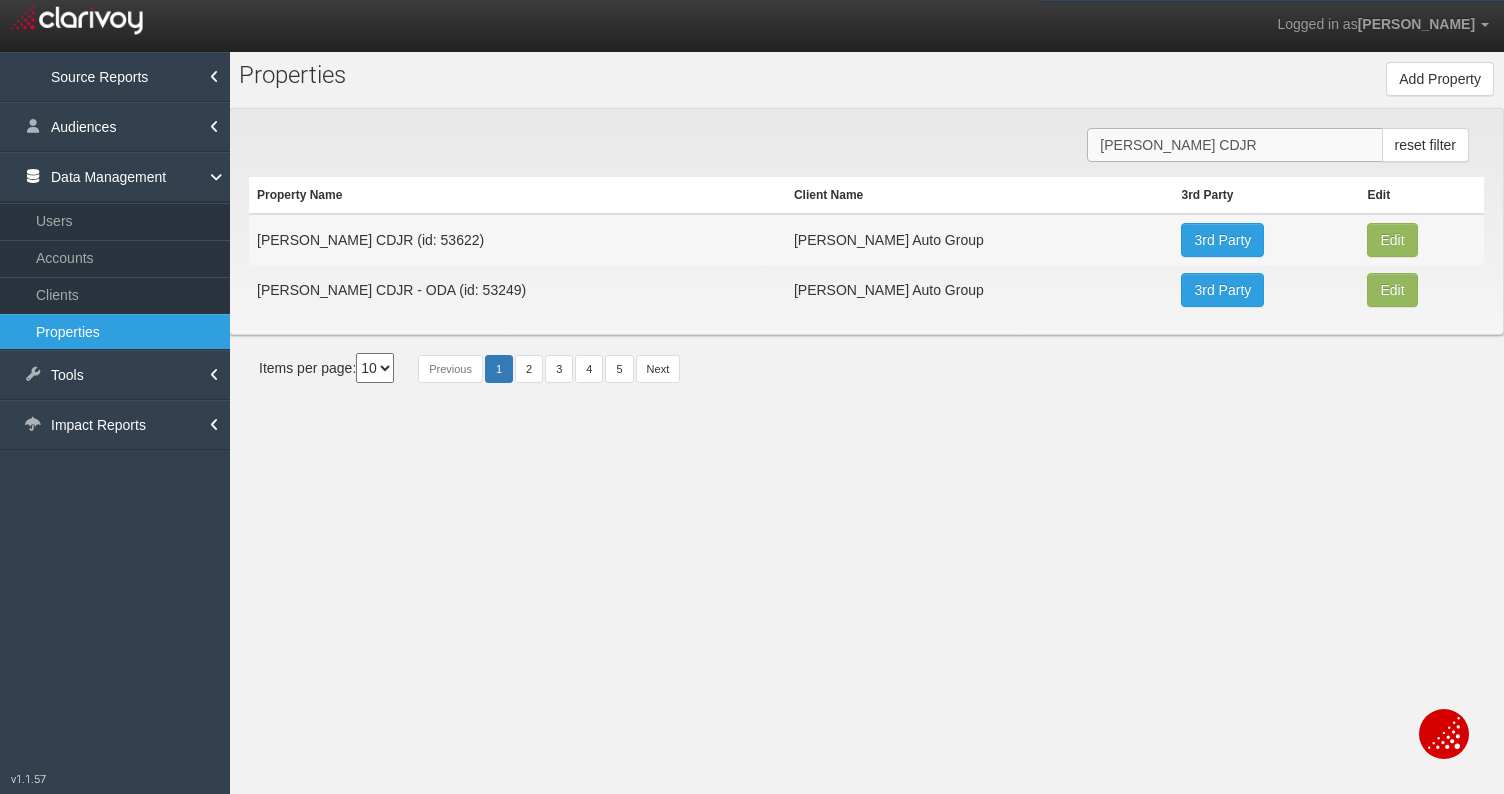 click on "Ginn CDJR" at bounding box center [1234, 145] 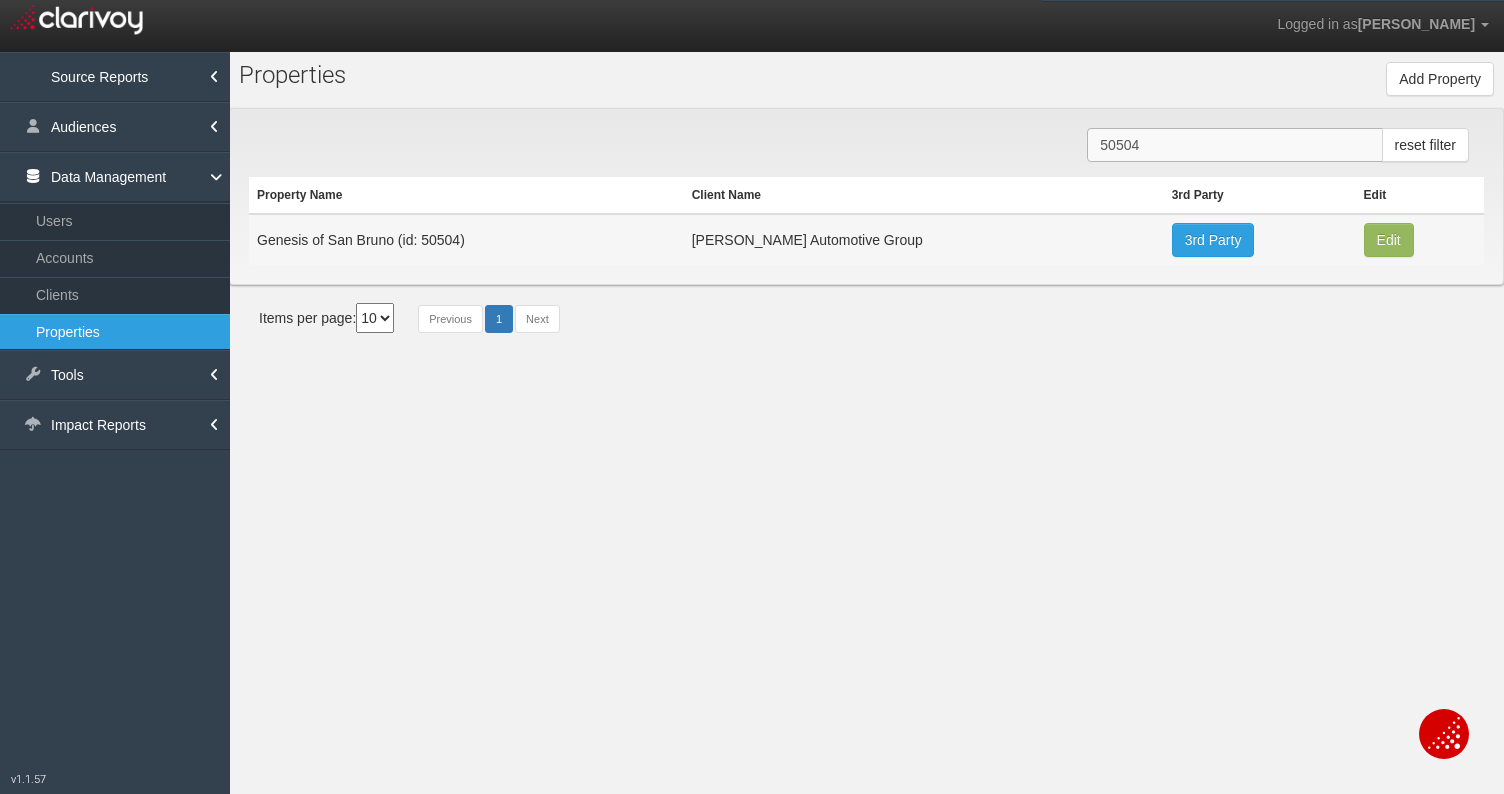 type on "50504" 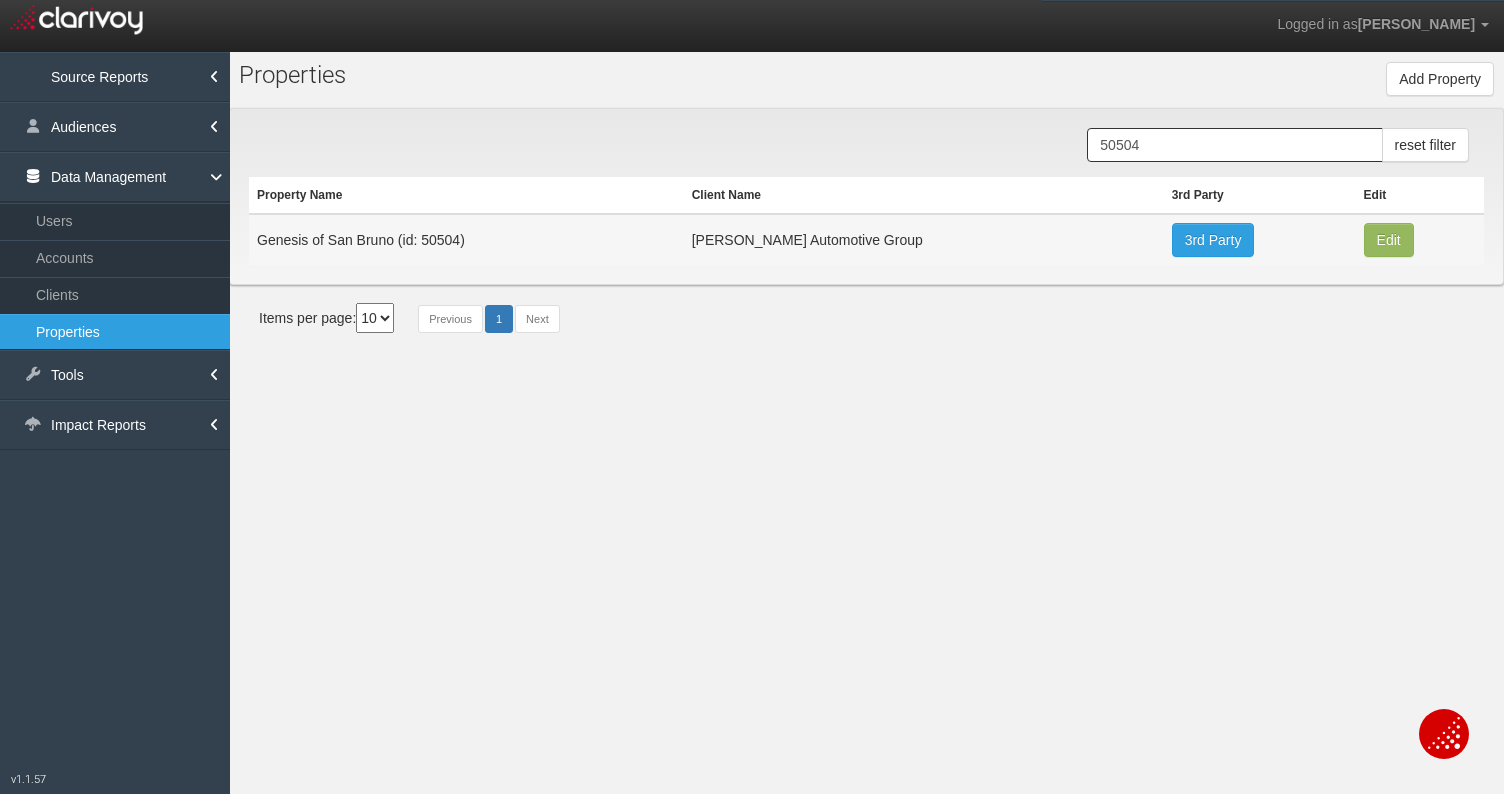 click on "Genesis of San Bruno (id: 50504)" at bounding box center [466, 239] 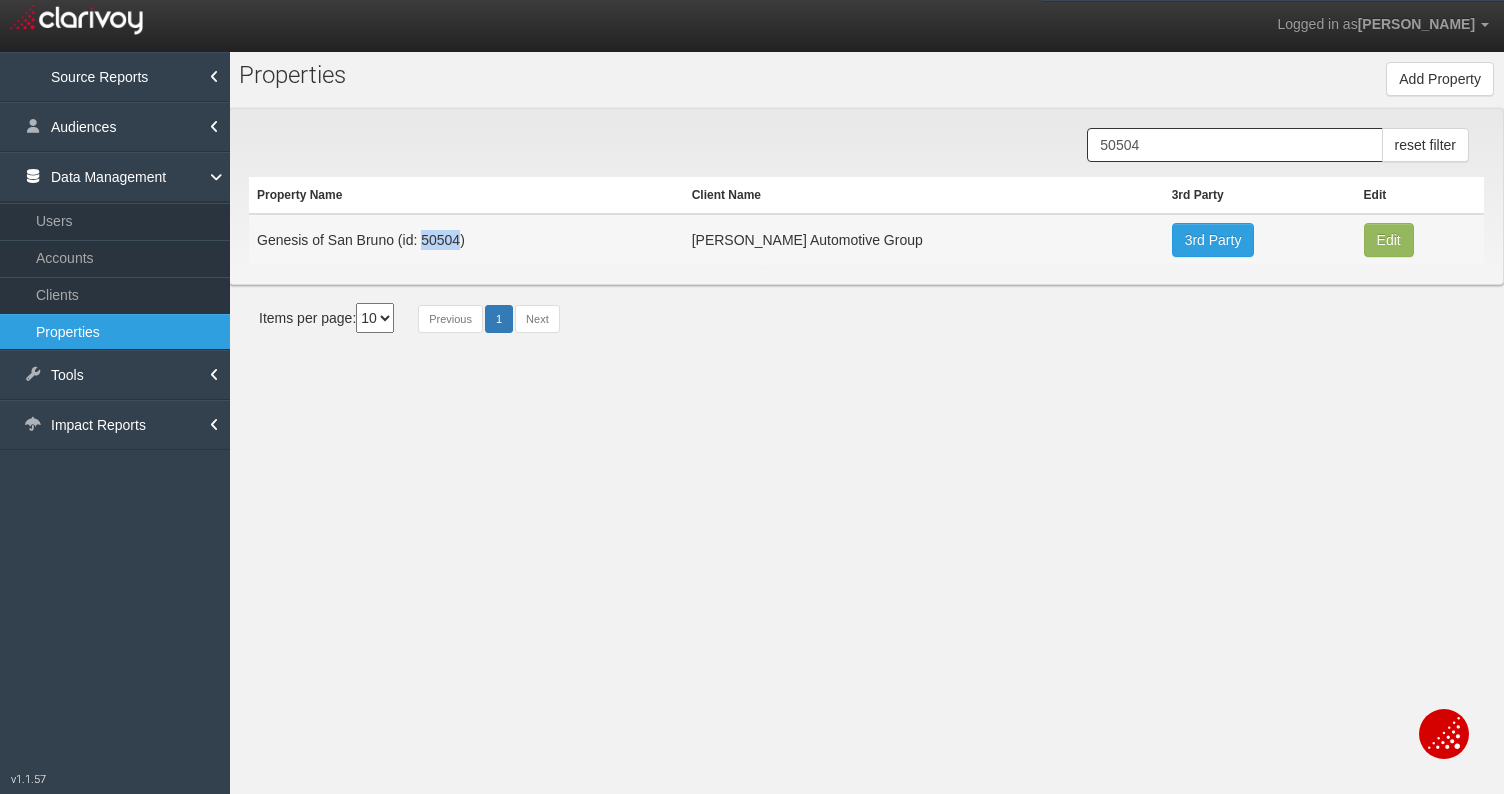 click on "Genesis of San Bruno (id: 50504)" at bounding box center (466, 239) 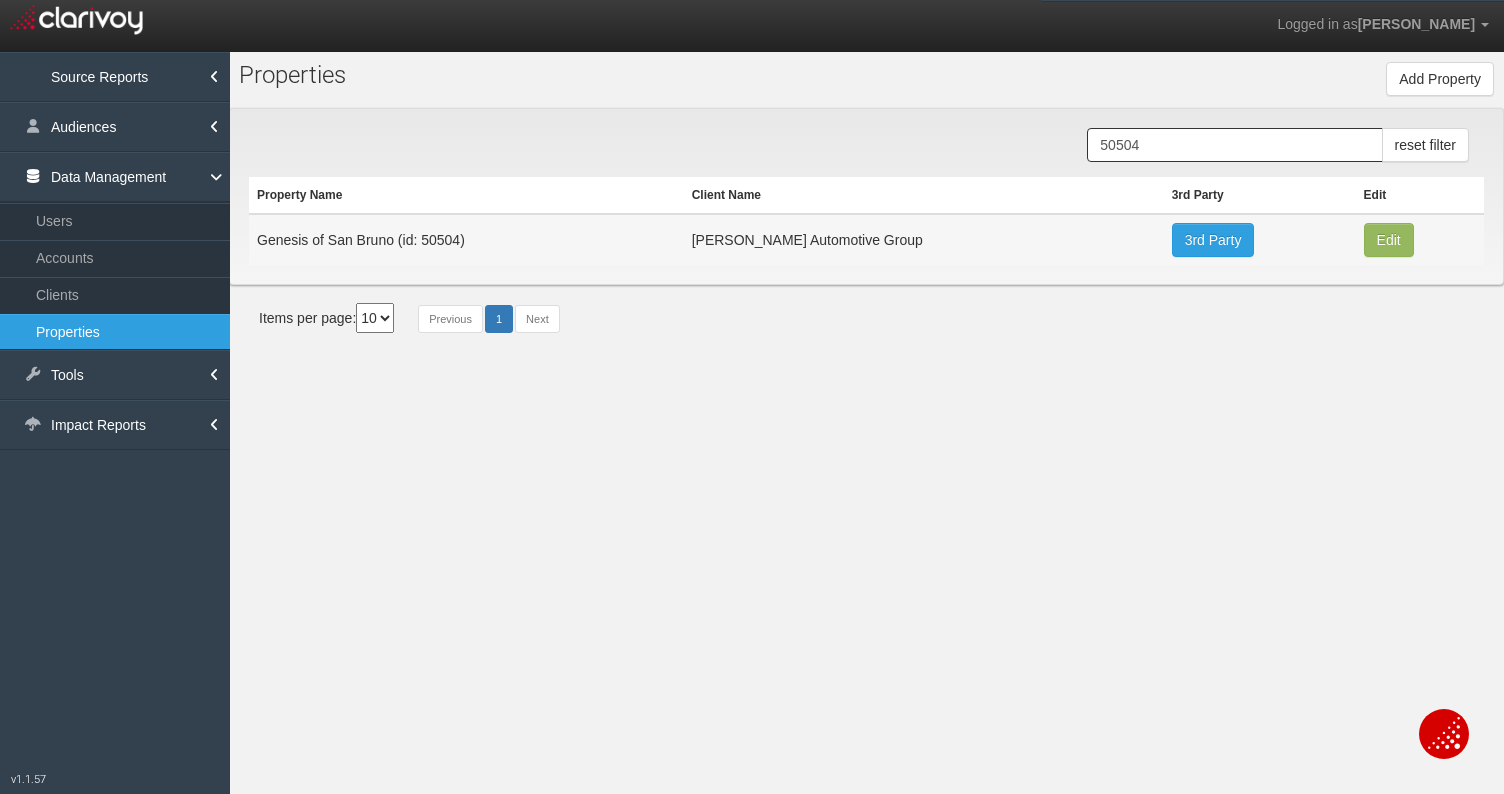 click on "Genesis of San Bruno (id: 50504)" at bounding box center (466, 239) 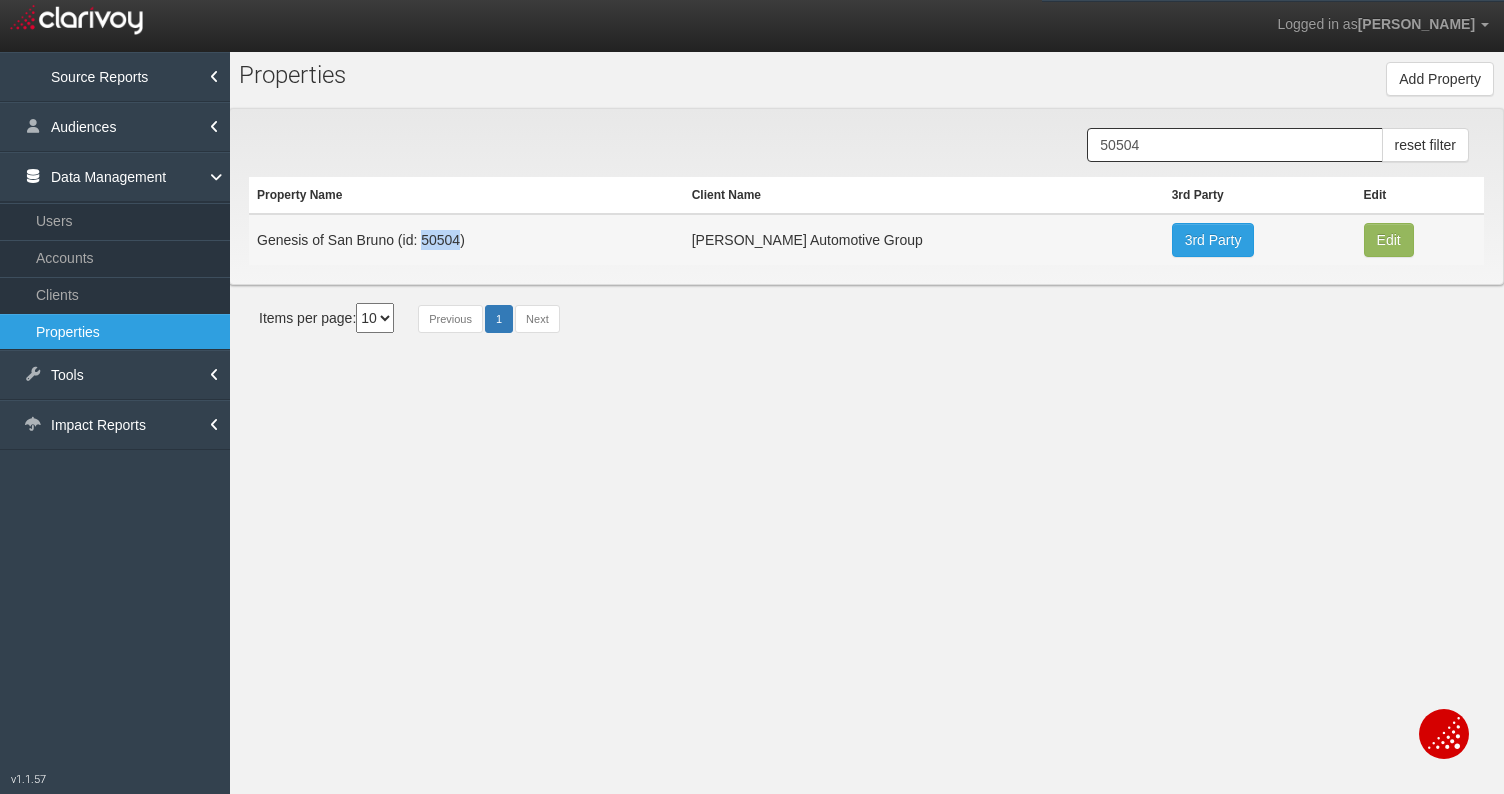 click on "Genesis of San Bruno (id: 50504)" at bounding box center [466, 239] 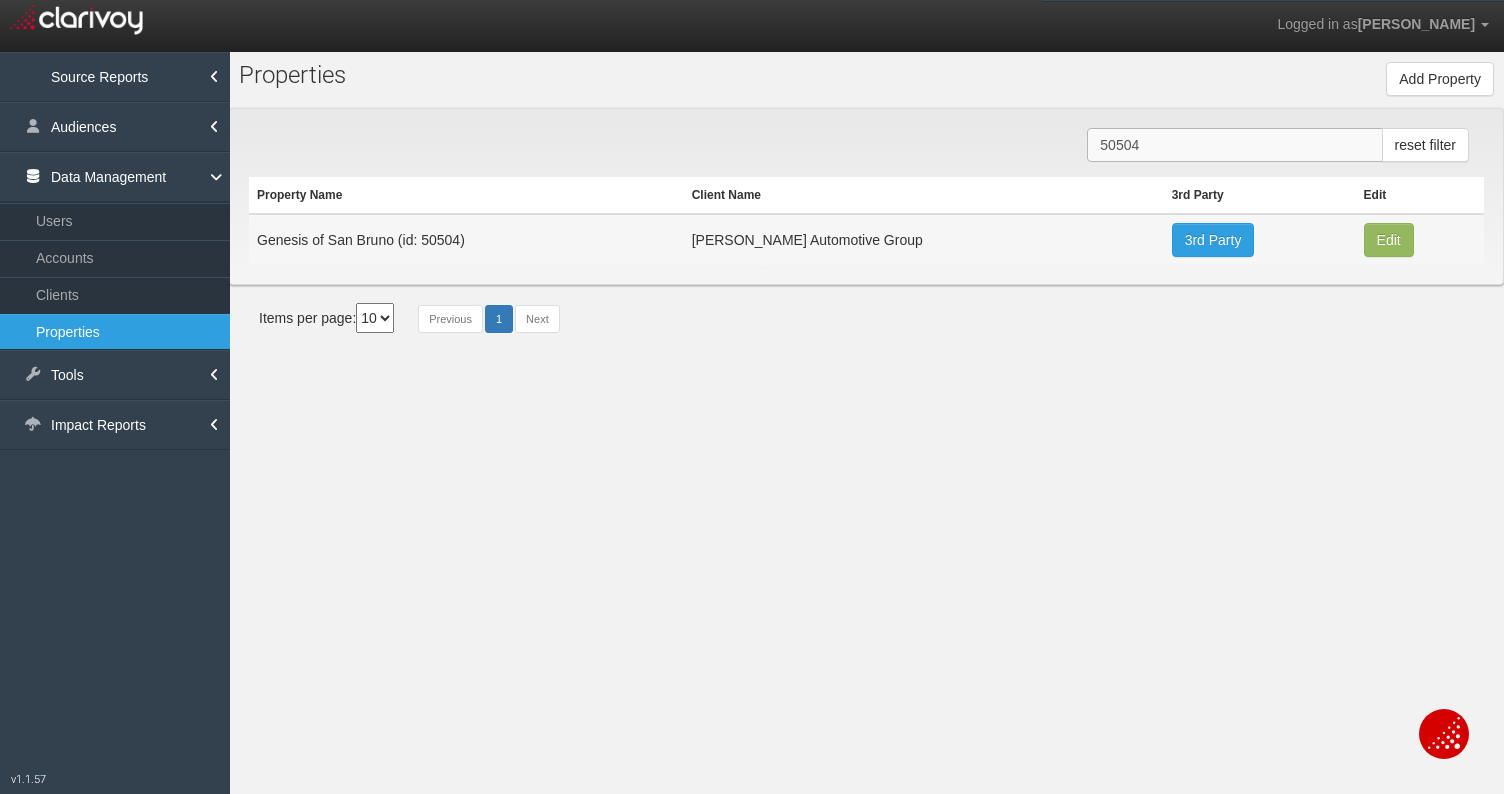 click on "50504" at bounding box center [1234, 145] 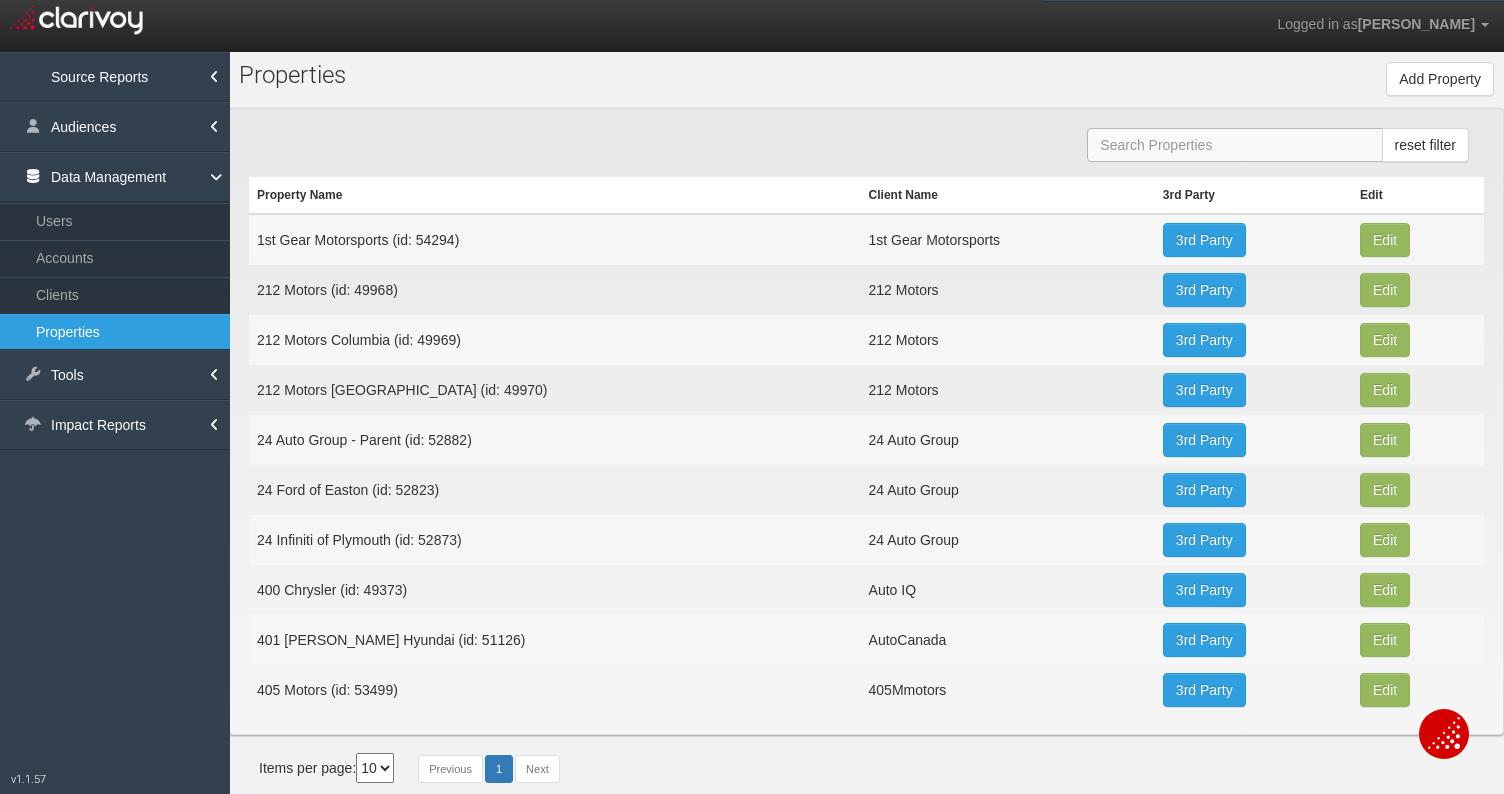 paste on "50504" 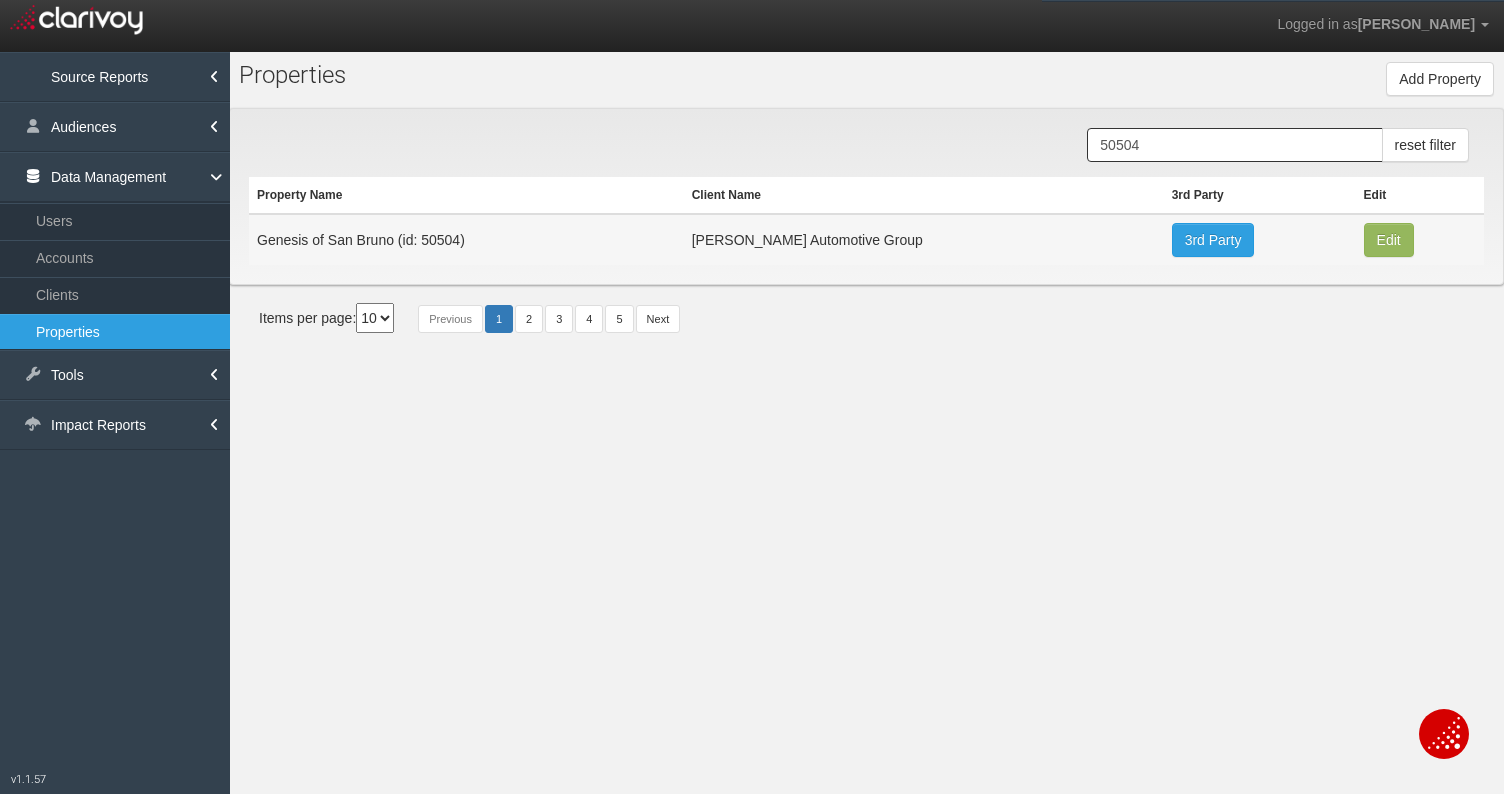 click on "Genesis of San Bruno (id: 50504)" at bounding box center [466, 239] 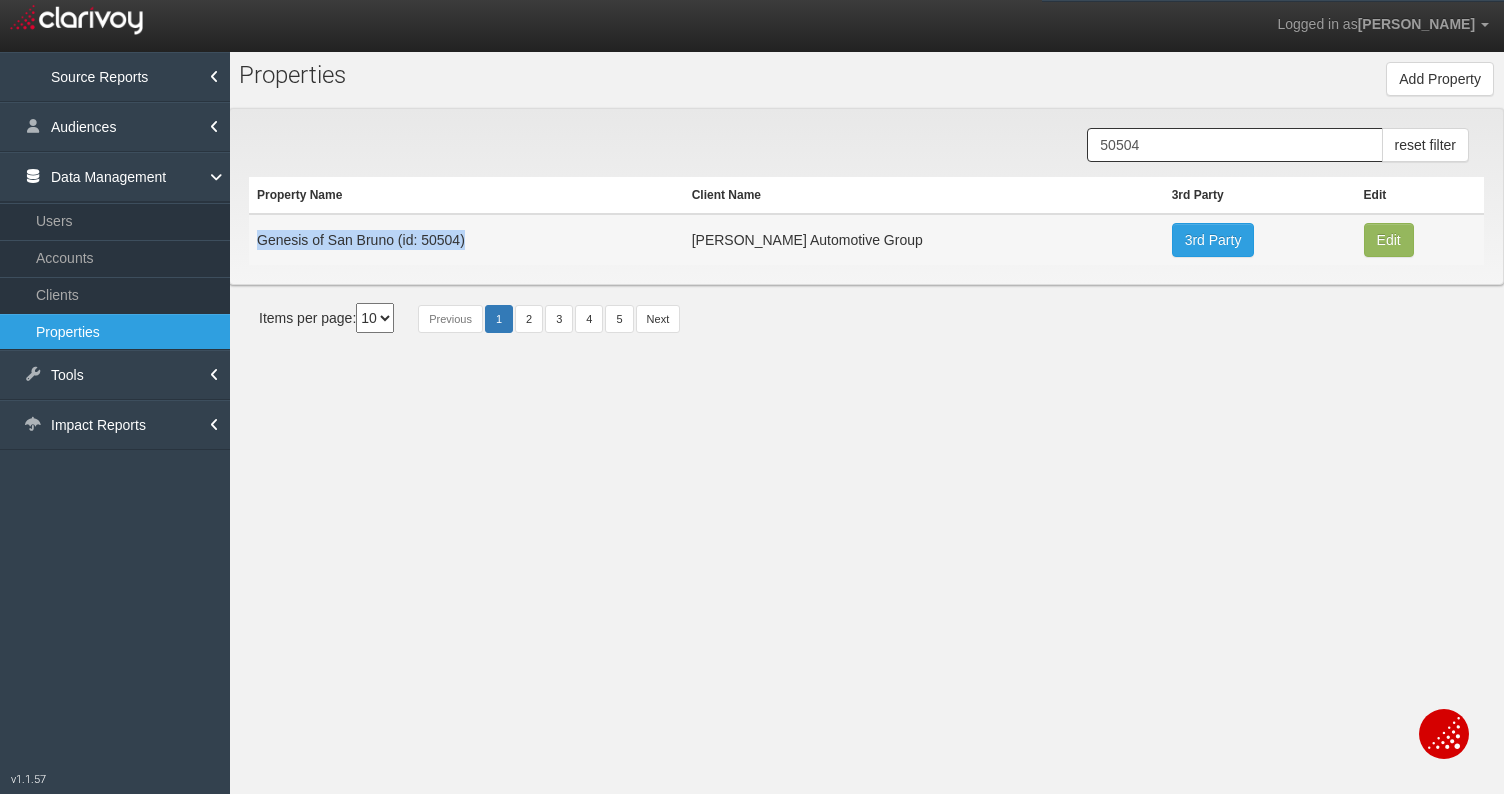 drag, startPoint x: 258, startPoint y: 243, endPoint x: 504, endPoint y: 244, distance: 246.00203 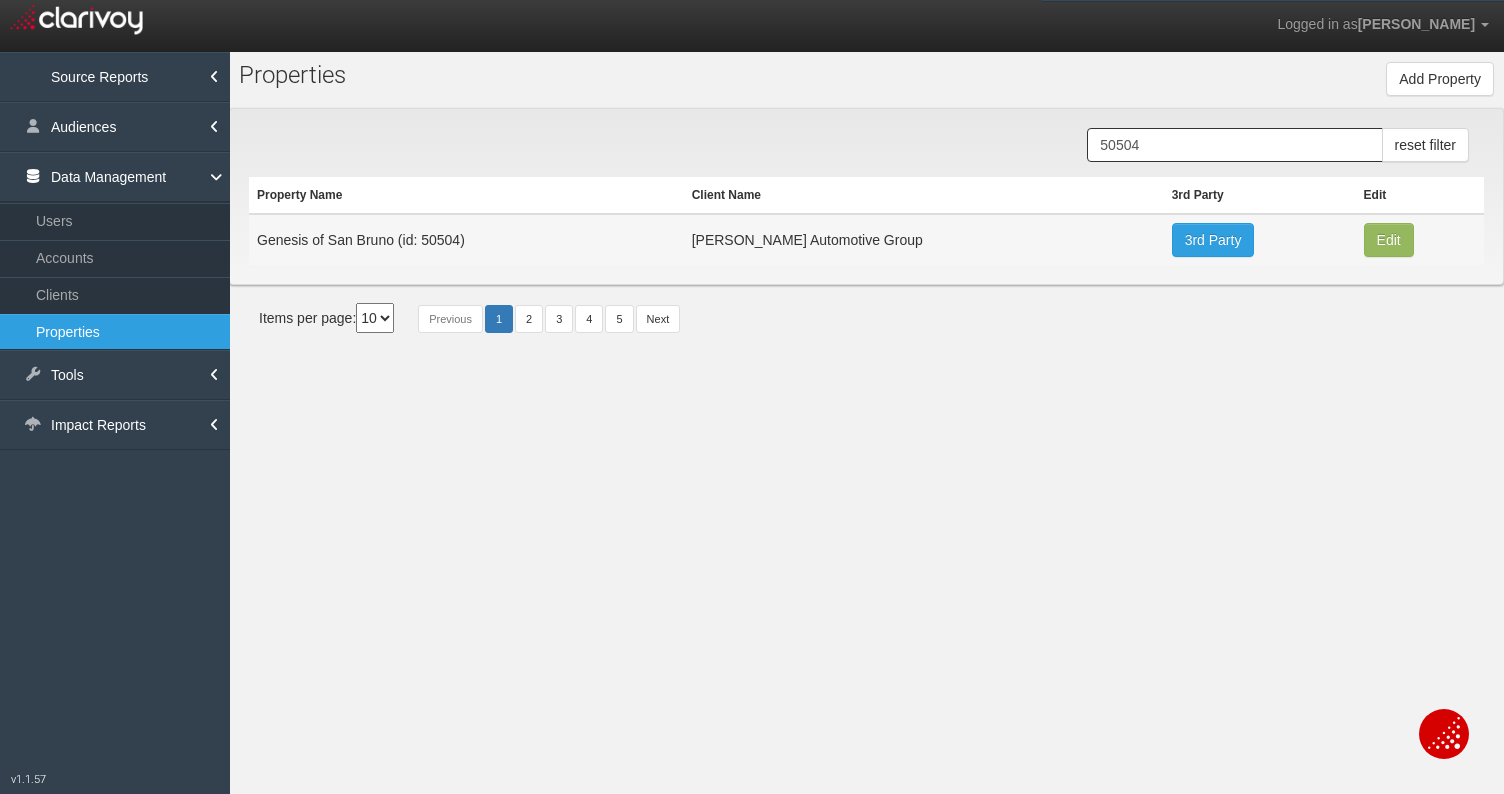 click on "Genesis of San Bruno (id: 50504)" at bounding box center (466, 239) 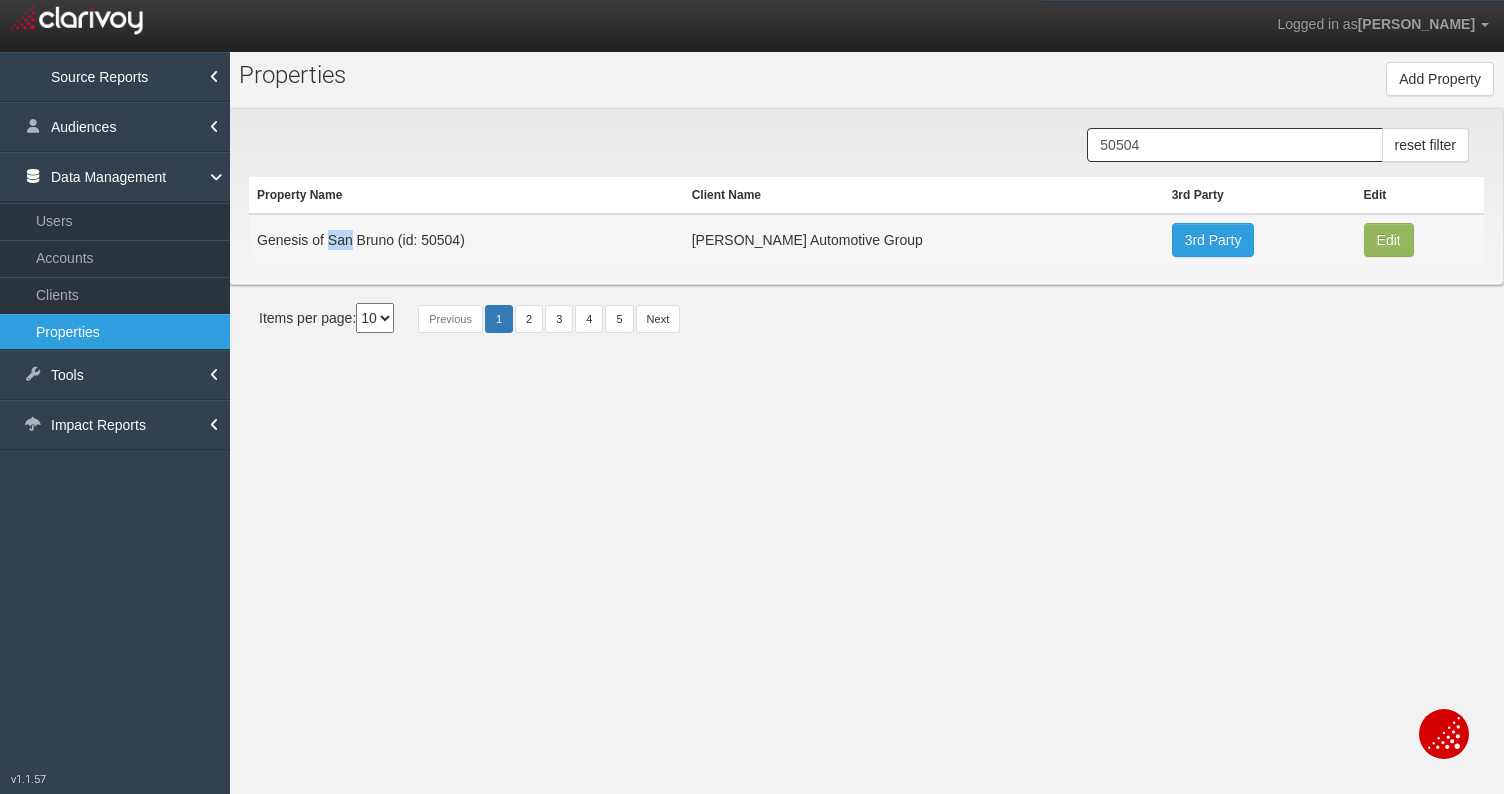 click on "Genesis of San Bruno (id: 50504)" at bounding box center (466, 239) 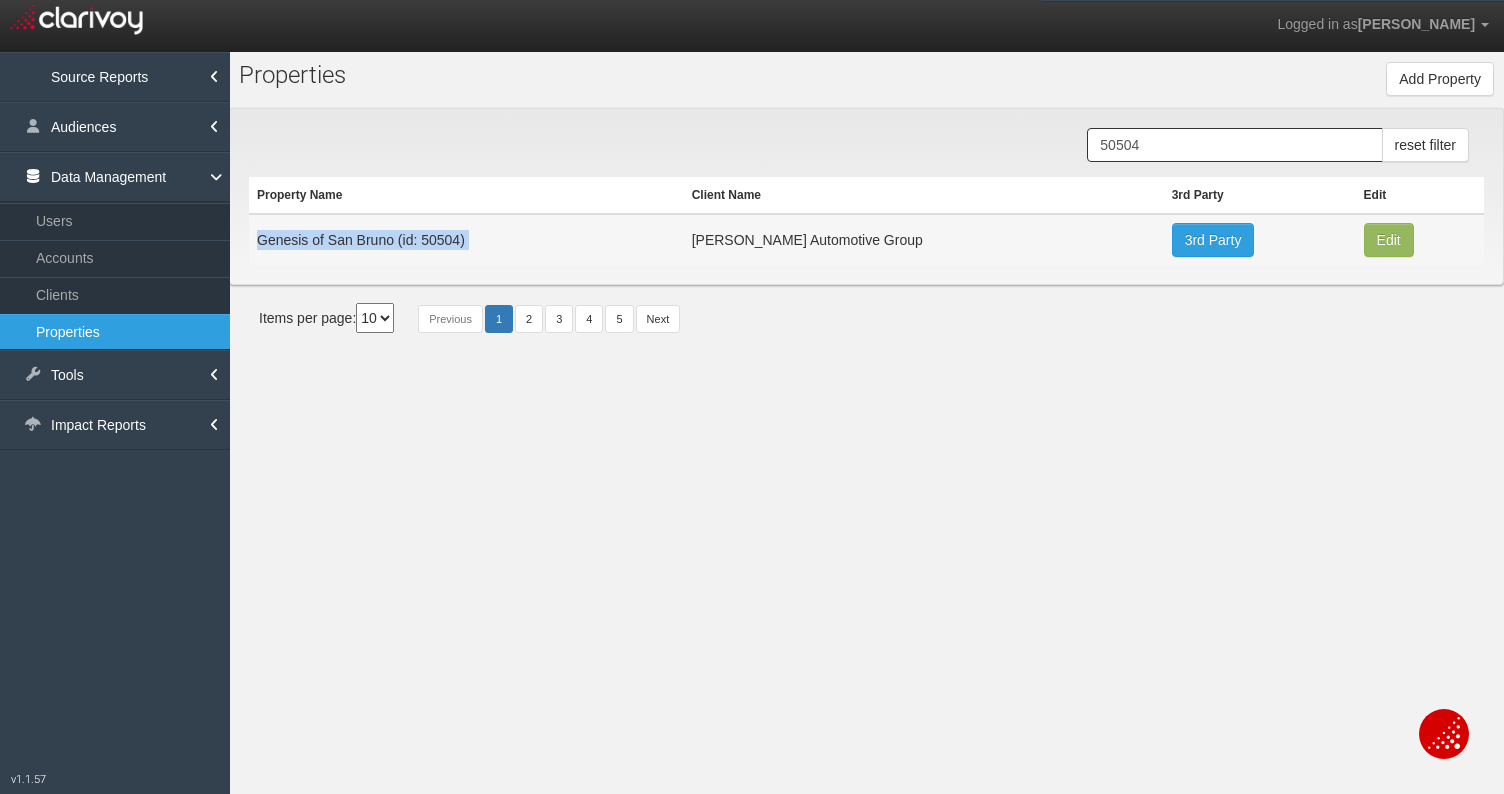 click on "Genesis of San Bruno (id: 50504)" at bounding box center [466, 239] 